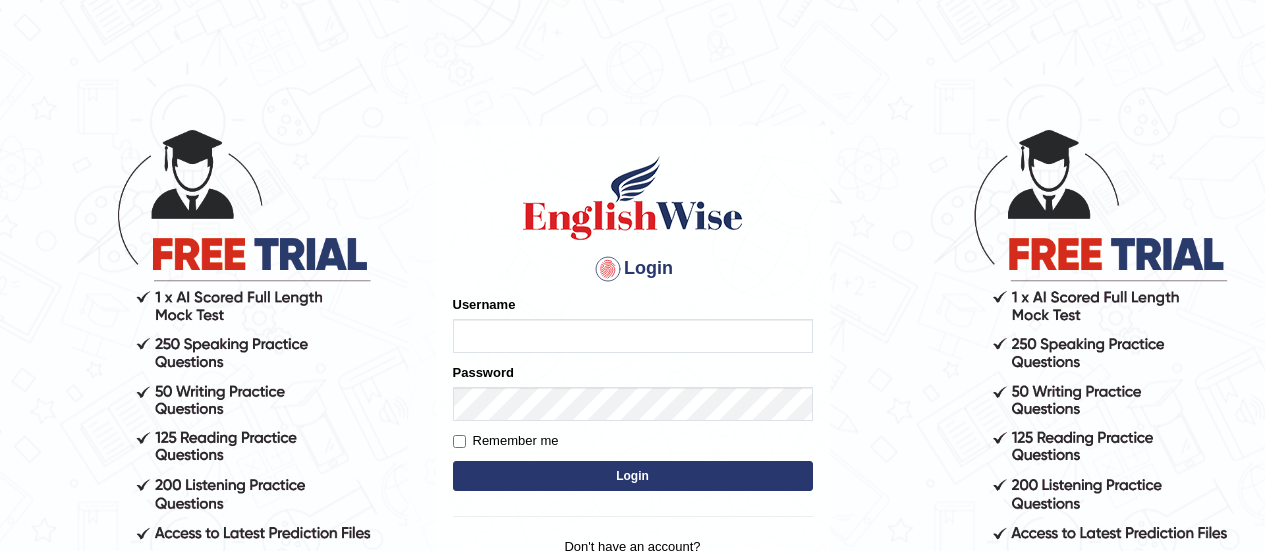 scroll, scrollTop: 0, scrollLeft: 0, axis: both 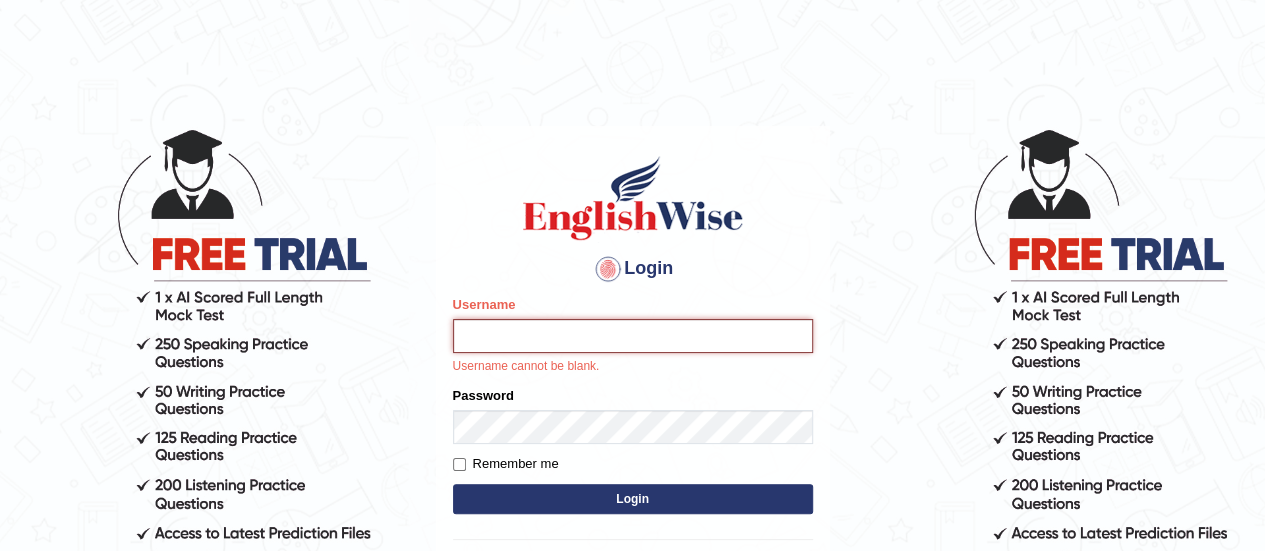 type on "0426370170" 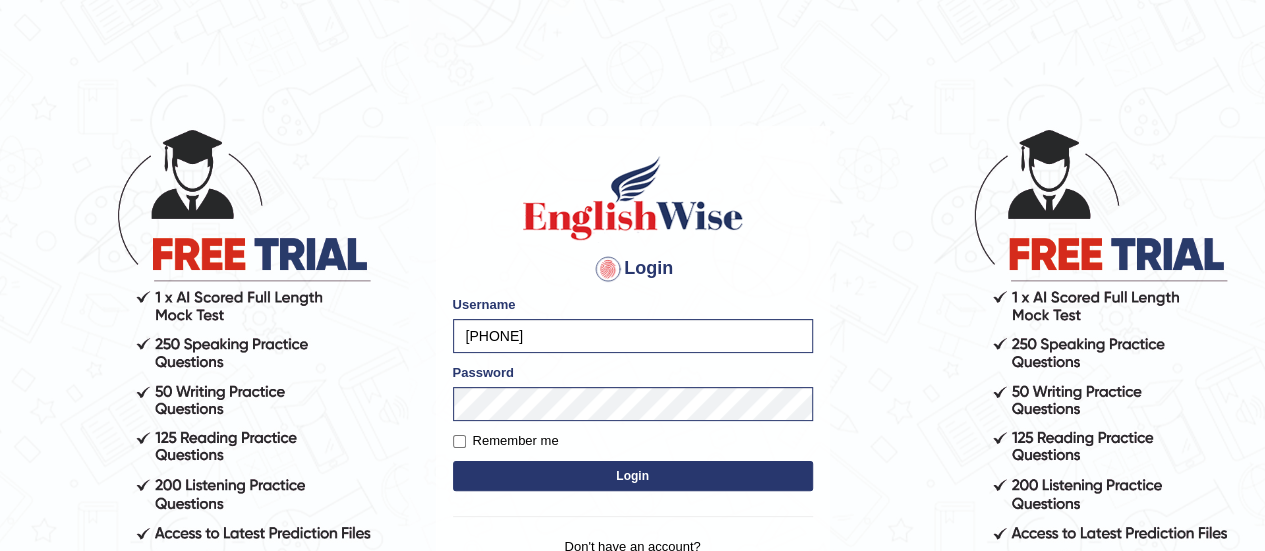 drag, startPoint x: 598, startPoint y: 513, endPoint x: 591, endPoint y: 471, distance: 42.579338 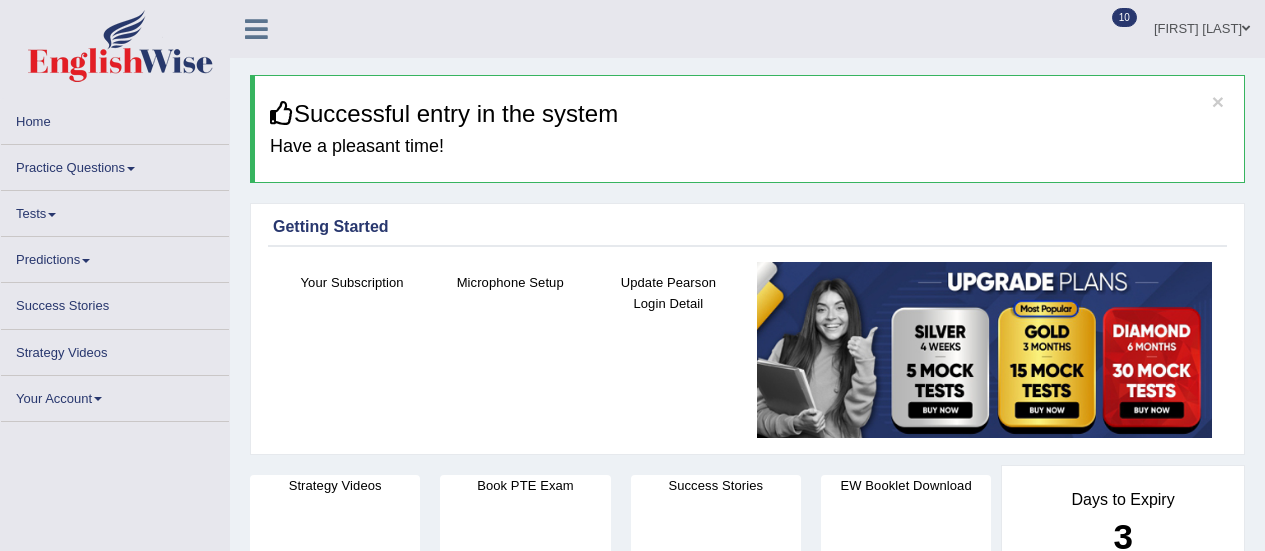 scroll, scrollTop: 0, scrollLeft: 0, axis: both 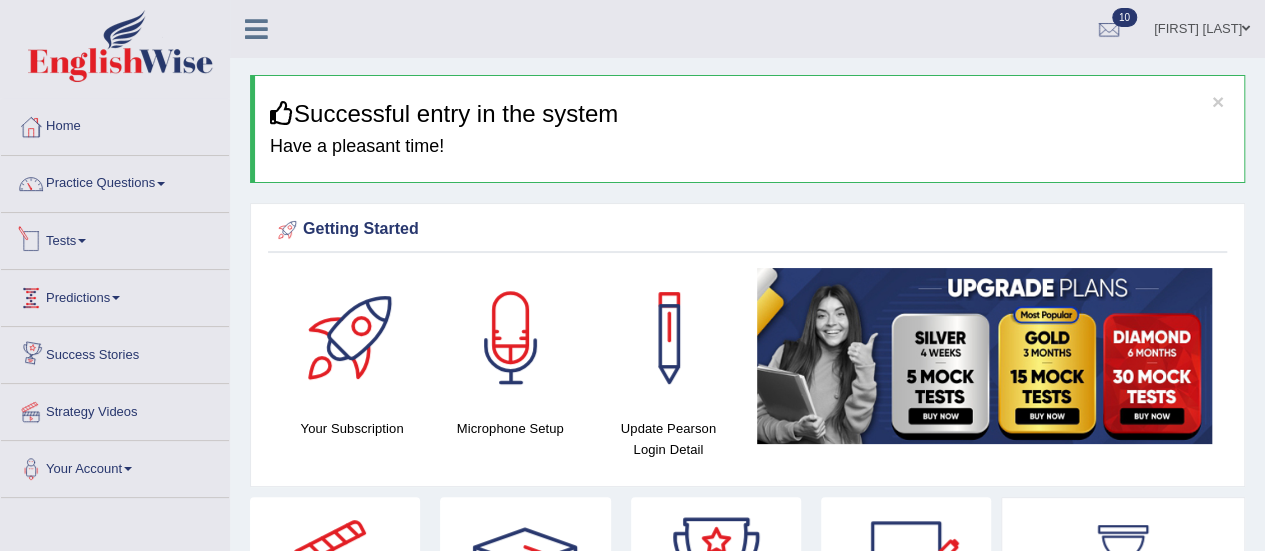click on "Tests" at bounding box center (115, 238) 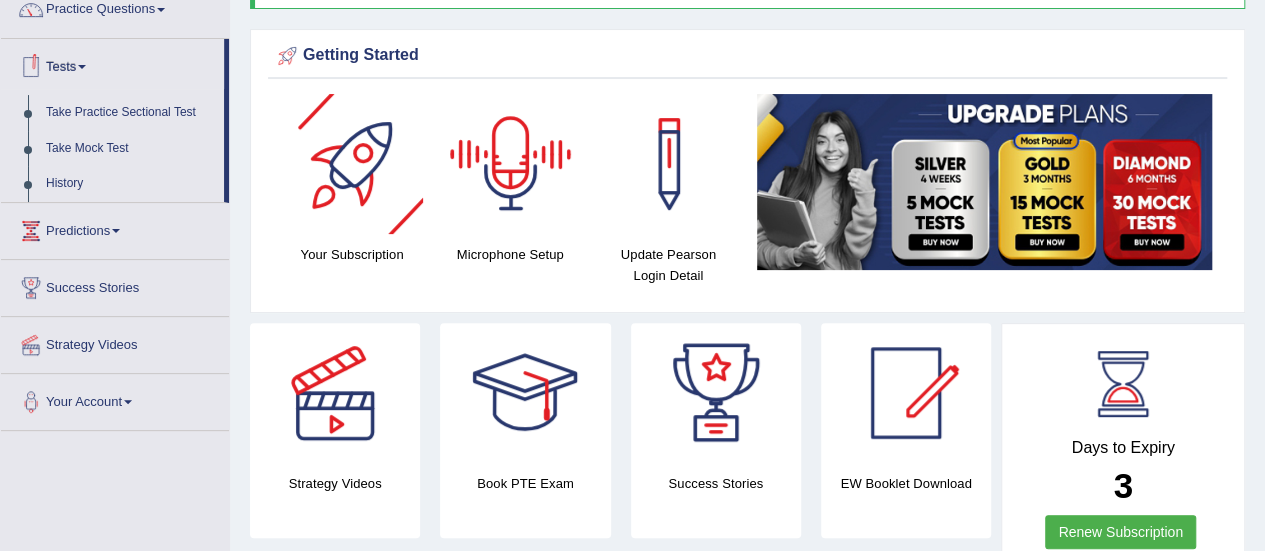 scroll, scrollTop: 185, scrollLeft: 0, axis: vertical 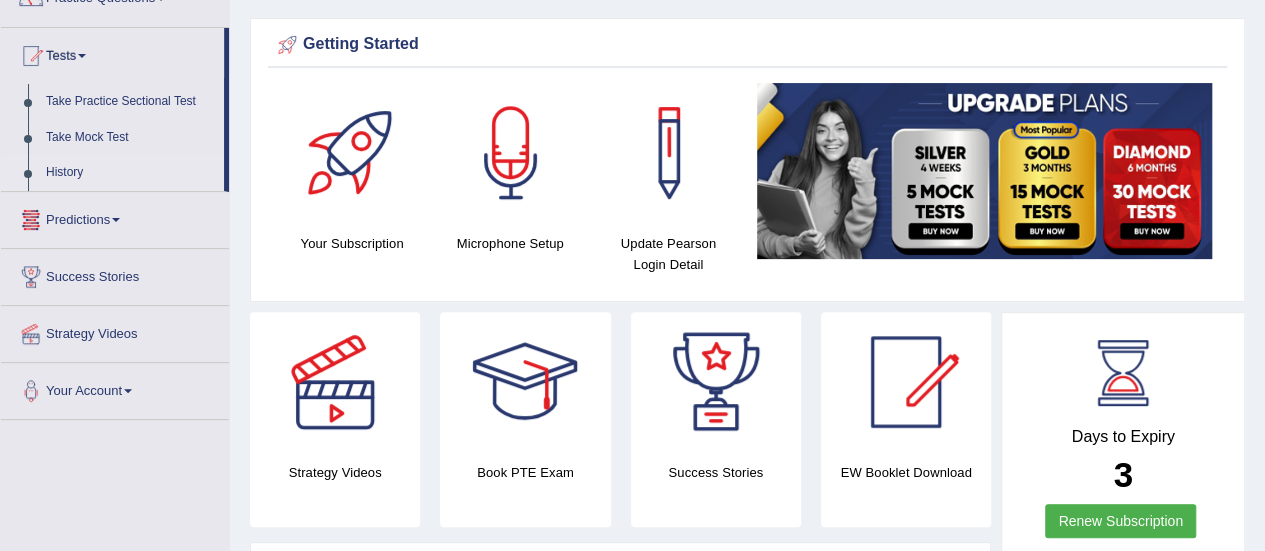 click on "History" at bounding box center (130, 173) 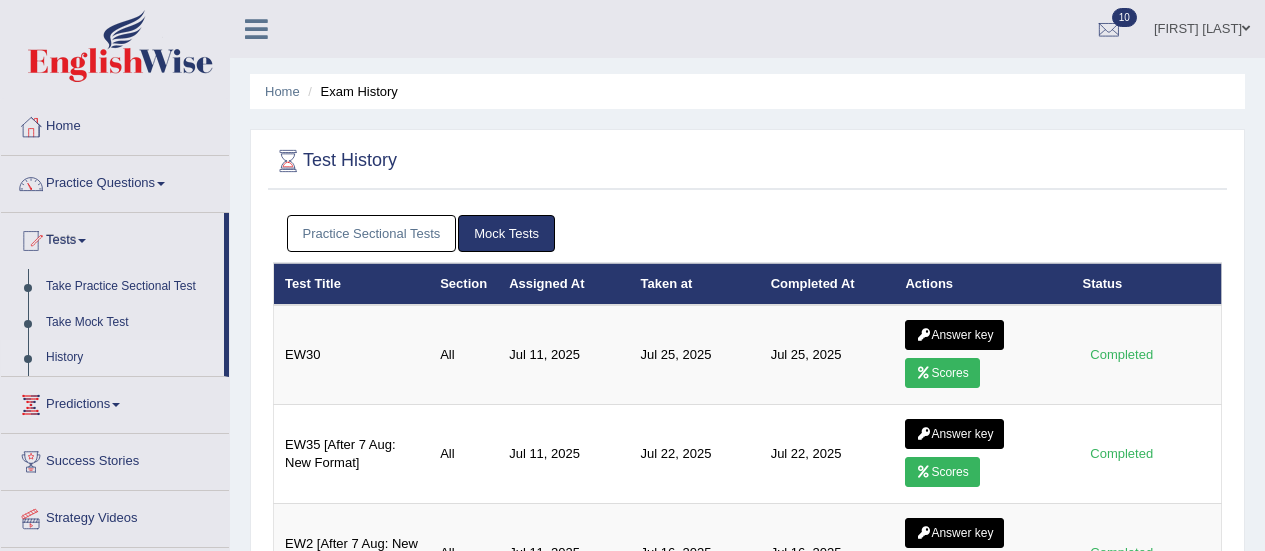 scroll, scrollTop: 0, scrollLeft: 0, axis: both 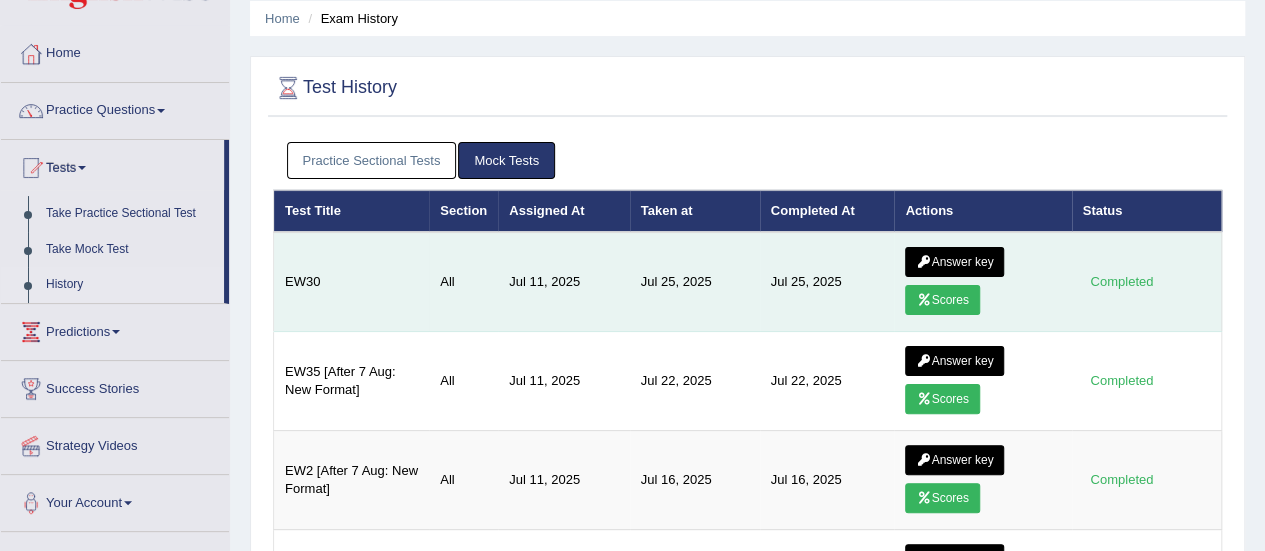 click on "Scores" at bounding box center (942, 300) 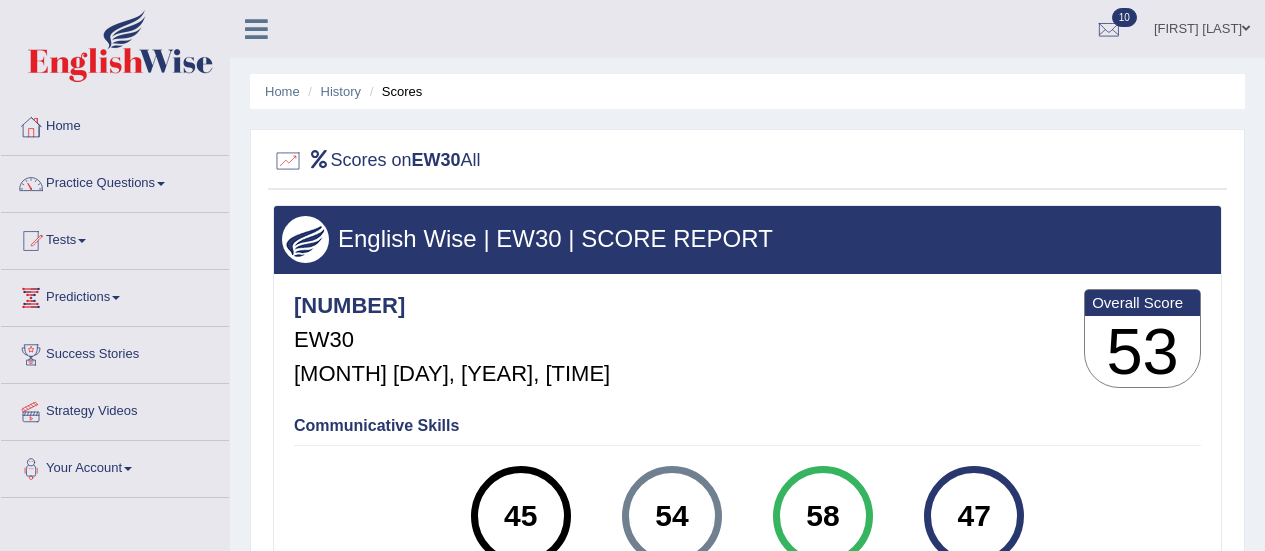scroll, scrollTop: 142, scrollLeft: 0, axis: vertical 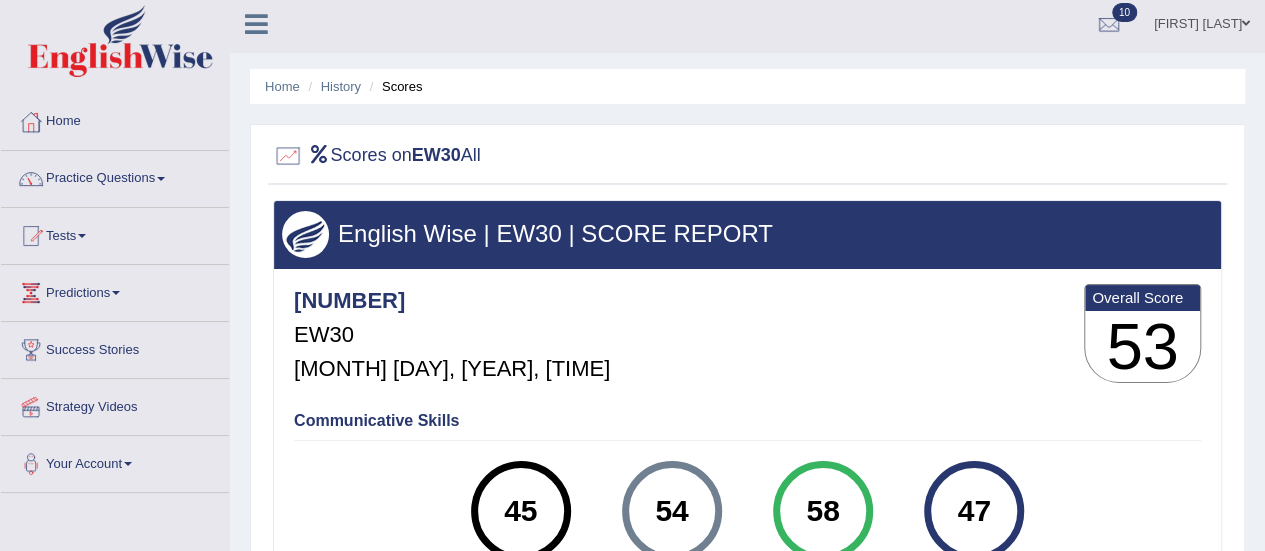 click on "Practice Questions" at bounding box center [115, 176] 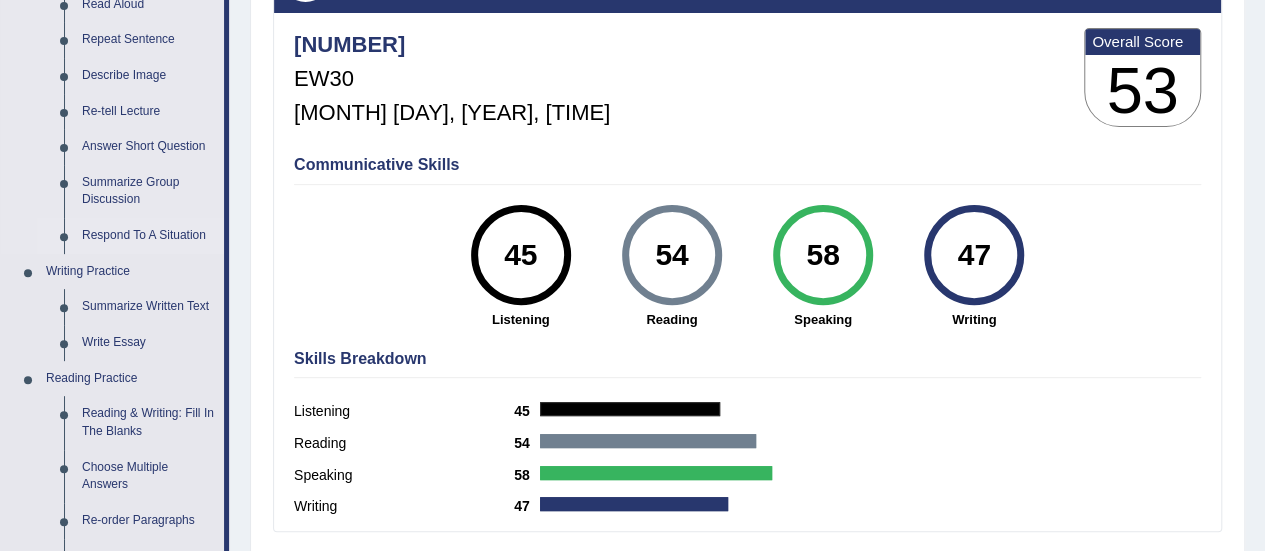 scroll, scrollTop: 269, scrollLeft: 0, axis: vertical 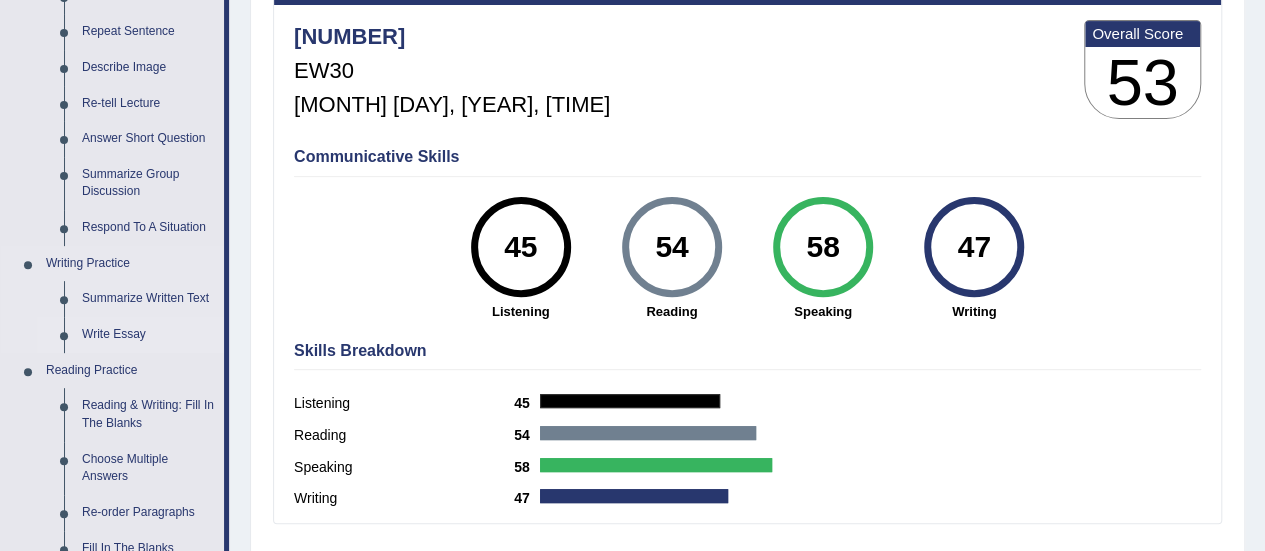click on "Write Essay" at bounding box center (148, 335) 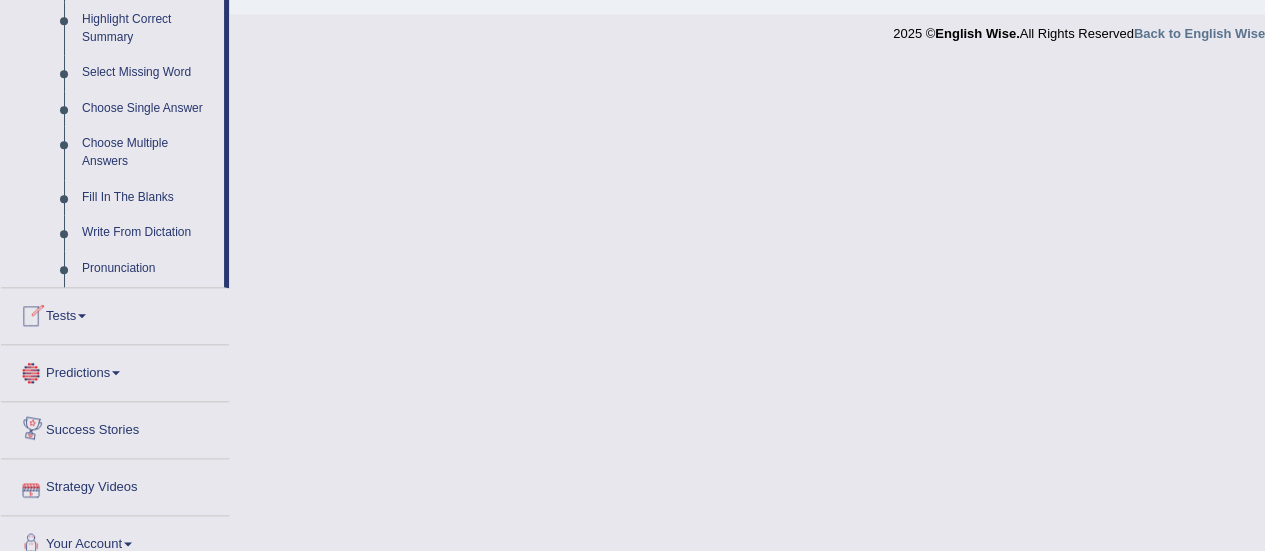 scroll, scrollTop: 1012, scrollLeft: 0, axis: vertical 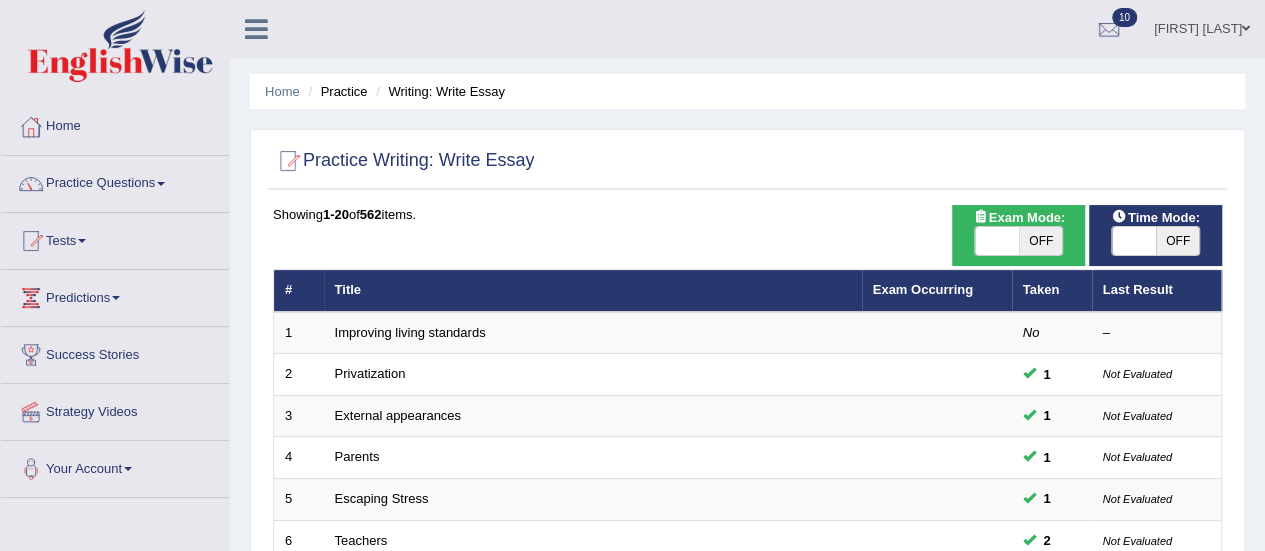 click at bounding box center (1134, 241) 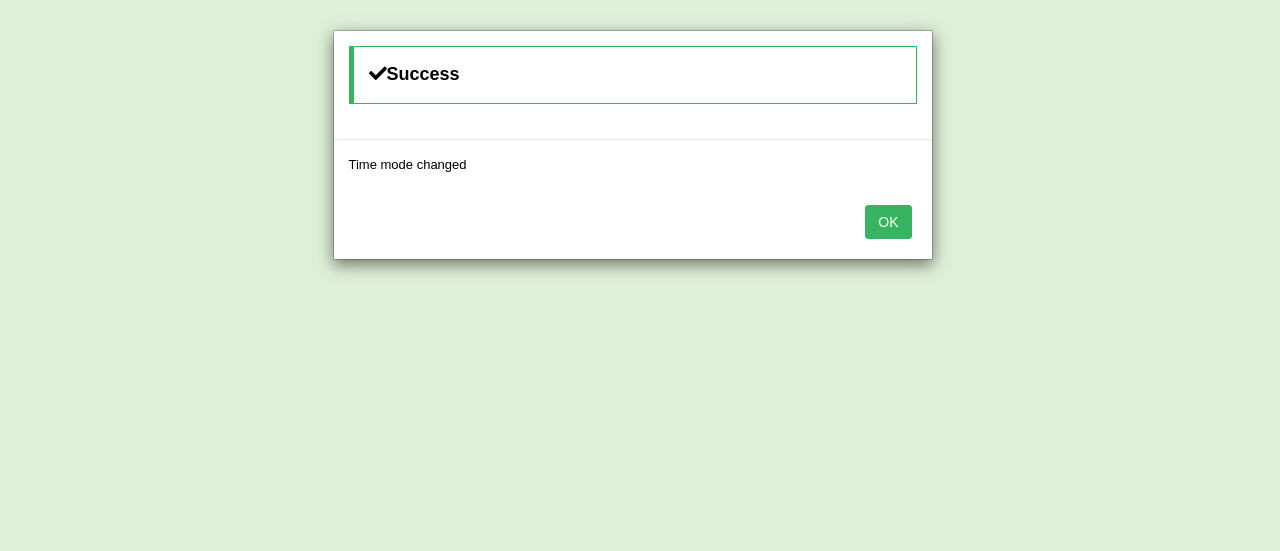 click on "OK" at bounding box center (888, 222) 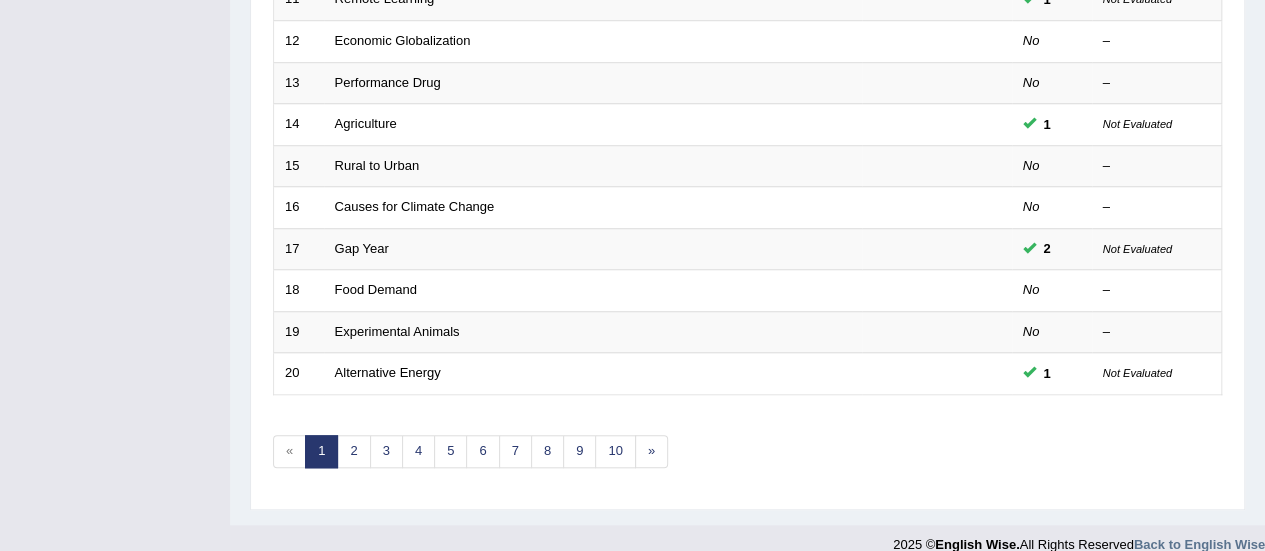 scroll, scrollTop: 763, scrollLeft: 0, axis: vertical 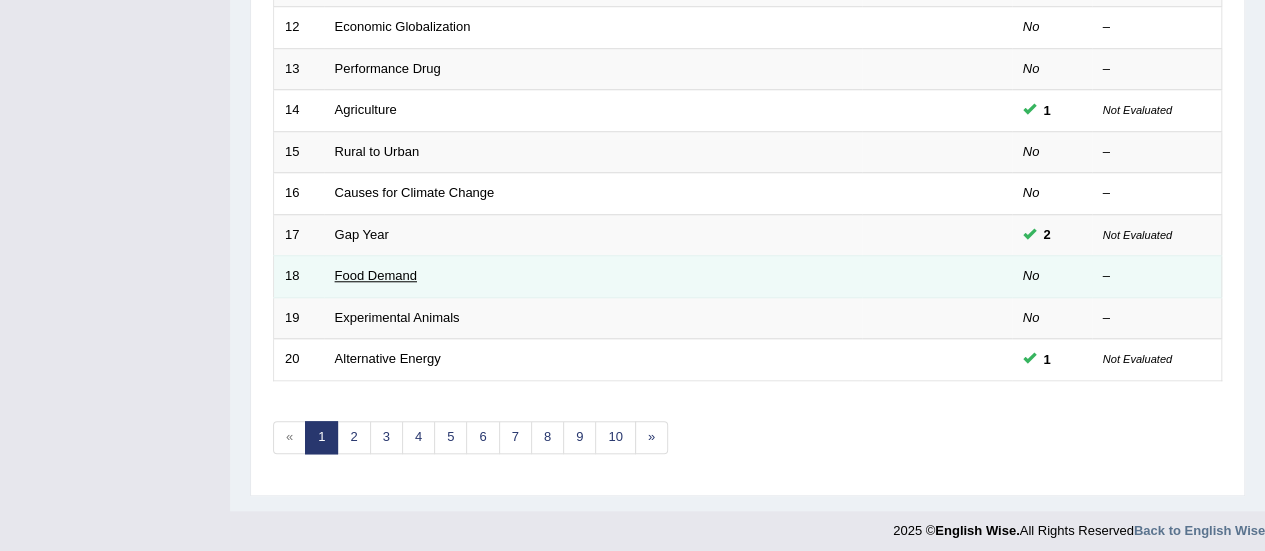 click on "Food Demand" at bounding box center (376, 275) 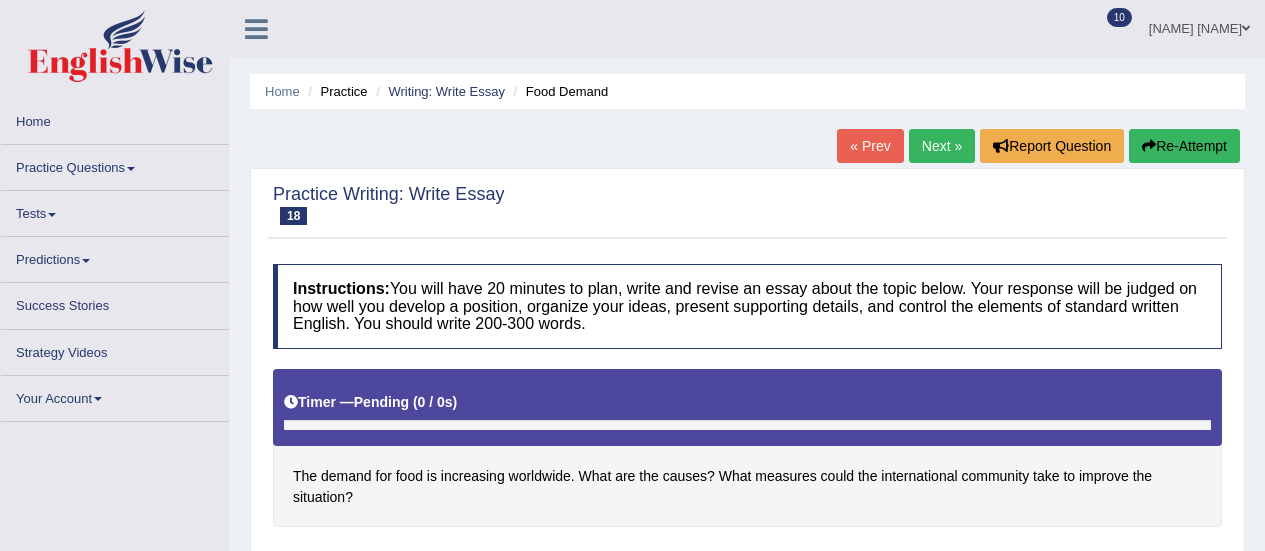 scroll, scrollTop: 0, scrollLeft: 0, axis: both 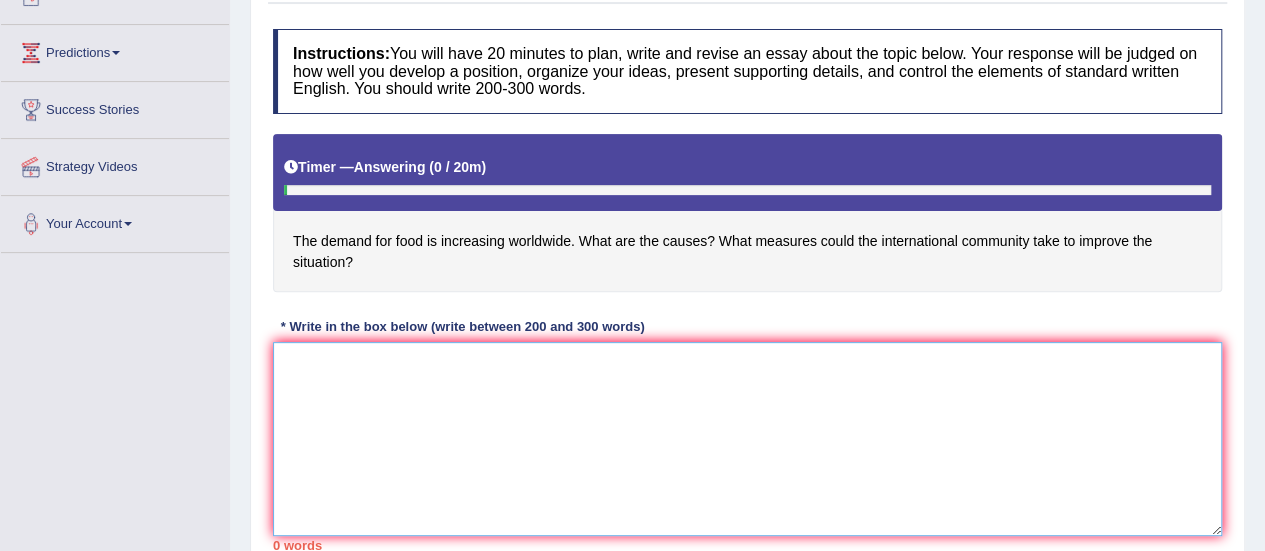 click at bounding box center (747, 439) 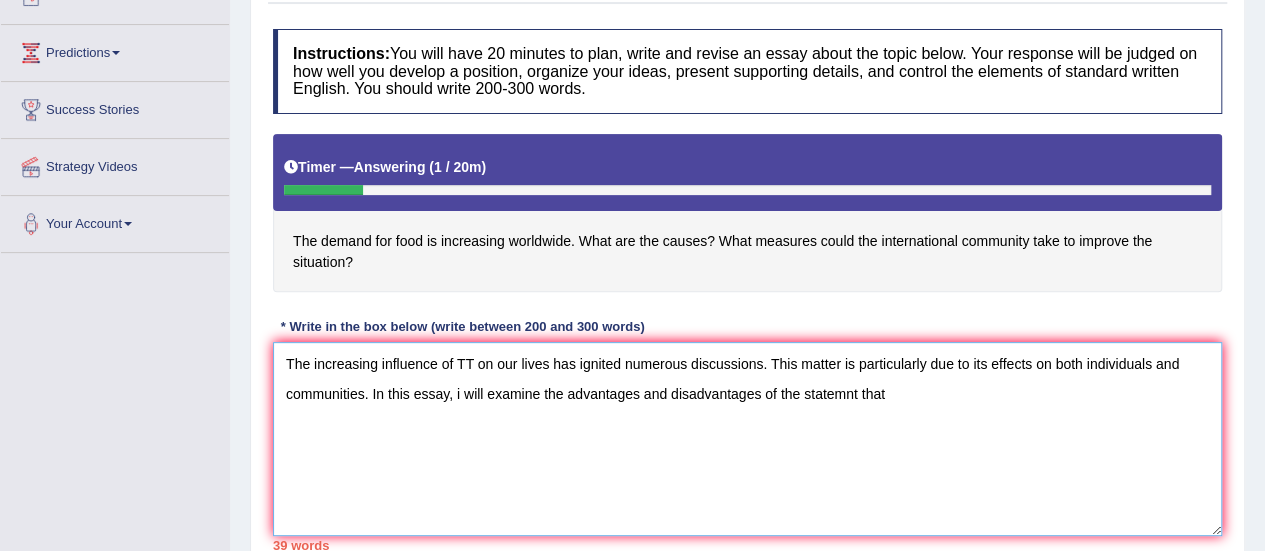 click on "The increasing influence of TT on our lives has ignited numerous discussions. This matter is particularly due to its effects on both individuals and communities. In this essay, i will examine the advantages and disadvantages of the statemnt that" at bounding box center [747, 439] 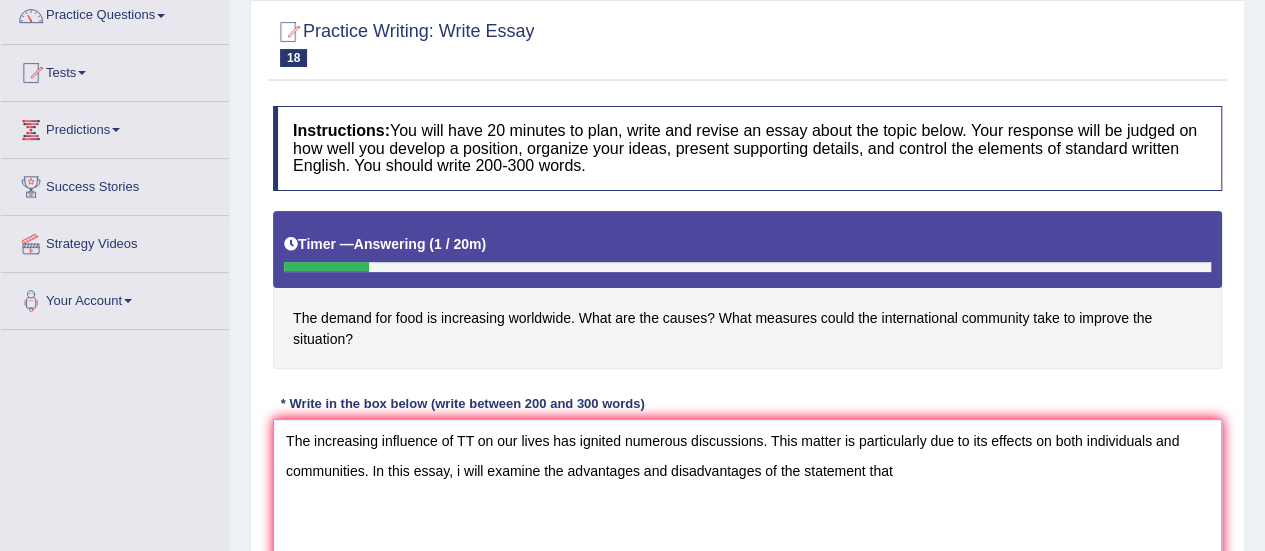 scroll, scrollTop: 174, scrollLeft: 0, axis: vertical 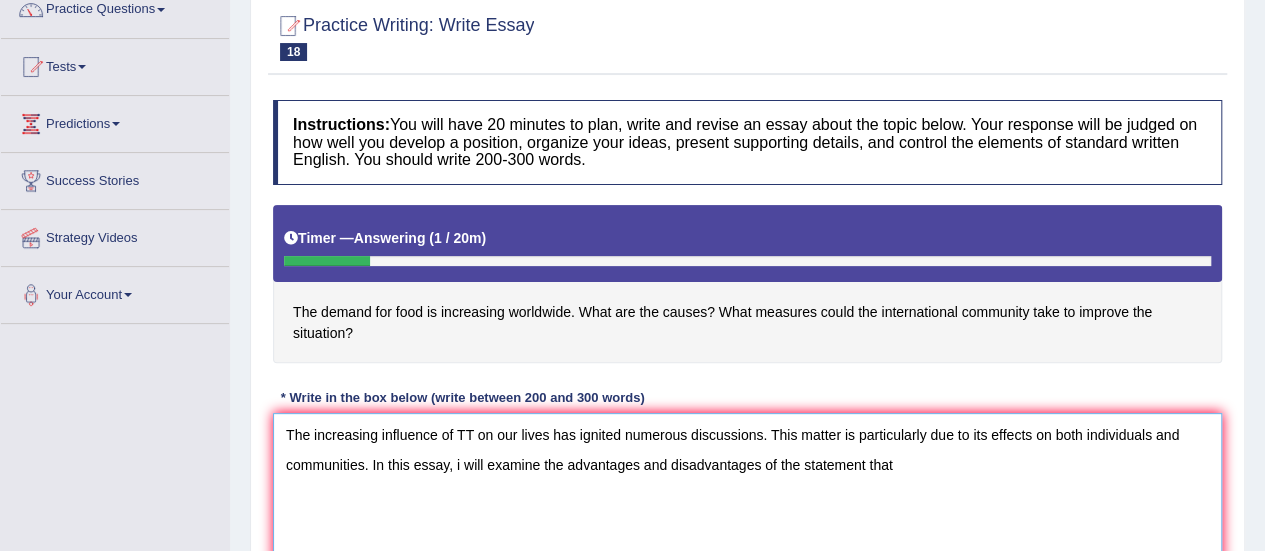 click on "The increasing influence of TT on our lives has ignited numerous discussions. This matter is particularly due to its effects on both individuals and communities. In this essay, i will examine the advantages and disadvantages of the statement that" at bounding box center (747, 510) 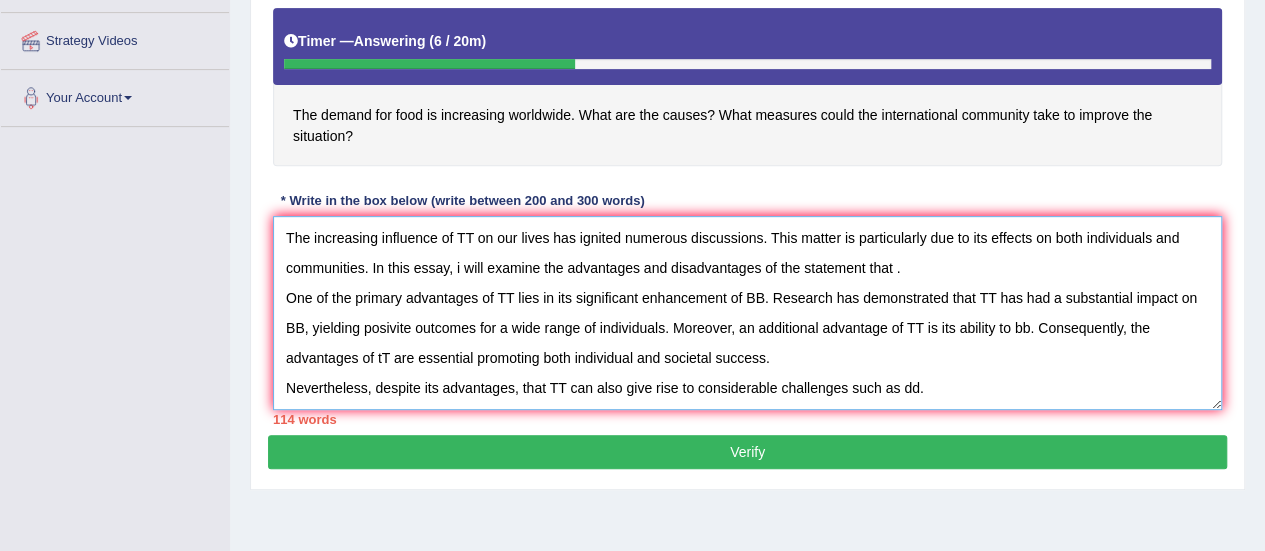 scroll, scrollTop: 374, scrollLeft: 0, axis: vertical 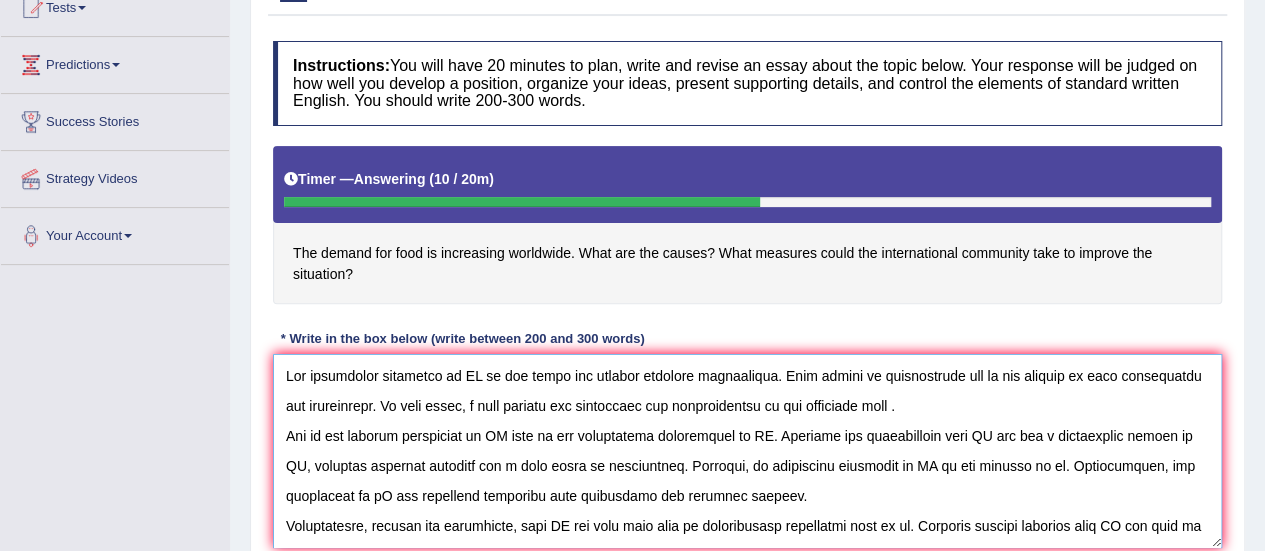 click at bounding box center (747, 451) 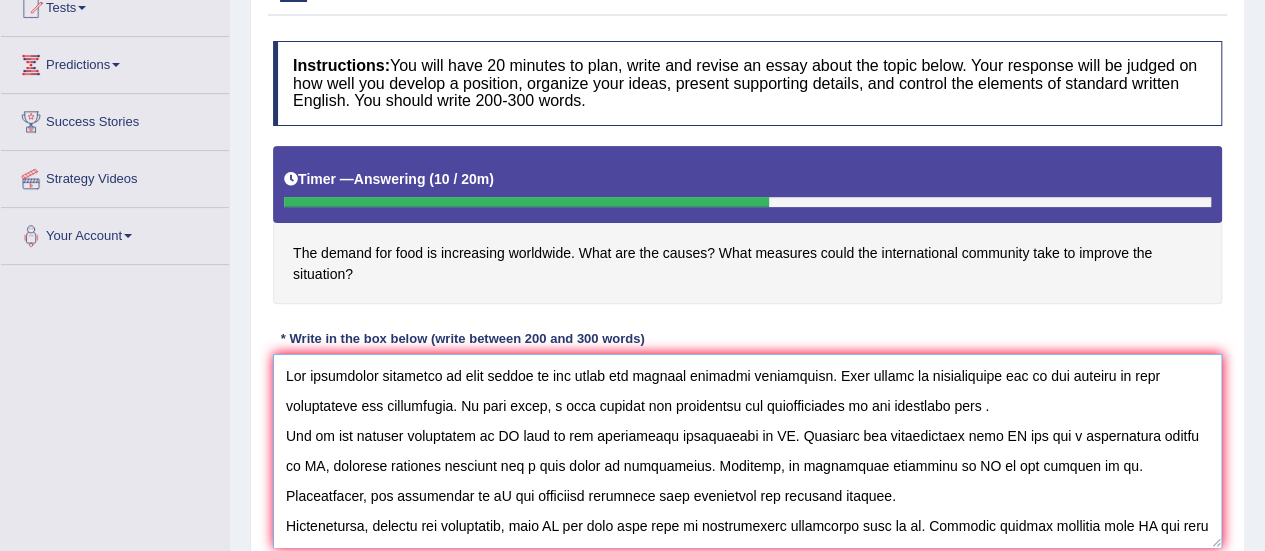 click at bounding box center [747, 451] 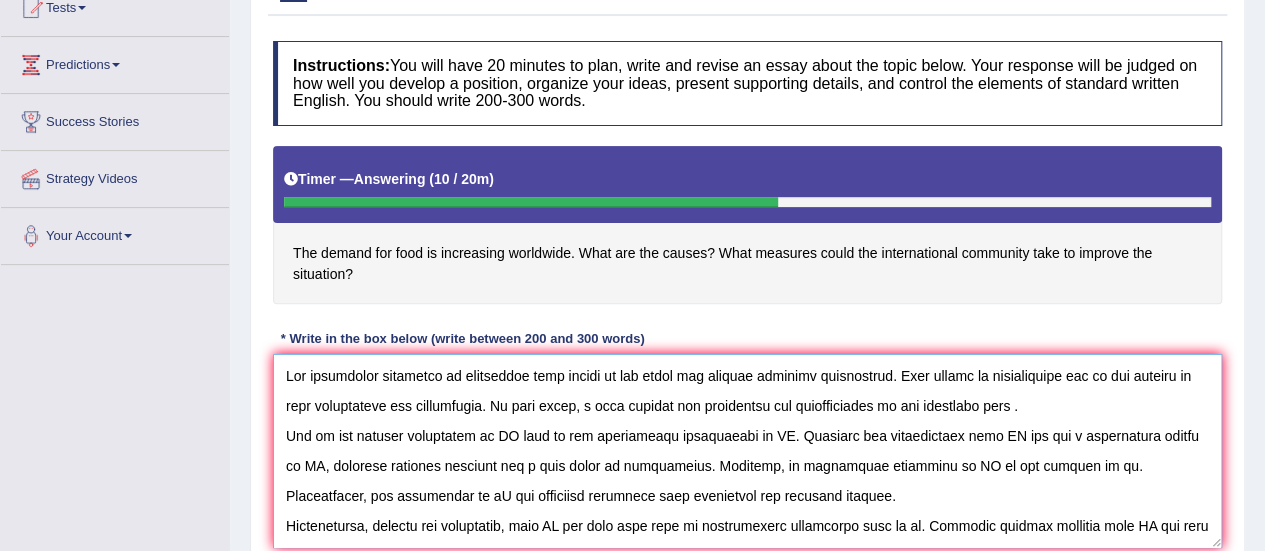 click at bounding box center (747, 451) 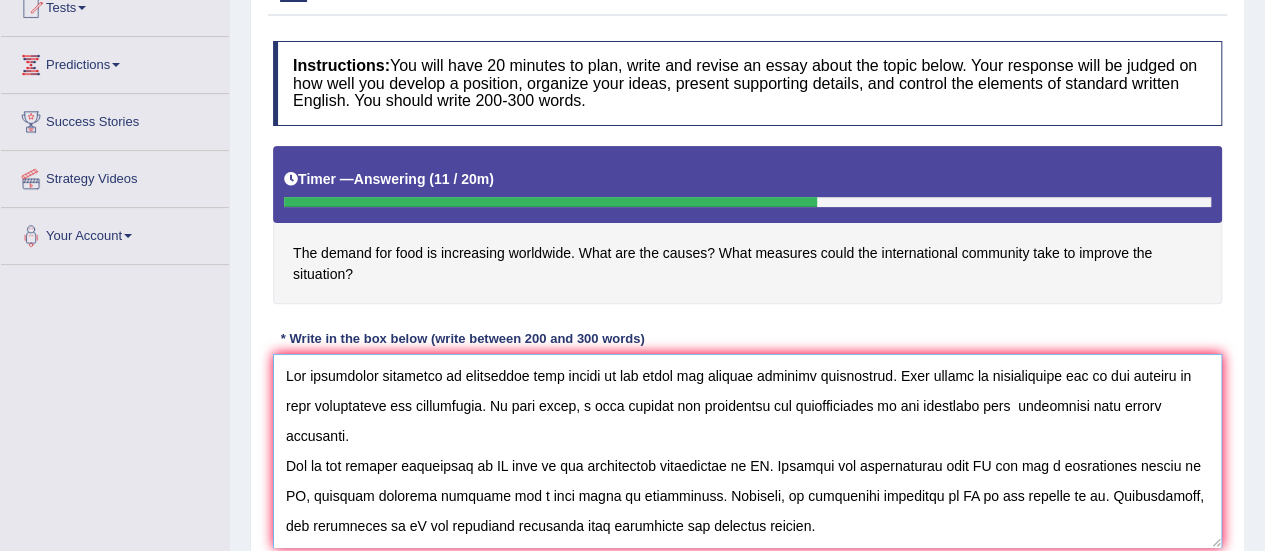 click at bounding box center (747, 451) 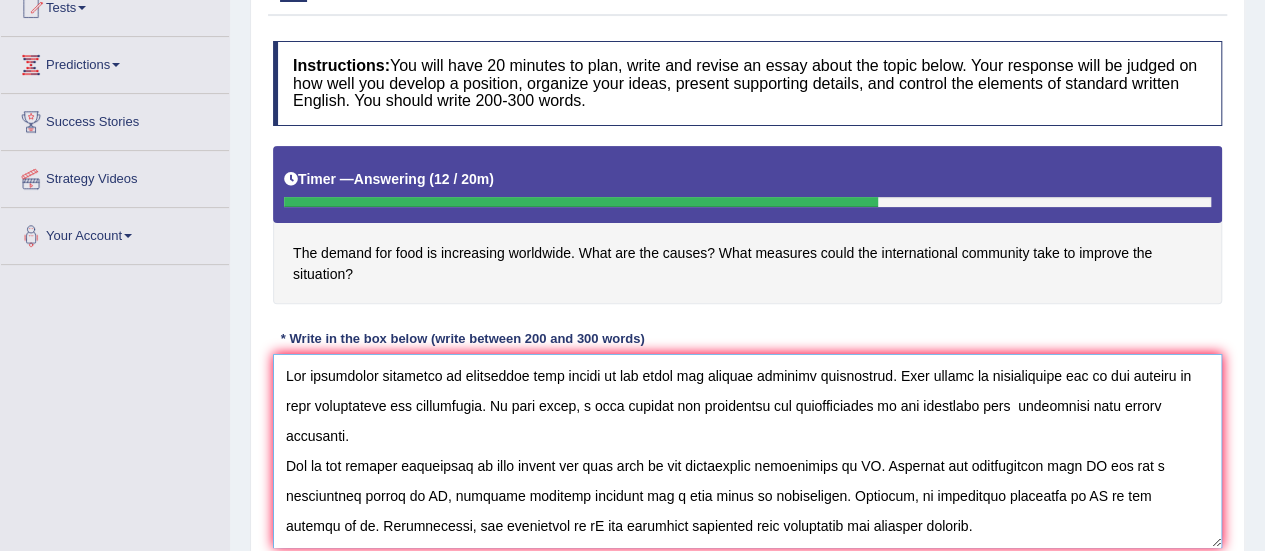 click at bounding box center (747, 451) 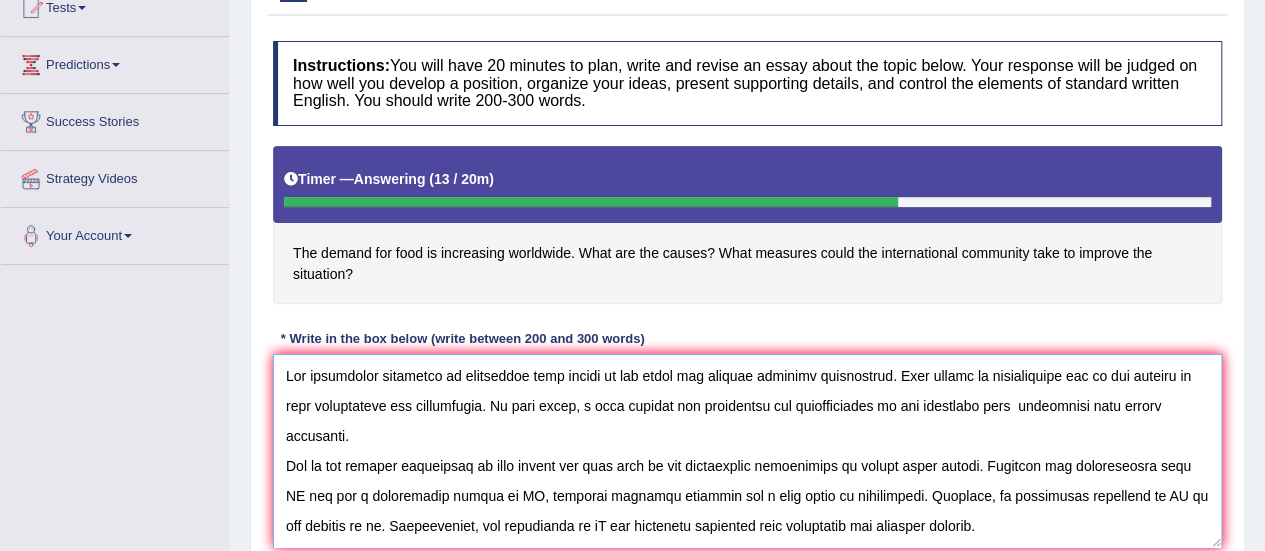 click at bounding box center (747, 451) 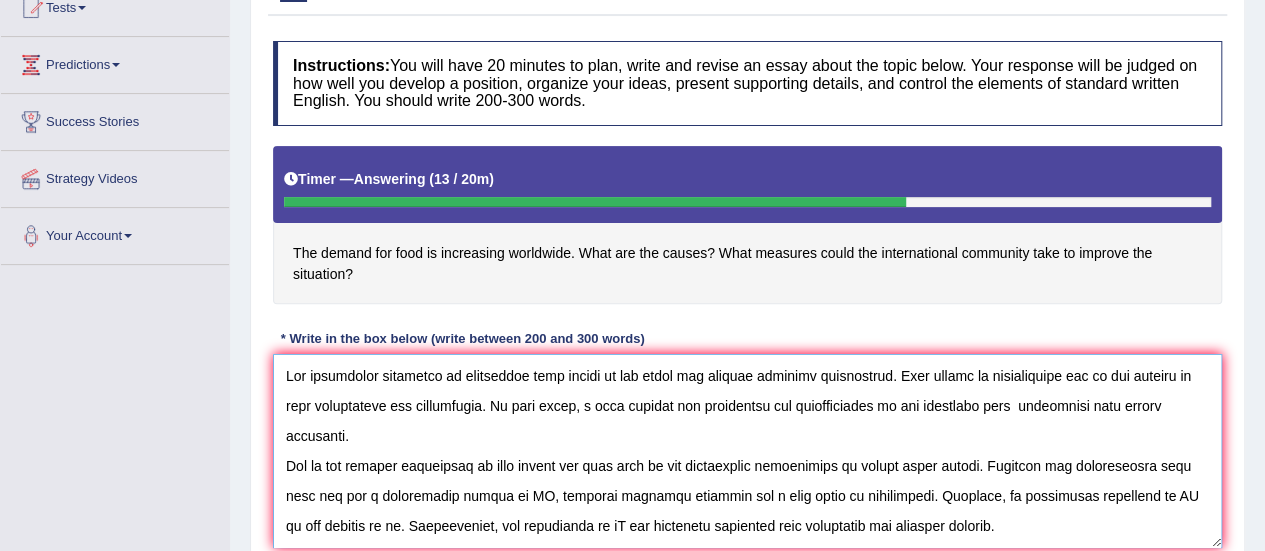 click at bounding box center (747, 451) 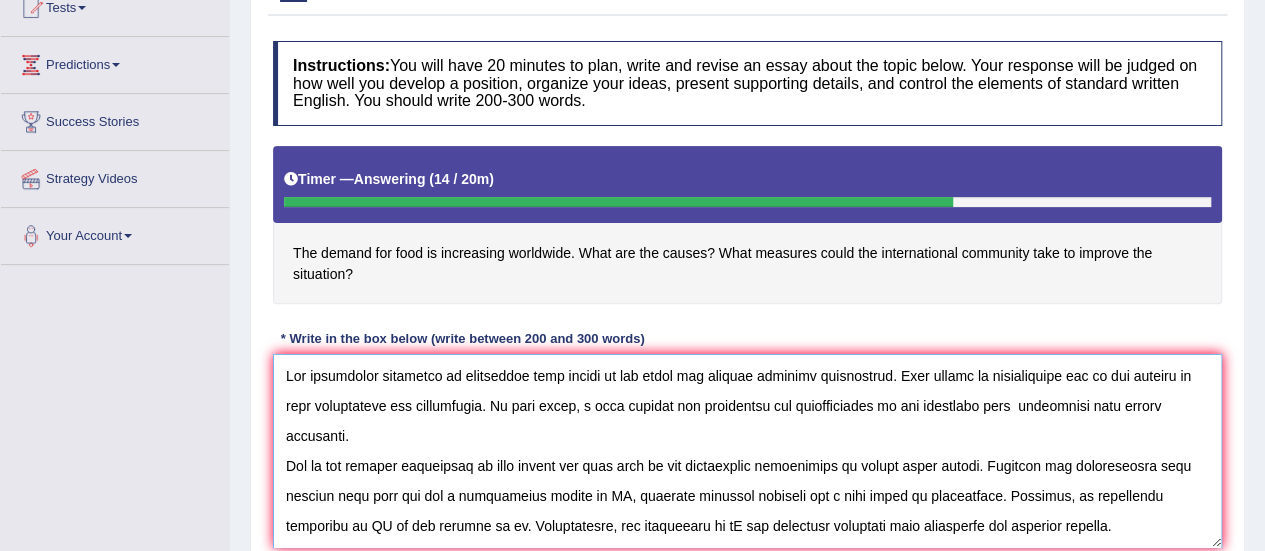 click at bounding box center (747, 451) 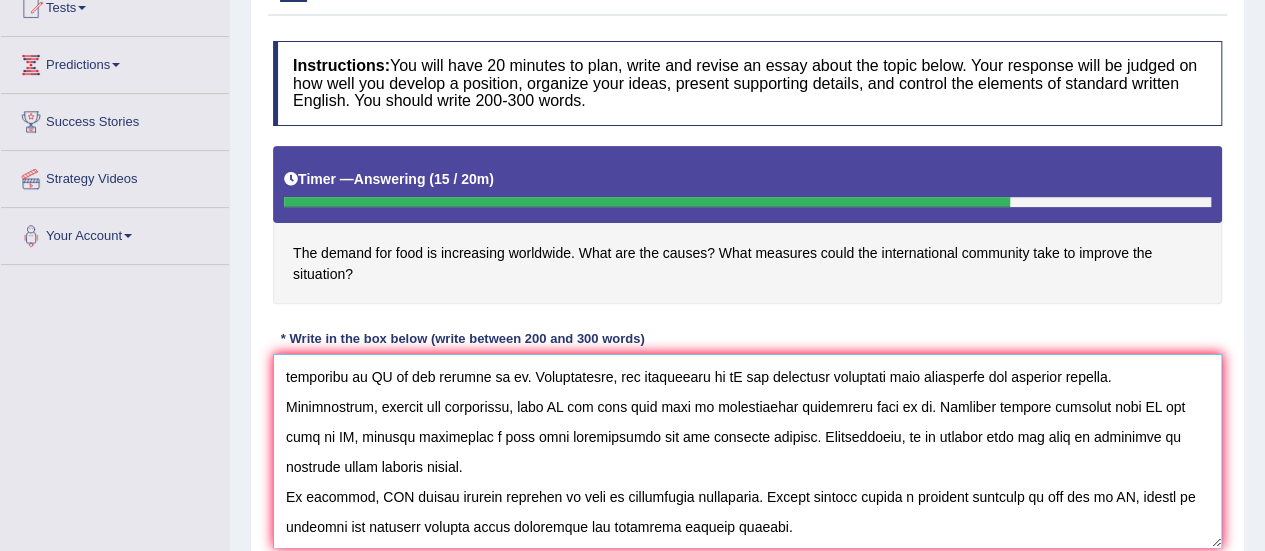 scroll, scrollTop: 150, scrollLeft: 0, axis: vertical 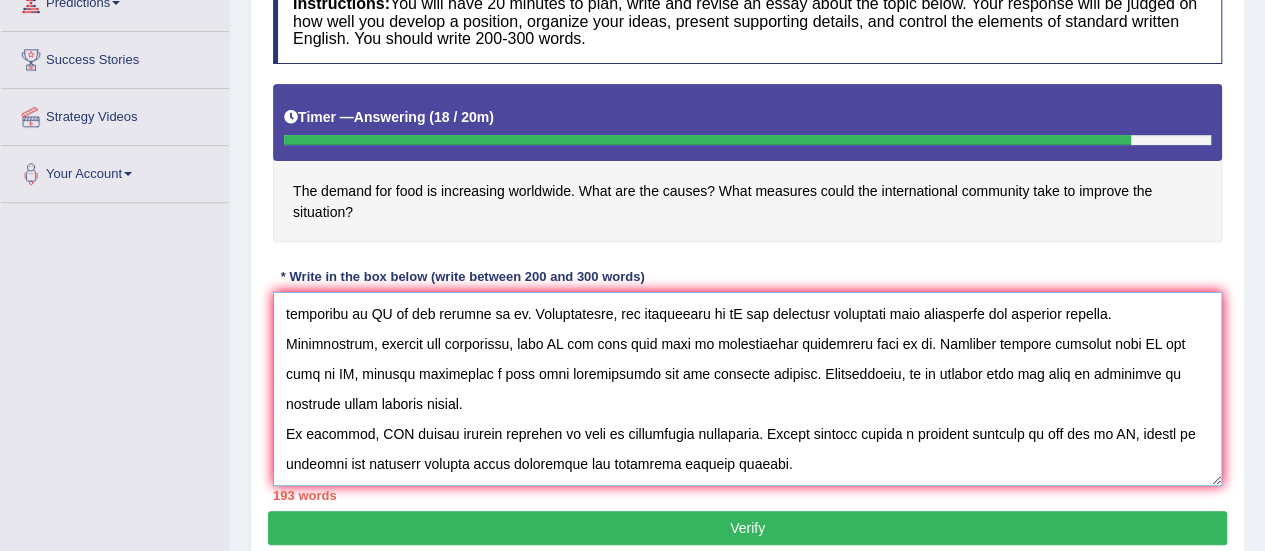click at bounding box center (747, 389) 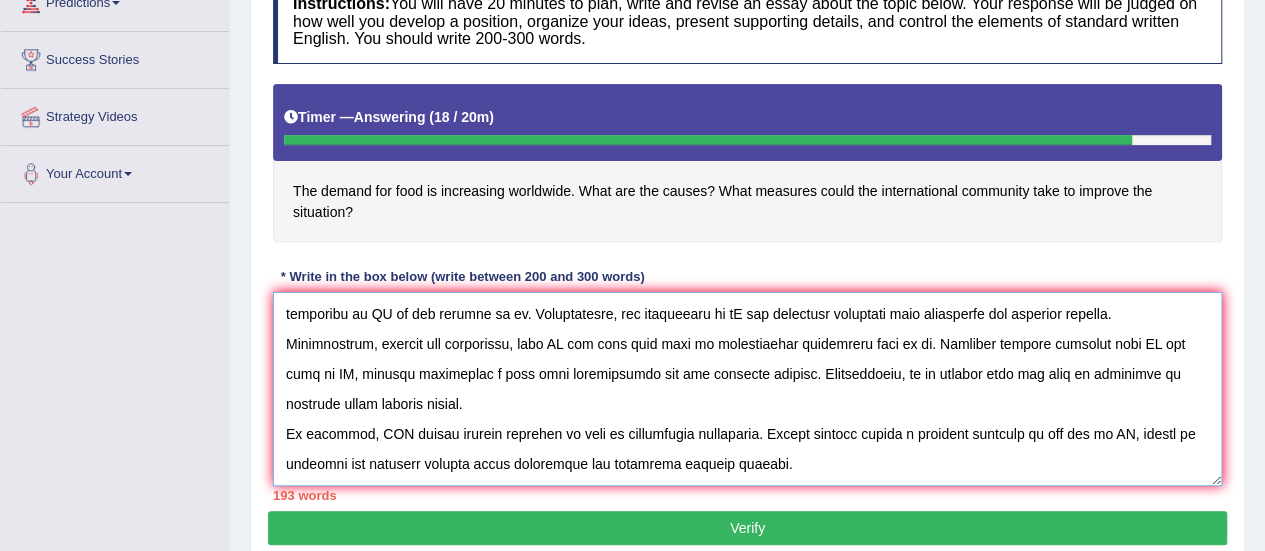 click at bounding box center (747, 389) 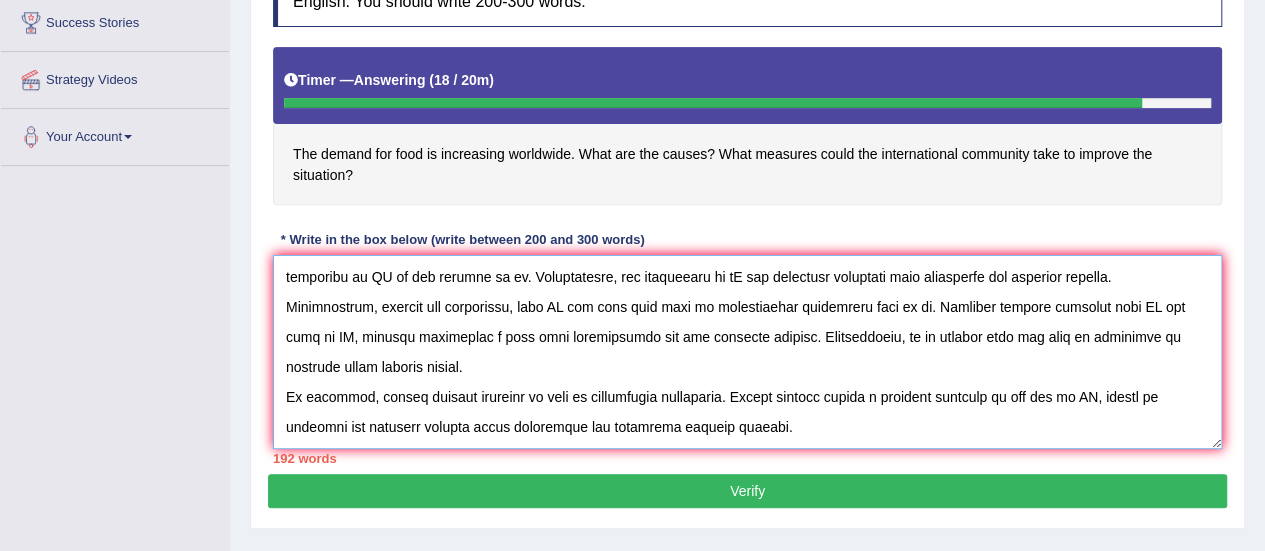 scroll, scrollTop: 329, scrollLeft: 0, axis: vertical 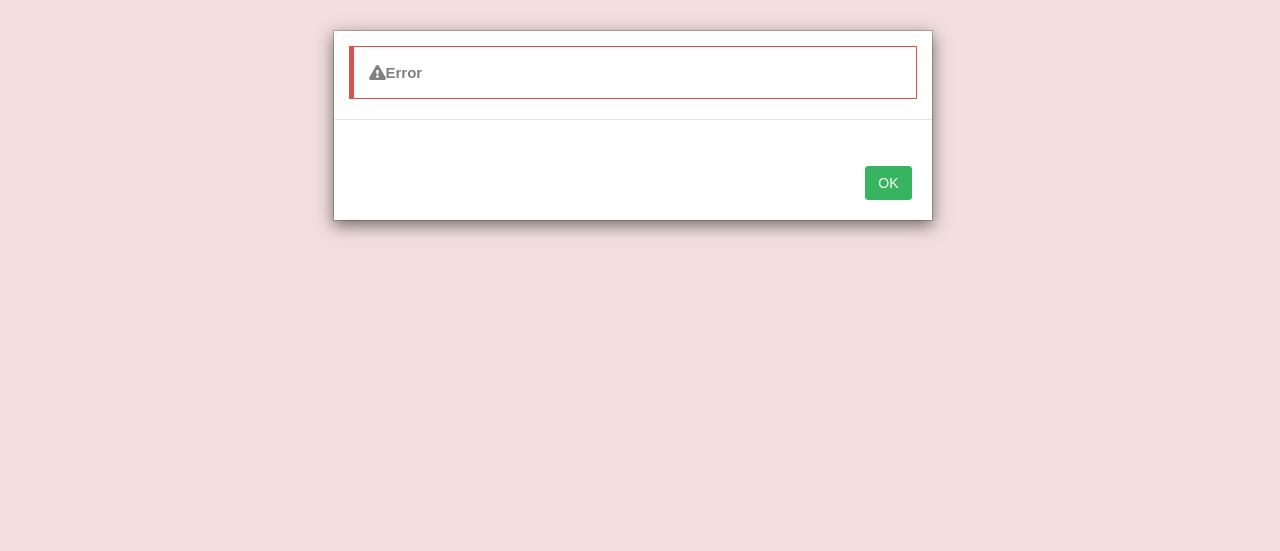 click on "OK" at bounding box center [888, 183] 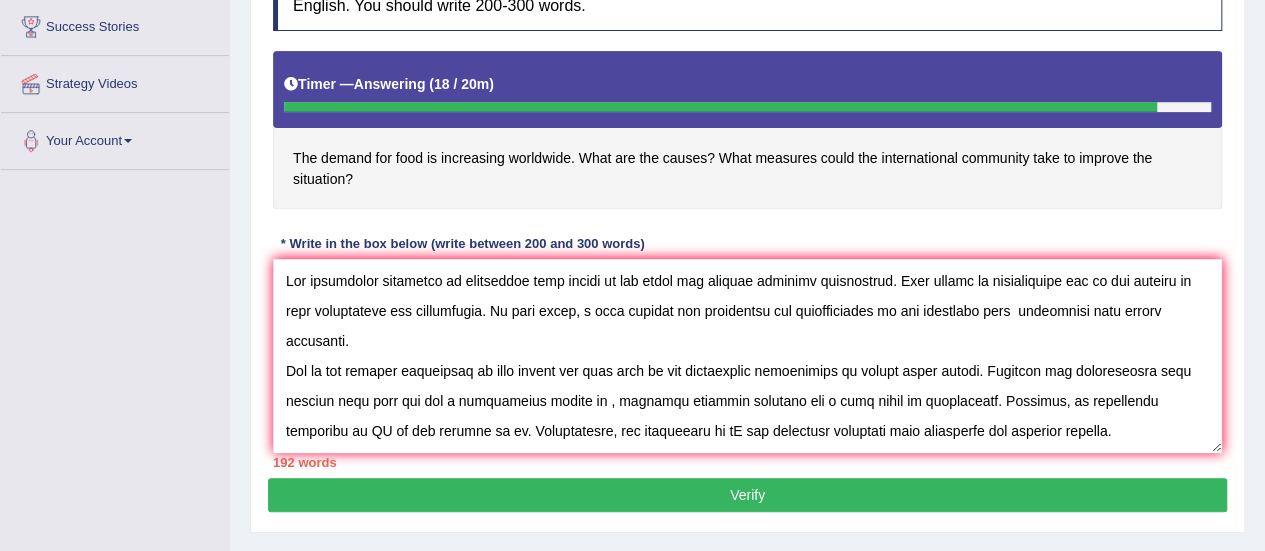 scroll, scrollTop: 330, scrollLeft: 0, axis: vertical 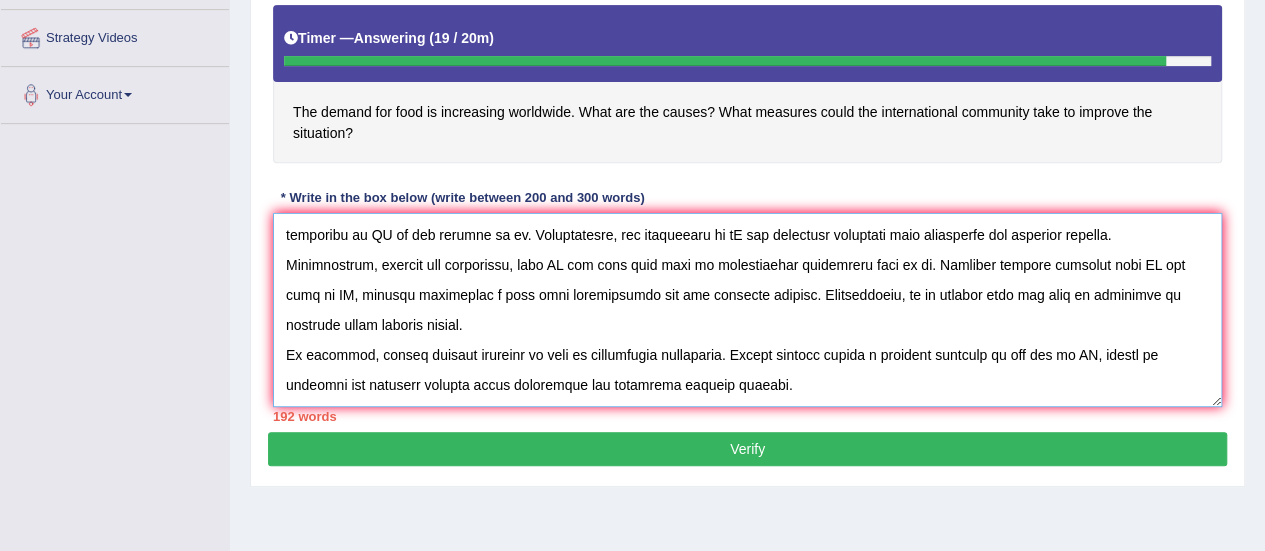 click at bounding box center [747, 310] 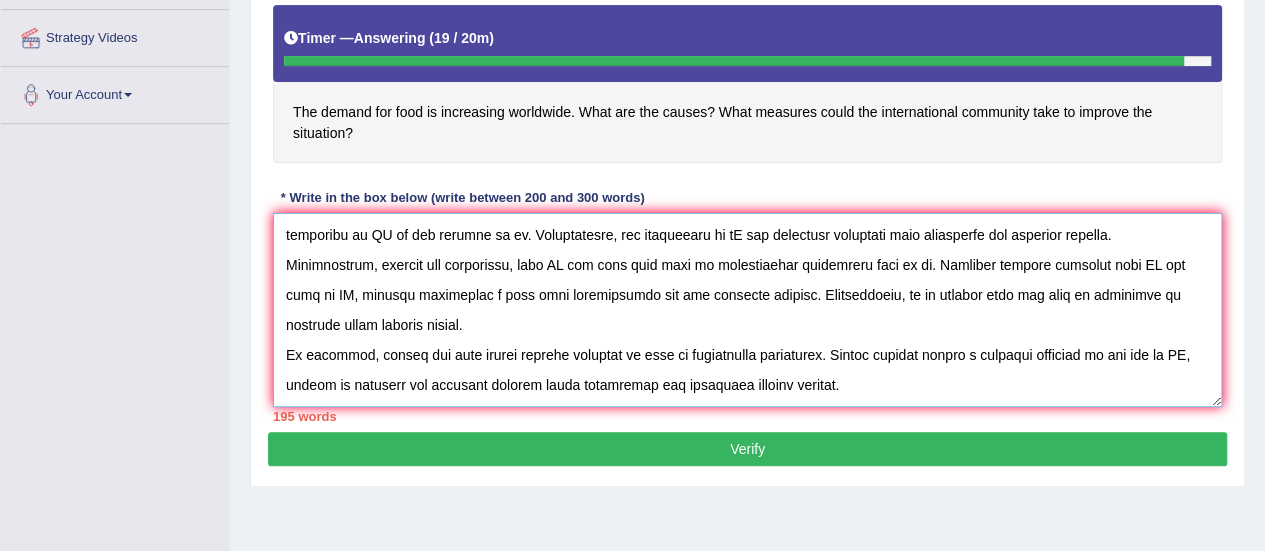 click at bounding box center [747, 310] 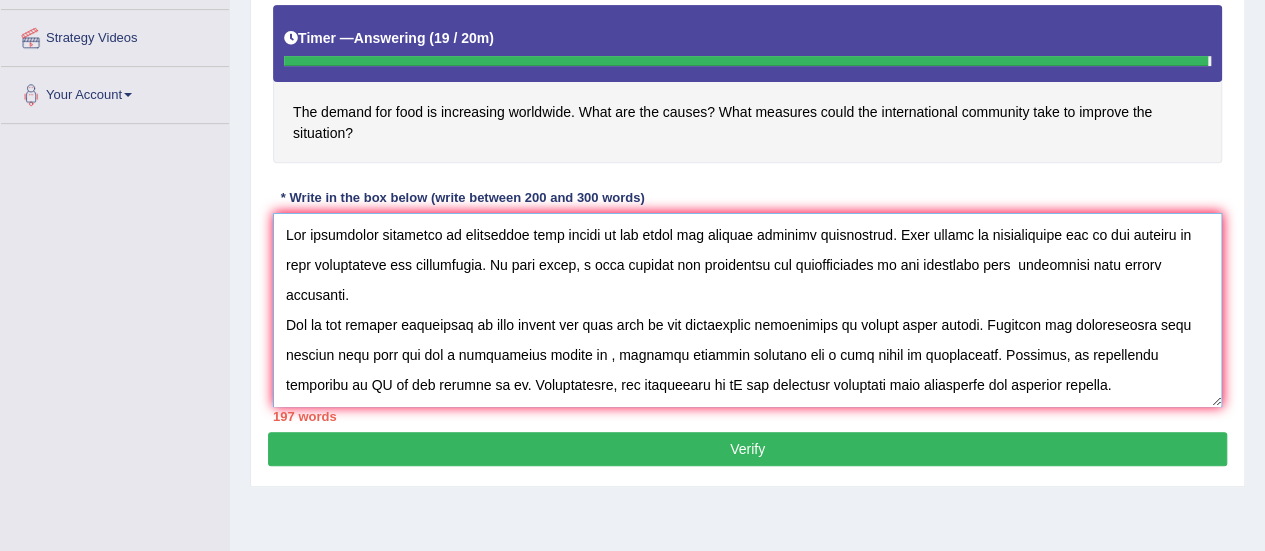 scroll, scrollTop: 150, scrollLeft: 0, axis: vertical 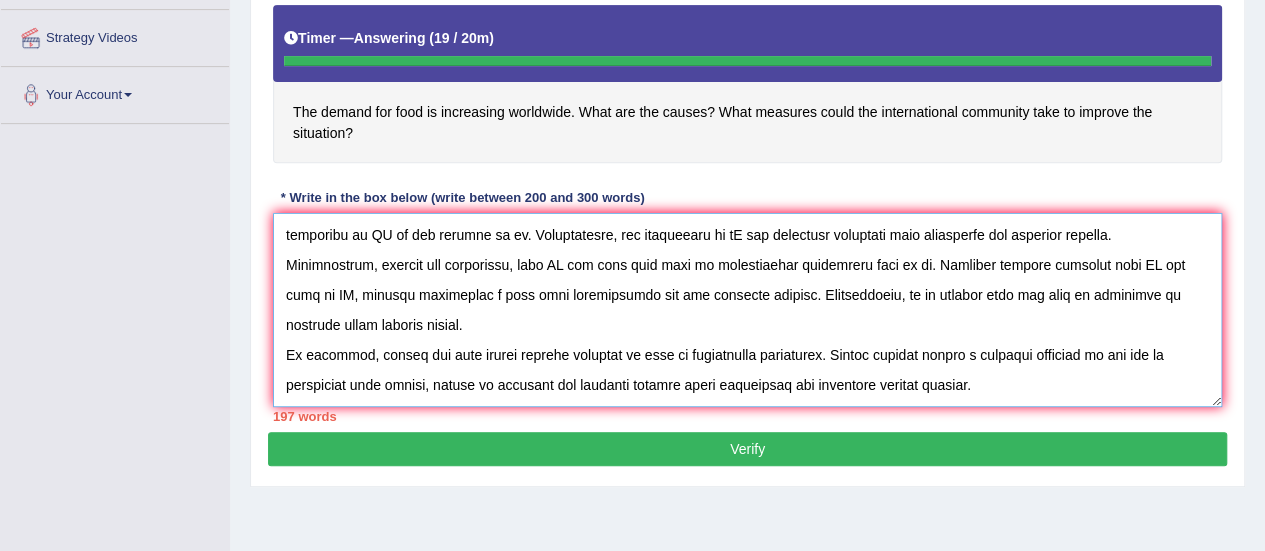 type on "The increasing influence of increasing food demand on our lives has ignited numerous discussions. This matter is particularly due to its effects on both individuals and communities. In this essay, i will examine the advantages and disadvantages of the statement that  increasing food demand worldwide.
One of the primary advantages of more demand for food lies in its significant enhancement of easily reach access. Research has demonstrated that consume more food has had a substantial impact on , yielding posivite outcomes for a wide range of individuals. Moreover, an additional advantage of TT is its ability to bb. Consequently, the advantages of tT are essential promoting both individual and societal success.
Nevertheless, despite its advantages, that TT can also give rise to considerable challenges such as dd. Numerous studies indicate that TT may lead to DD, thereby generating a long term complication for all involved parties. Consequently, it is evident that ttt must be addressed to mitigate their advers..." 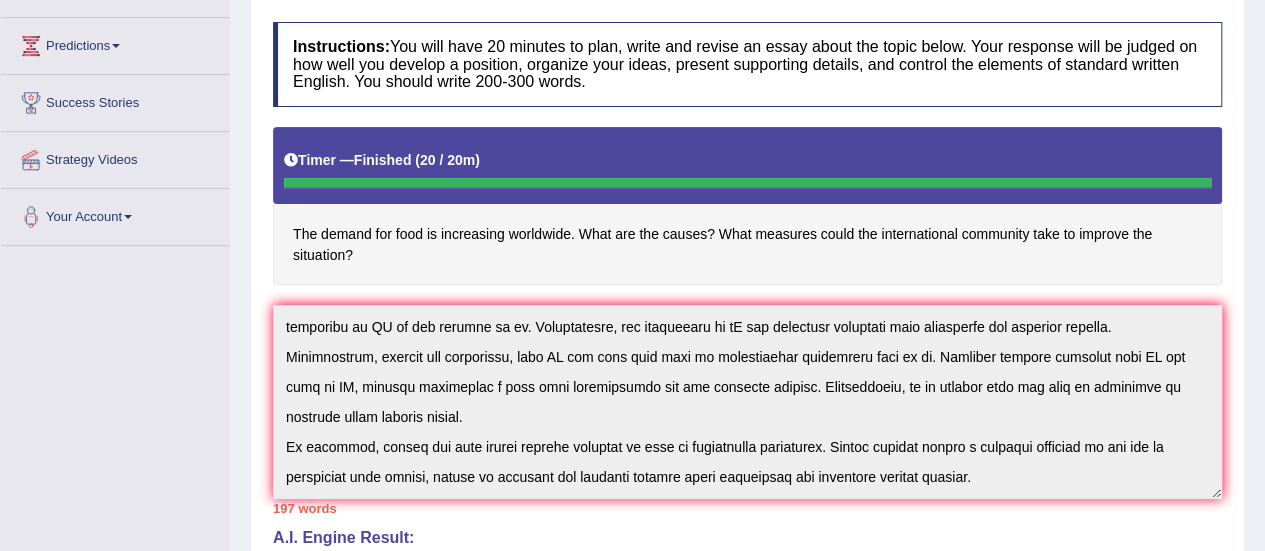 scroll, scrollTop: 248, scrollLeft: 0, axis: vertical 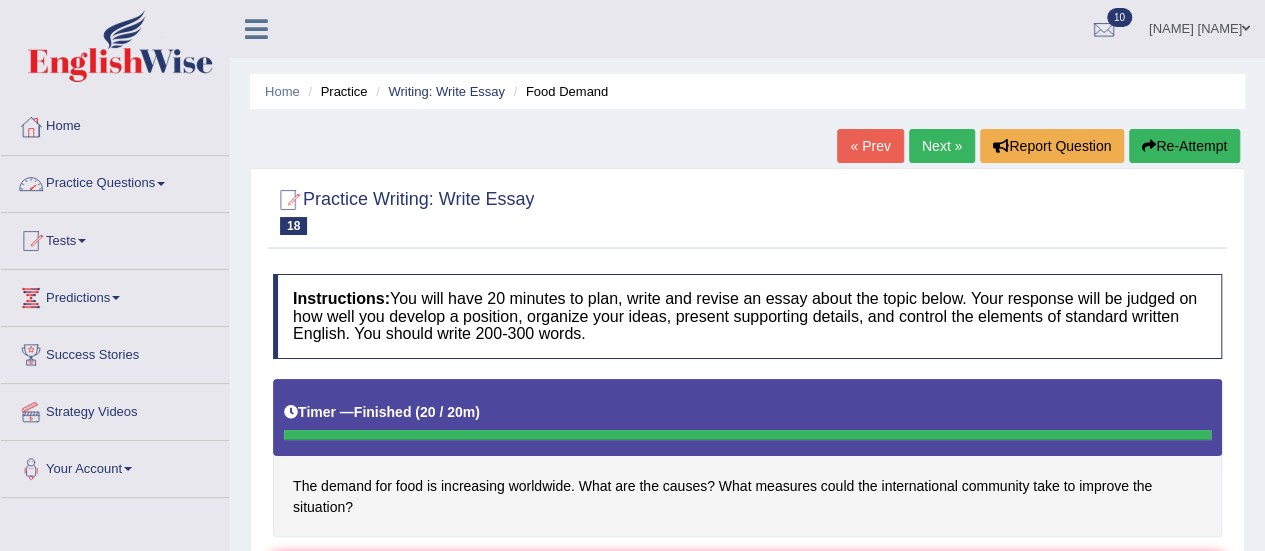click on "Practice Questions" at bounding box center (115, 181) 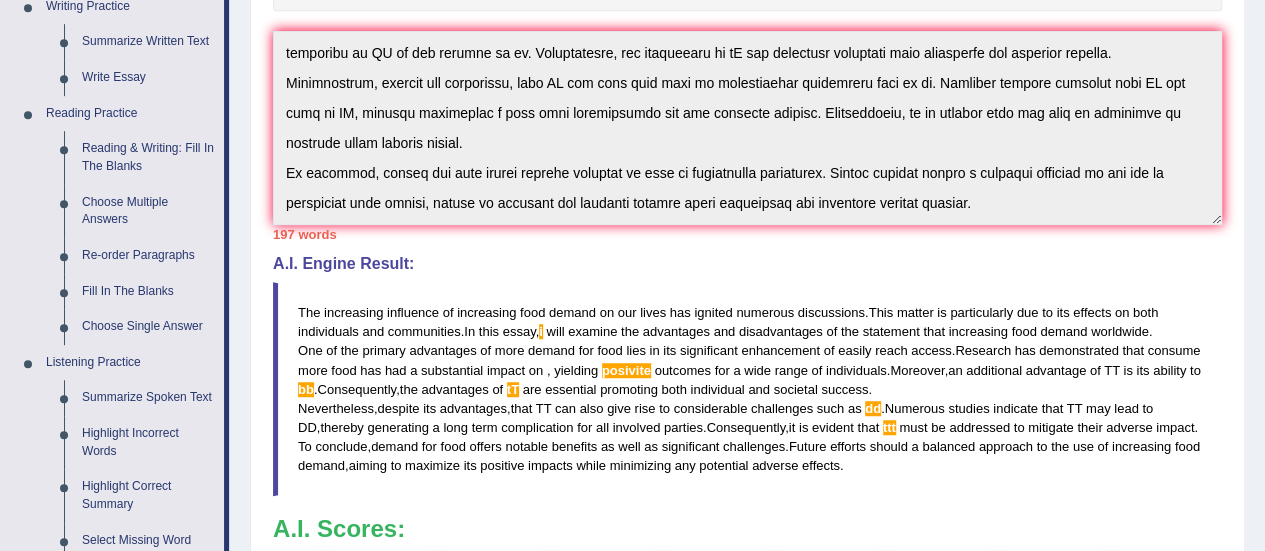 scroll, scrollTop: 527, scrollLeft: 0, axis: vertical 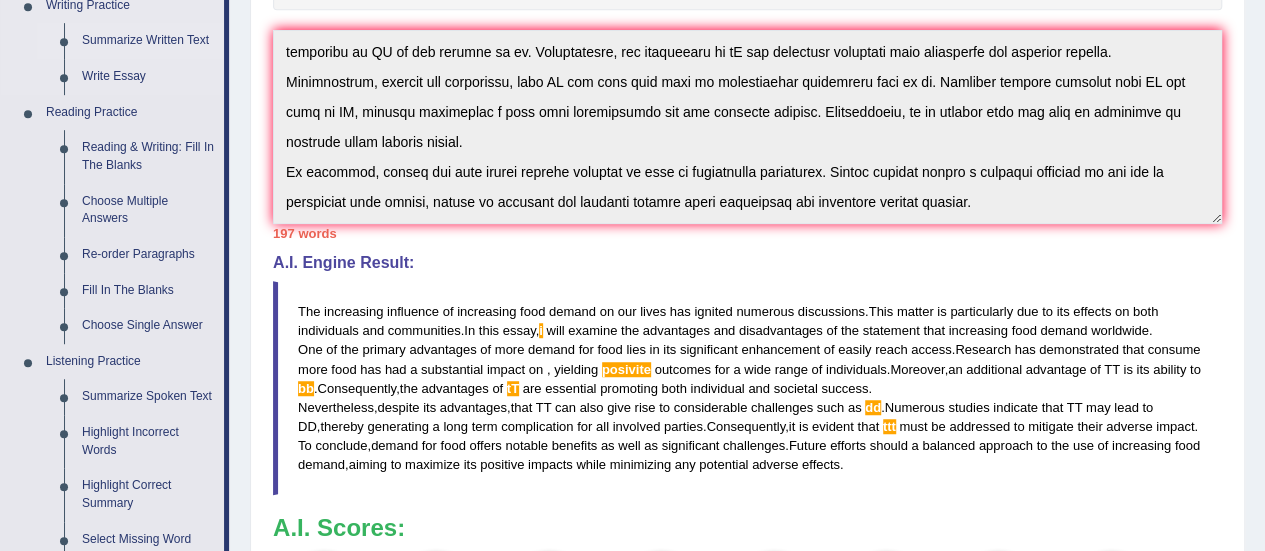 click on "Summarize Written Text" at bounding box center (148, 41) 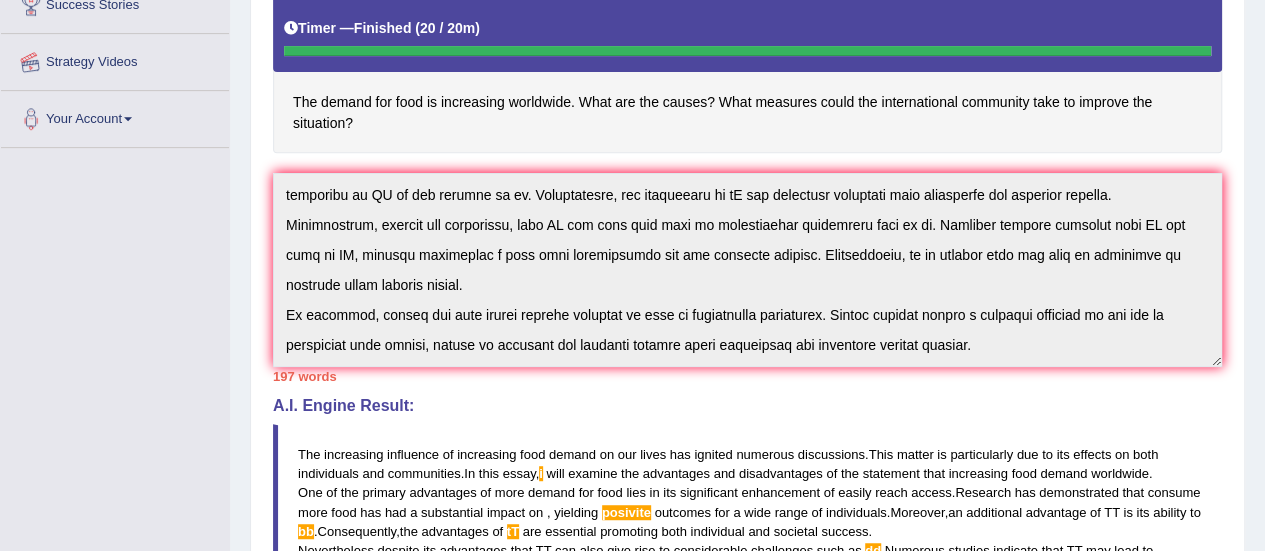 scroll, scrollTop: 546, scrollLeft: 0, axis: vertical 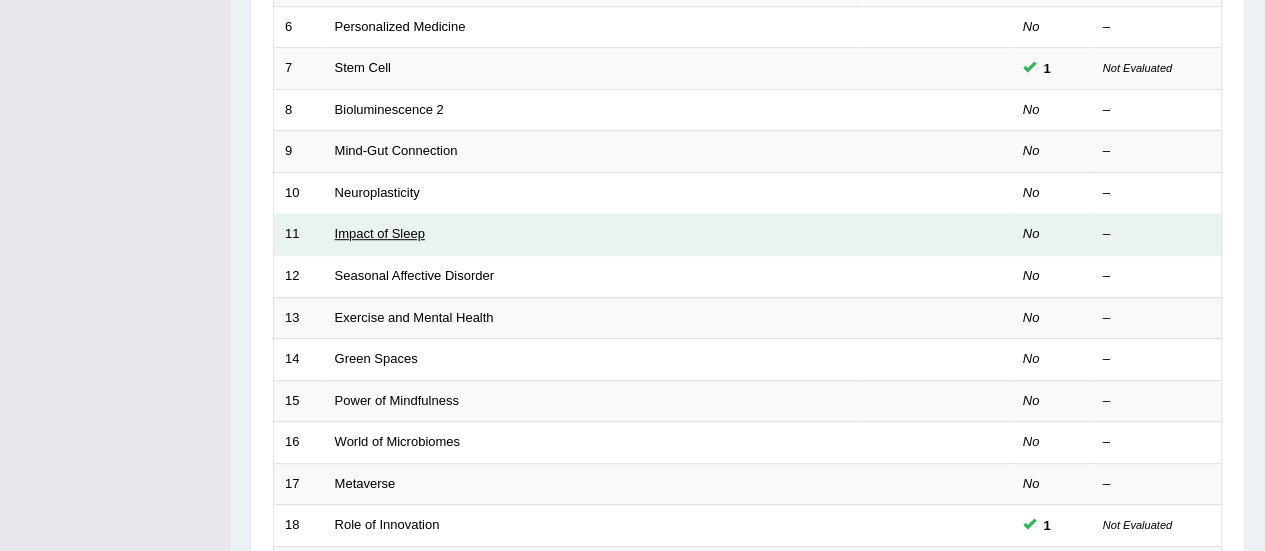 click on "Impact of Sleep" at bounding box center [380, 233] 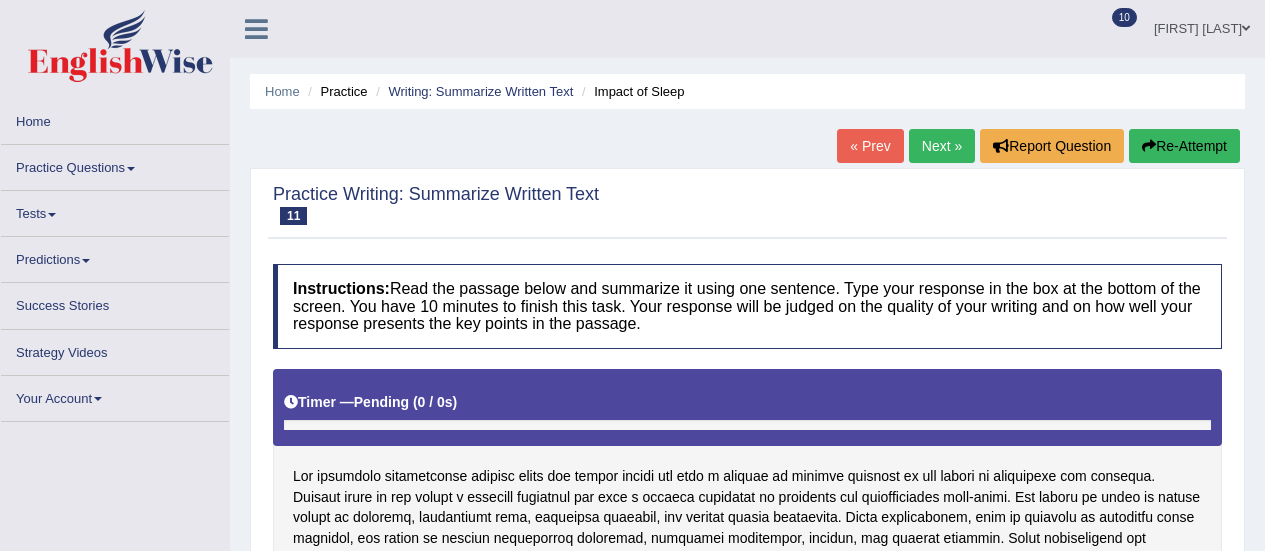 scroll, scrollTop: 0, scrollLeft: 0, axis: both 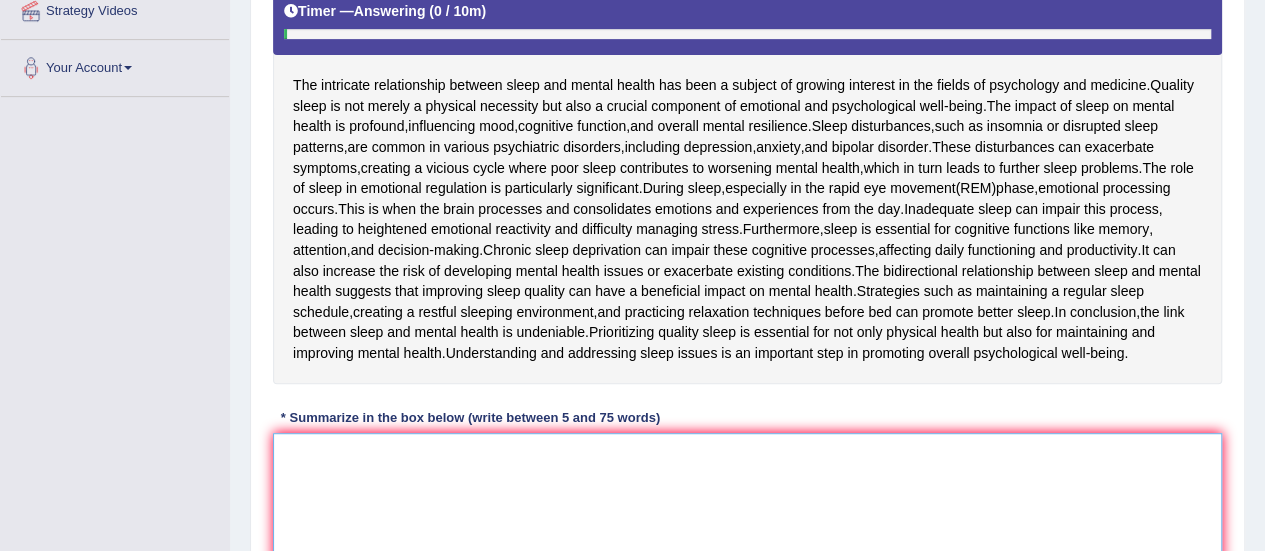 click at bounding box center (747, 530) 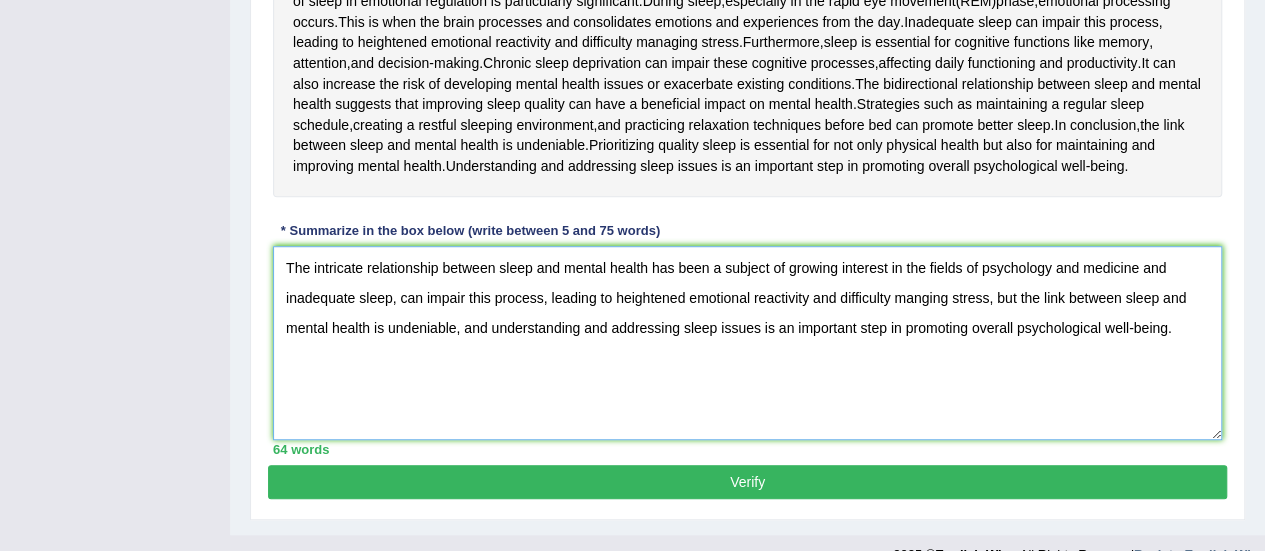 scroll, scrollTop: 592, scrollLeft: 0, axis: vertical 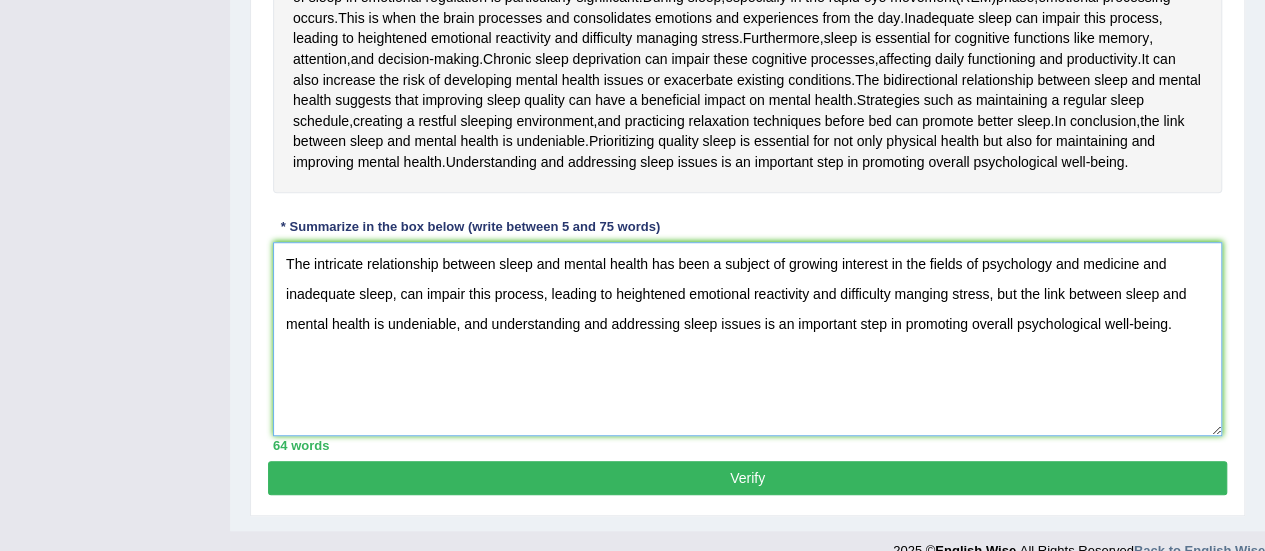type on "The intricate relationship between sleep and mental health has been a subject of growing interest in the fields of psychology and medicine and inadequate sleep, can impair this process, leading to heightened emotional reactivity and difficulty manging stress, but the link between sleep and mental health is undeniable, and understanding and addressing sleep issues is an important step in promoting overall psychological well-being." 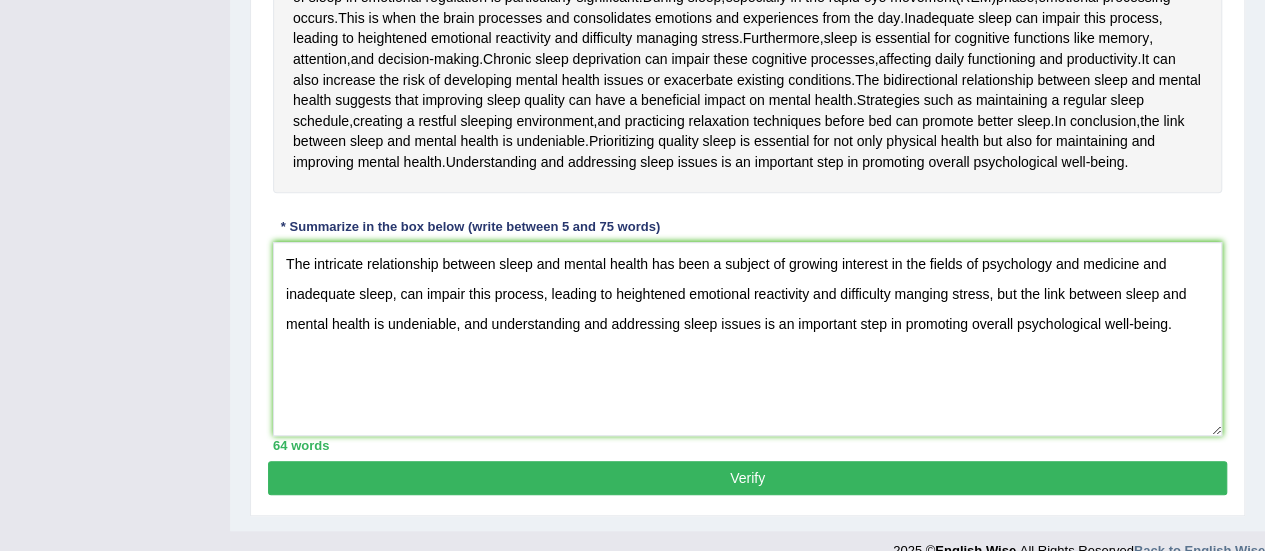 click on "Verify" at bounding box center (747, 478) 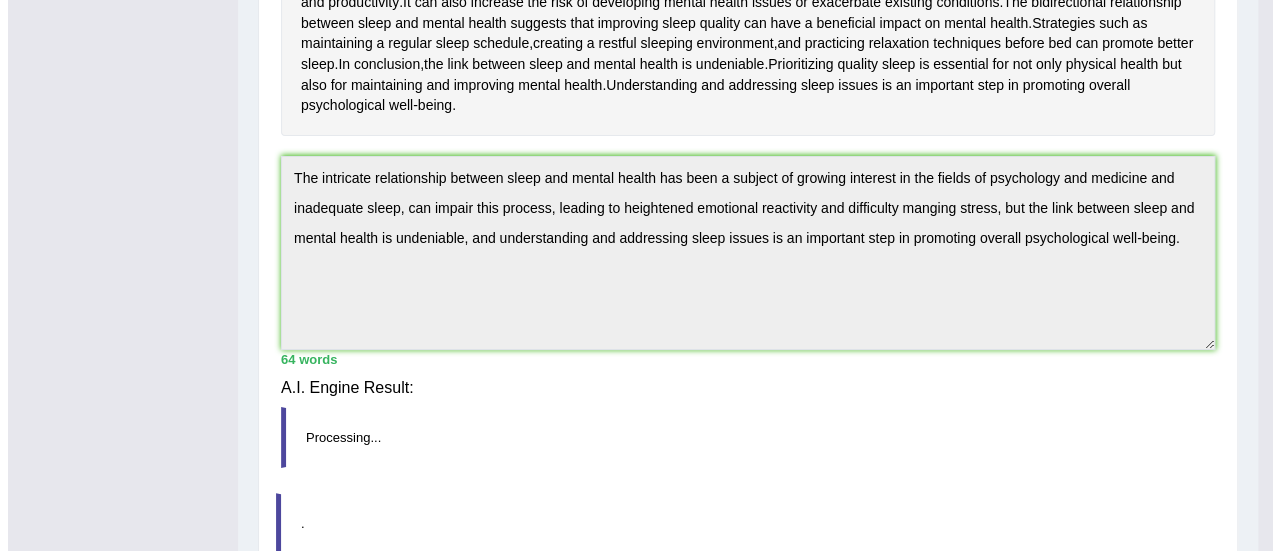 scroll, scrollTop: 515, scrollLeft: 0, axis: vertical 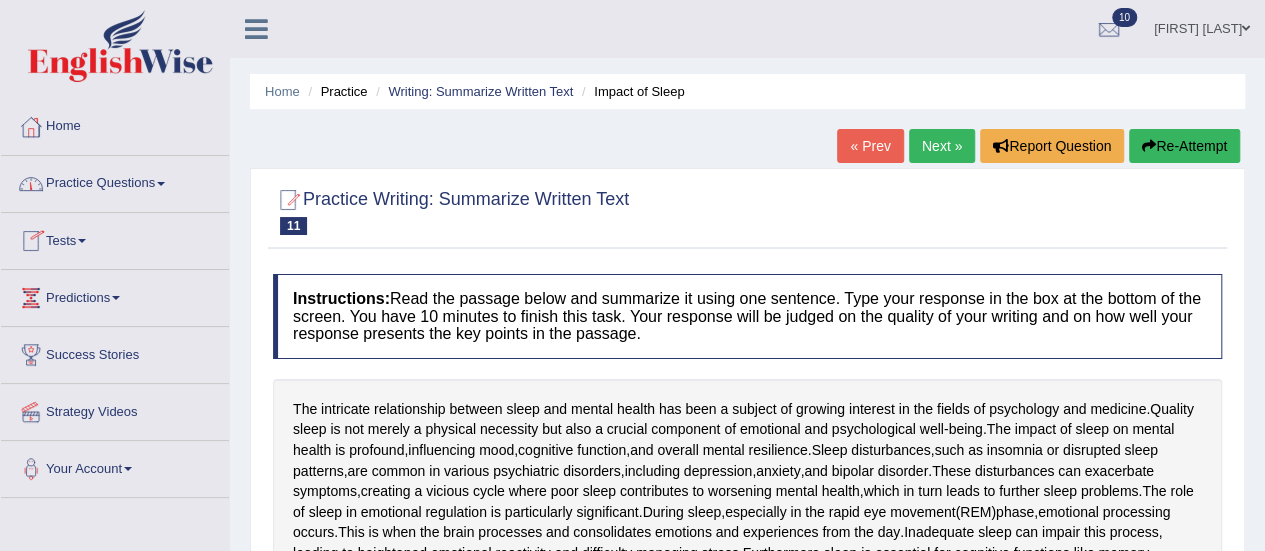 click on "Practice Questions" at bounding box center [115, 181] 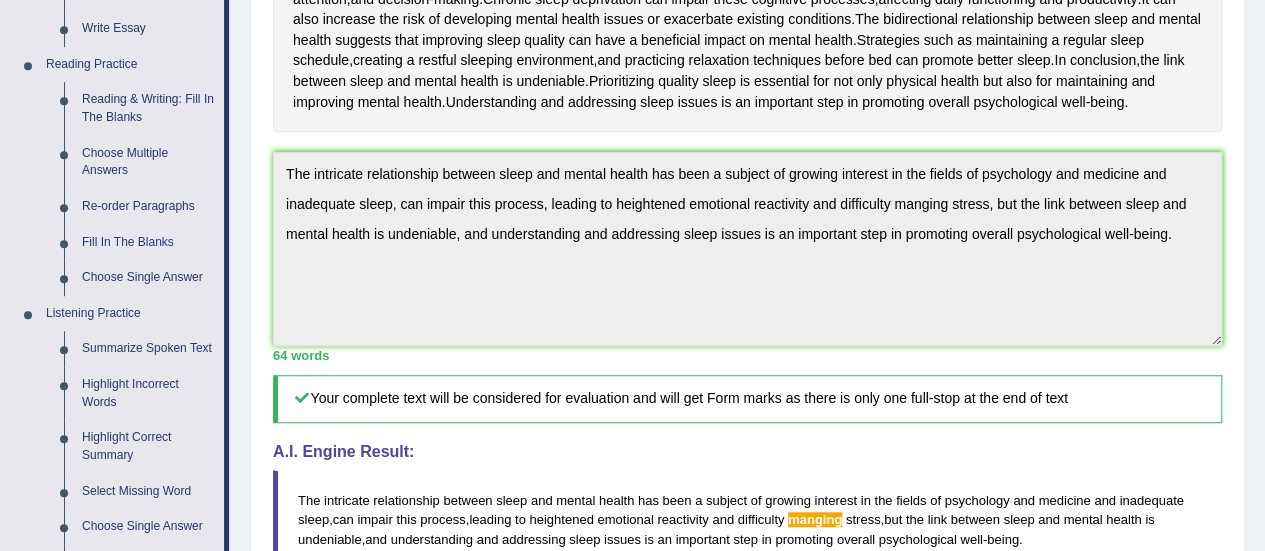 scroll, scrollTop: 582, scrollLeft: 0, axis: vertical 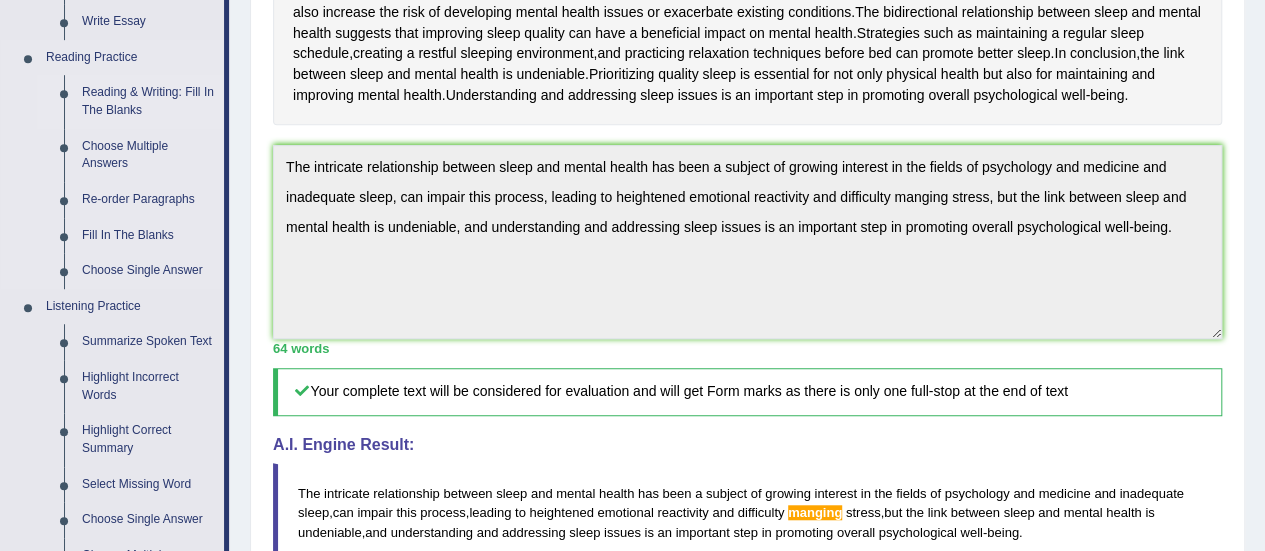 click on "Reading & Writing: Fill In The Blanks" at bounding box center (148, 101) 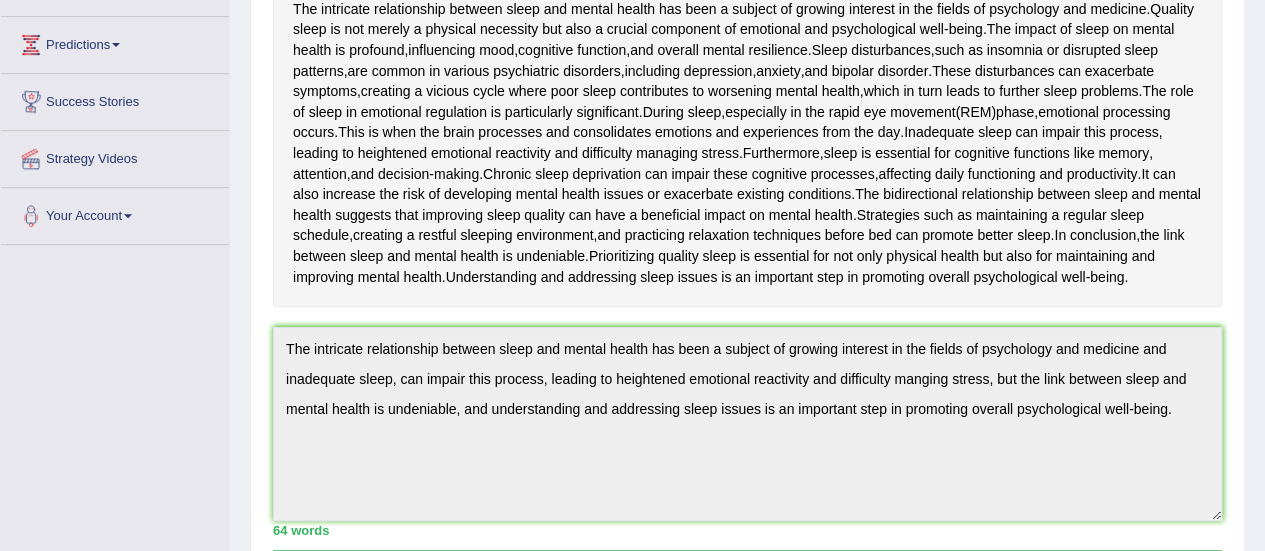 scroll, scrollTop: 551, scrollLeft: 0, axis: vertical 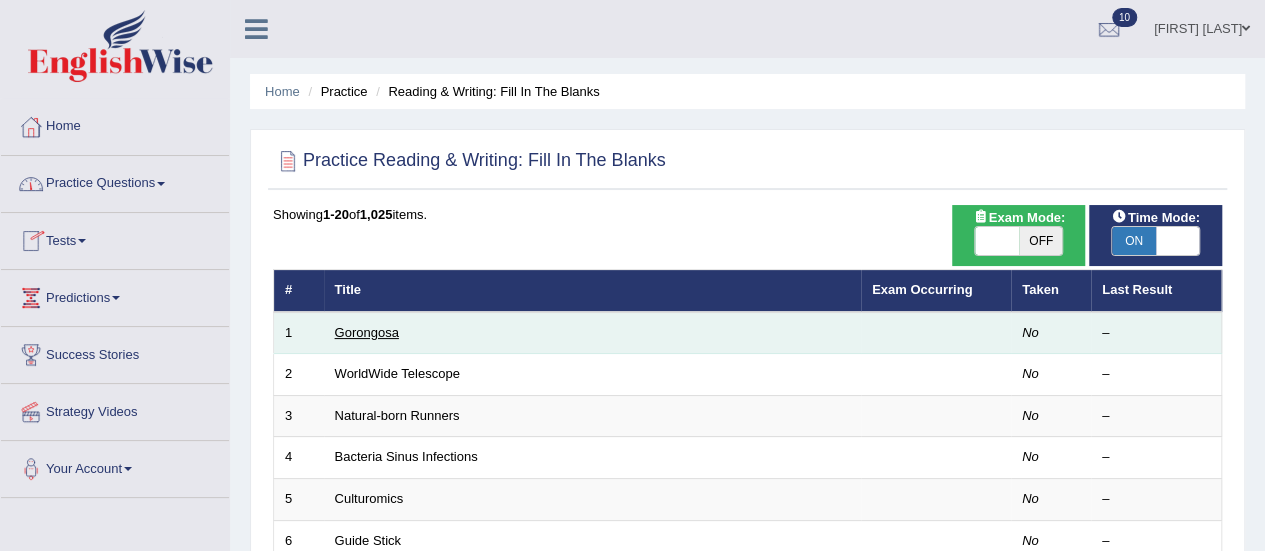 click on "Gorongosa" at bounding box center (367, 332) 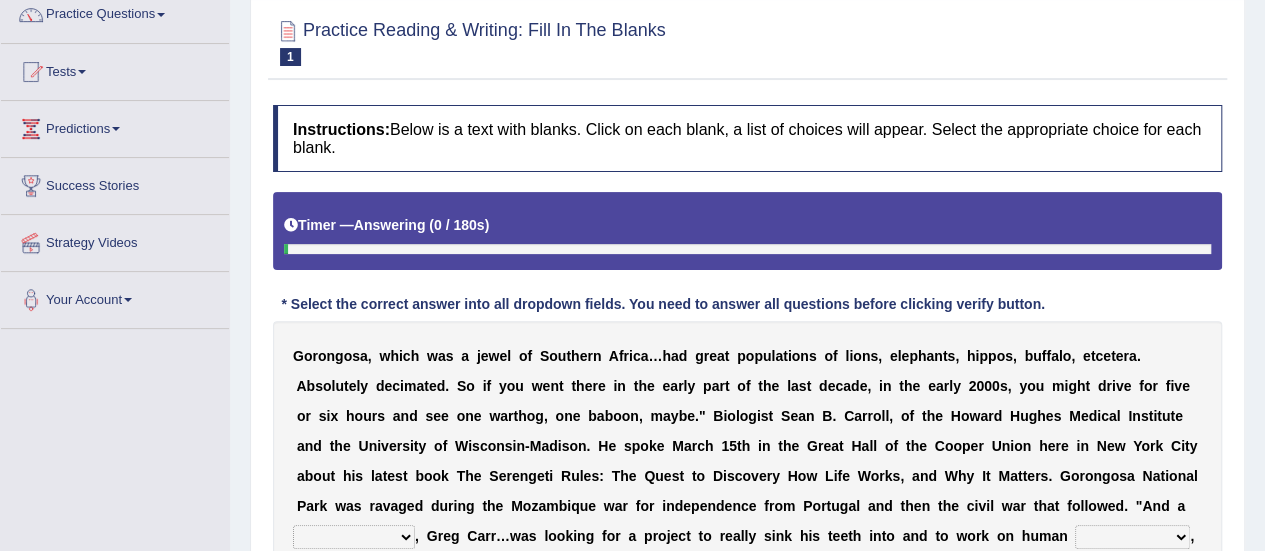 scroll, scrollTop: 169, scrollLeft: 0, axis: vertical 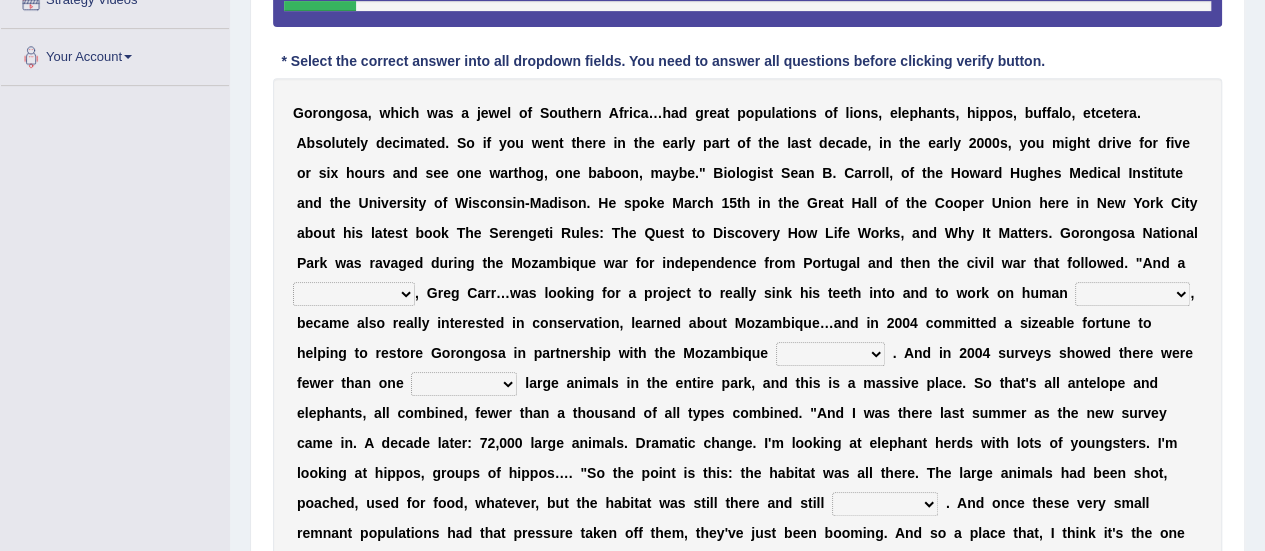 click on "passion solstice ballast philanthropist" at bounding box center (354, 294) 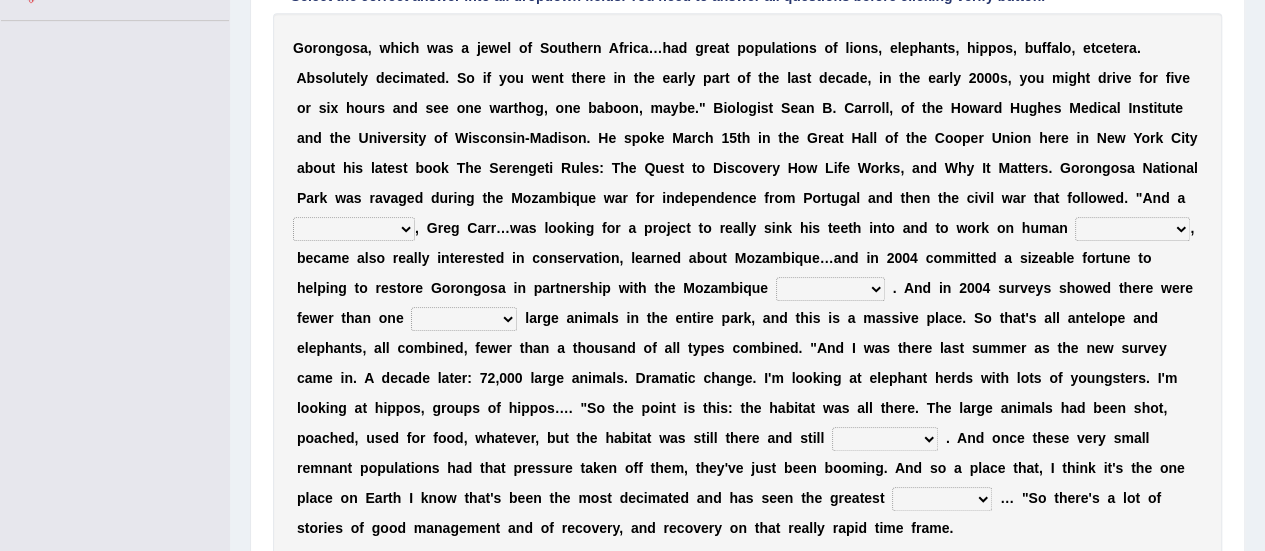 scroll, scrollTop: 480, scrollLeft: 0, axis: vertical 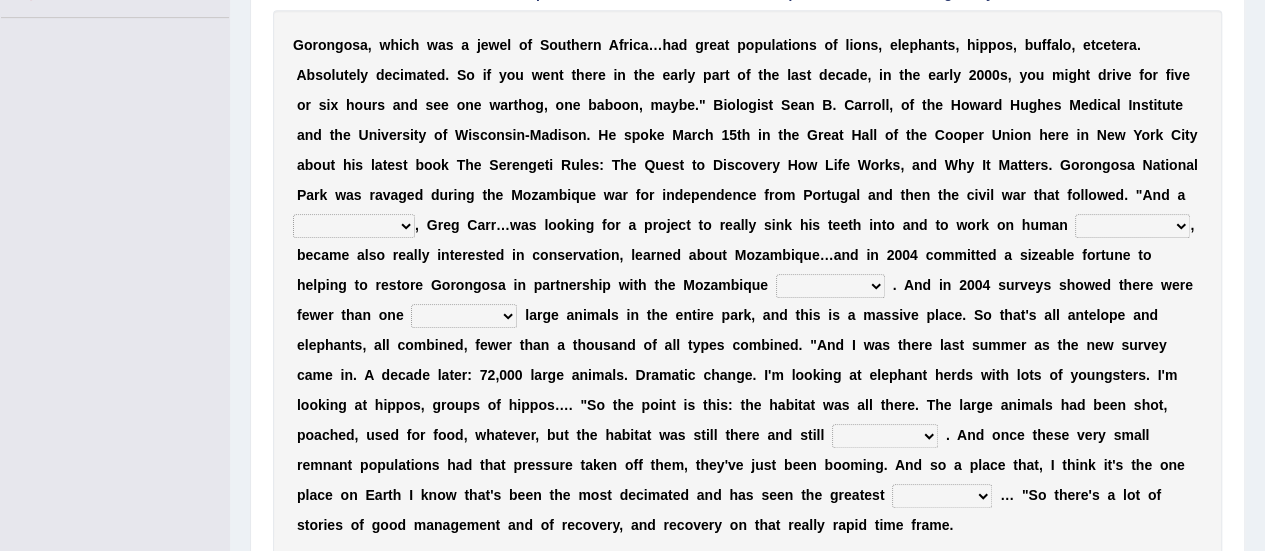 click on "passion solstice ballast philanthropist" at bounding box center [354, 226] 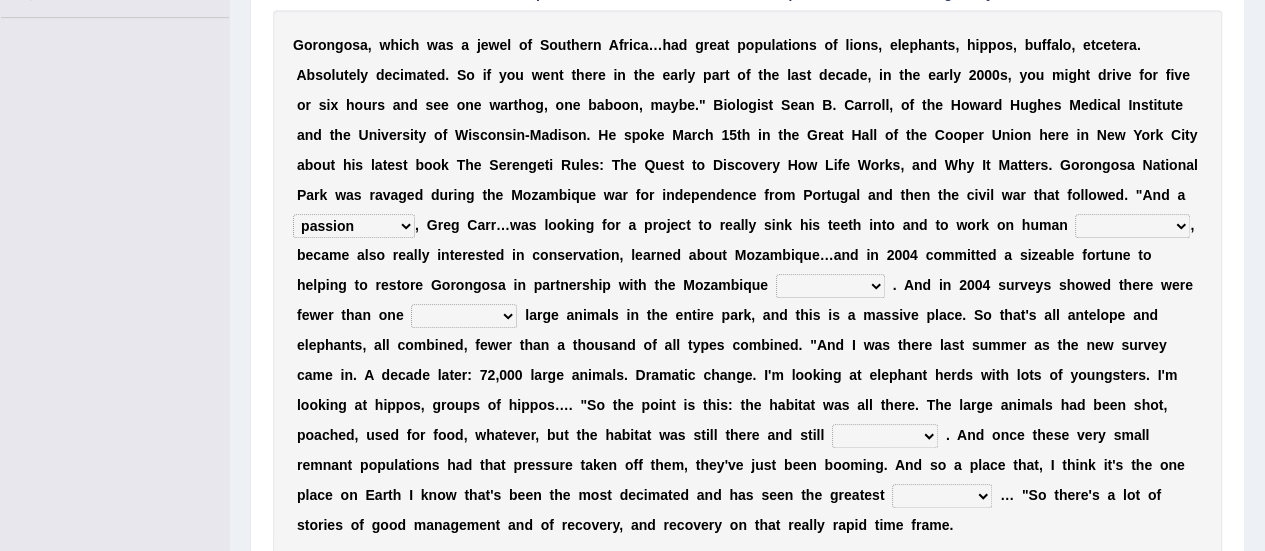 click on "passion solstice ballast philanthropist" at bounding box center (354, 226) 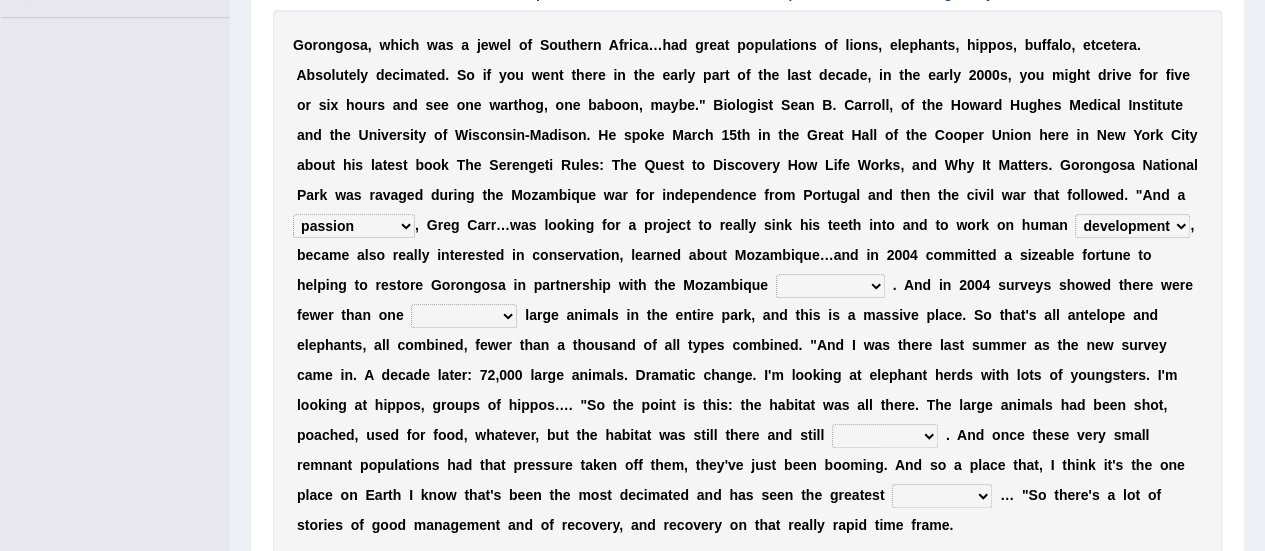click on "negligence prevalence development malevolence" at bounding box center (1132, 226) 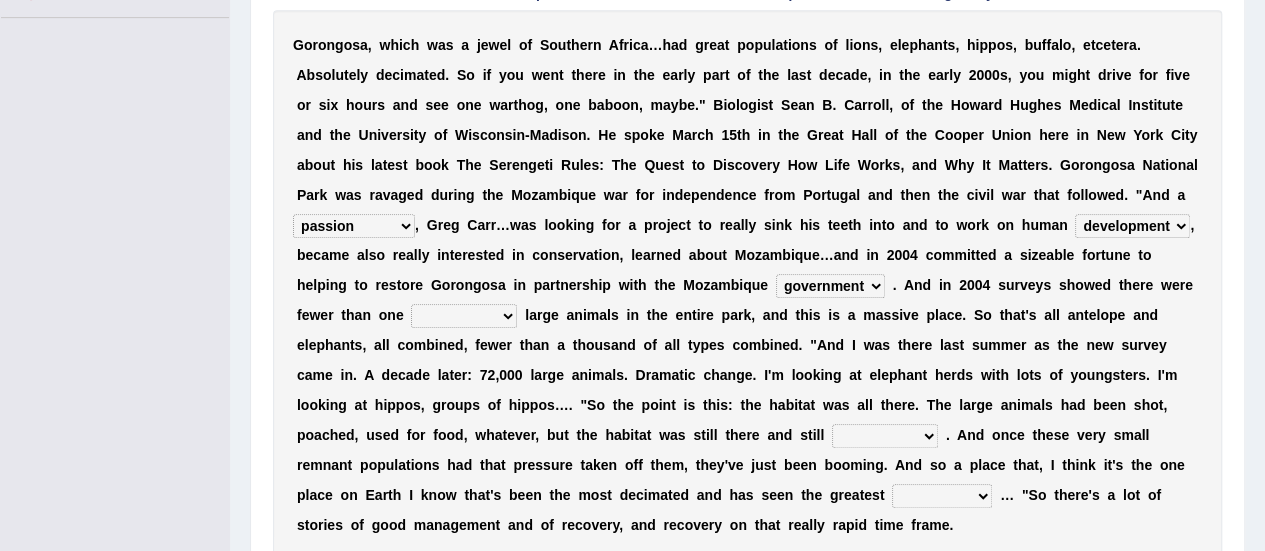 click on "deflowered embowered roundest thousand" at bounding box center (464, 316) 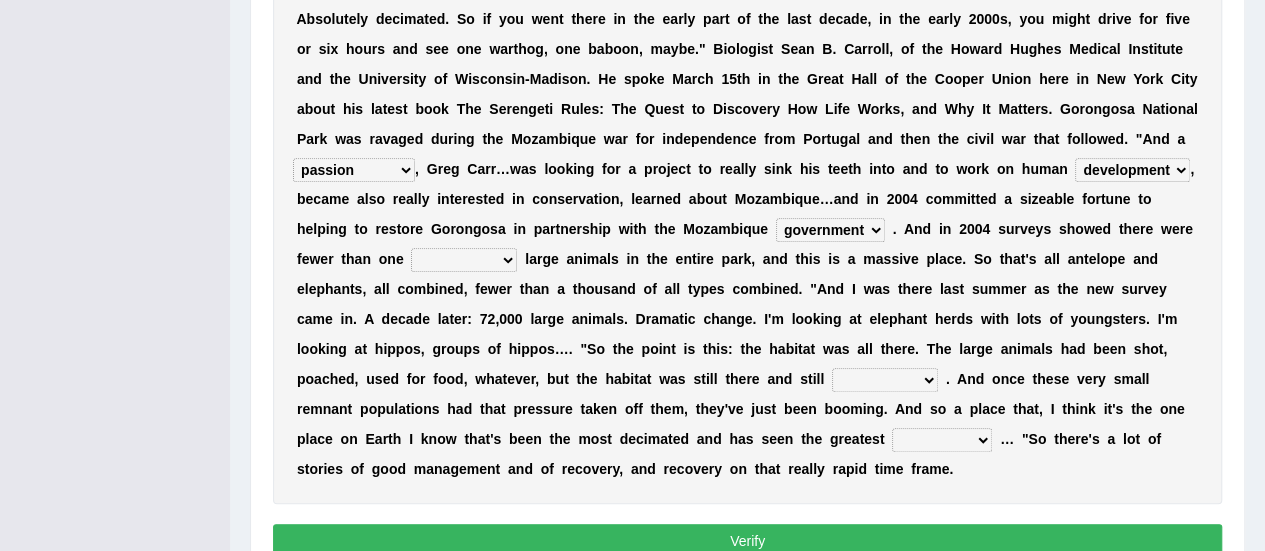 scroll, scrollTop: 570, scrollLeft: 0, axis: vertical 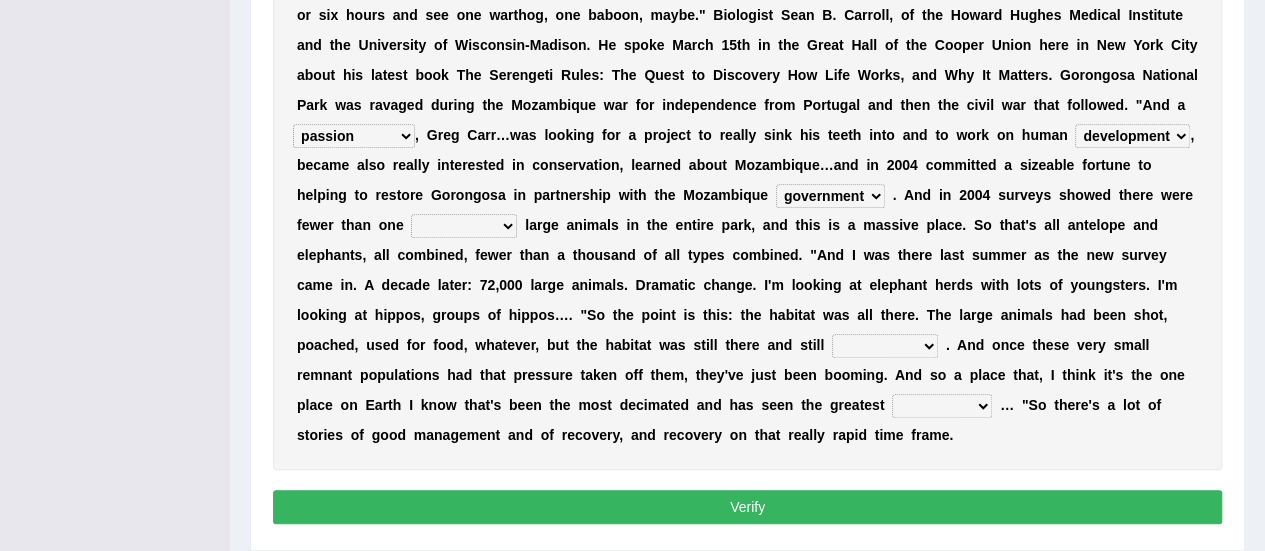 click on "deflowered embowered roundest thousand" at bounding box center (464, 226) 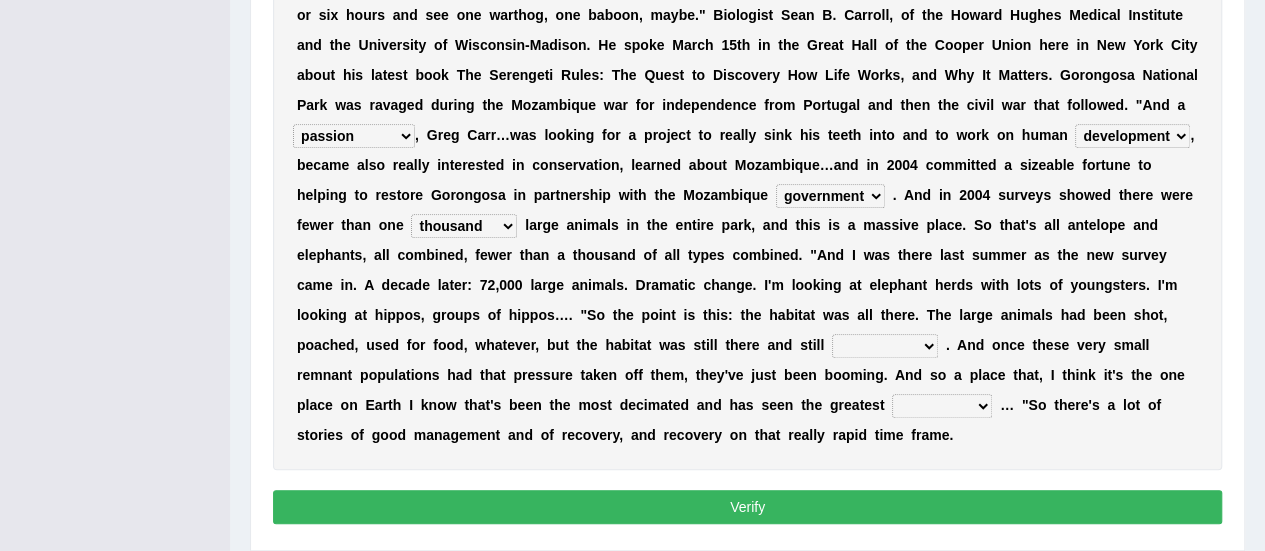 click on "deflowered embowered roundest thousand" at bounding box center (464, 226) 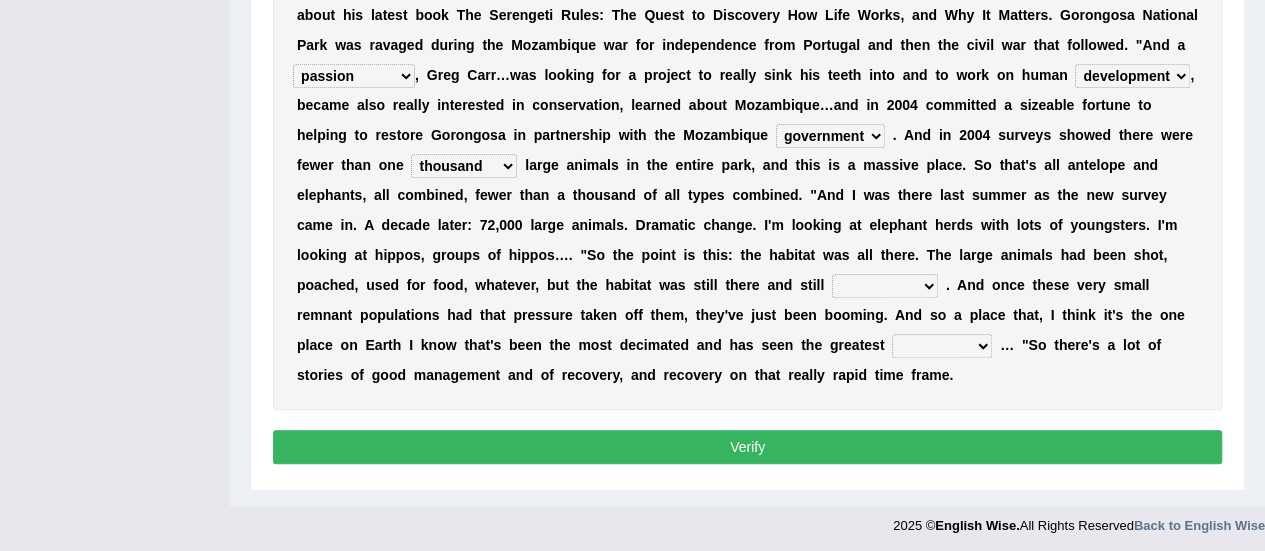 click on "assertive incidental compulsive productive" at bounding box center [885, 286] 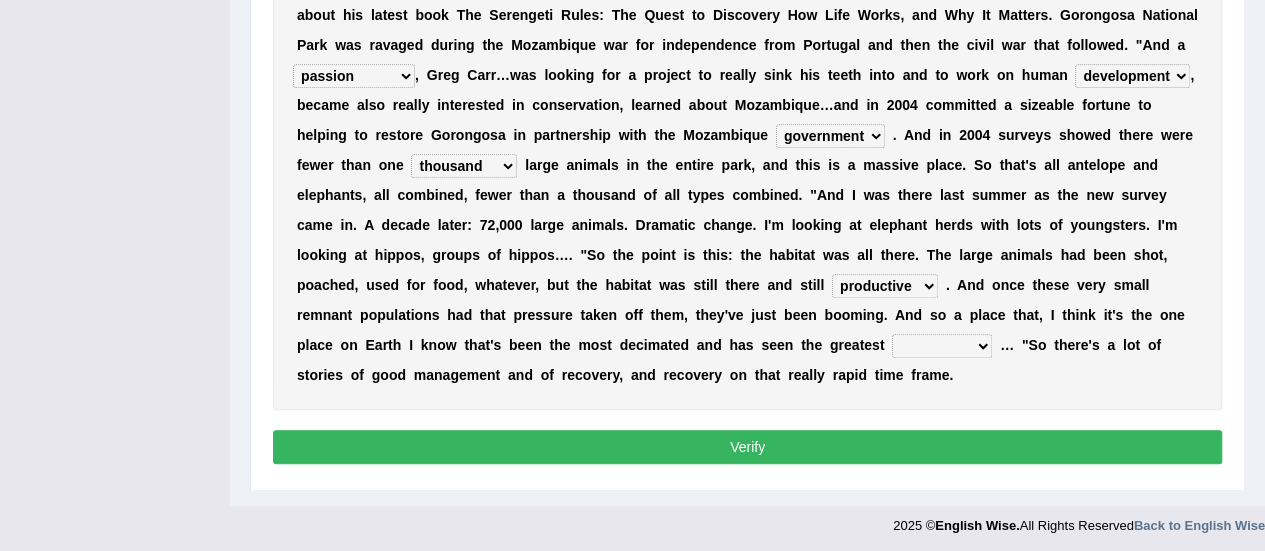 click on "recovery efficacy golly stumpy" at bounding box center (942, 346) 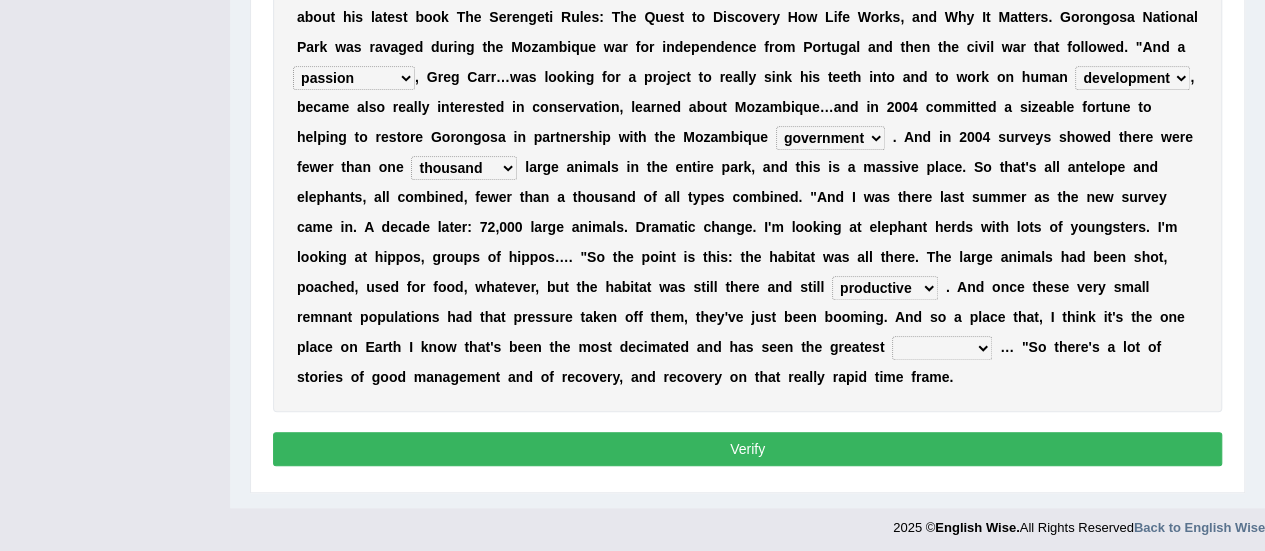 scroll, scrollTop: 630, scrollLeft: 0, axis: vertical 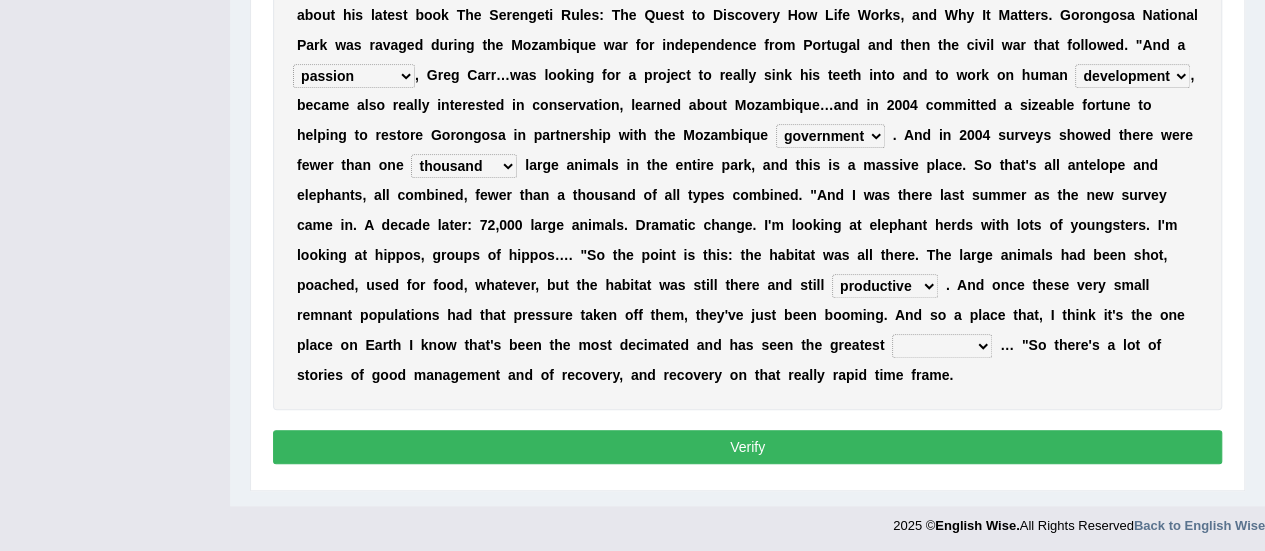 click on "recovery efficacy golly stumpy" at bounding box center [942, 346] 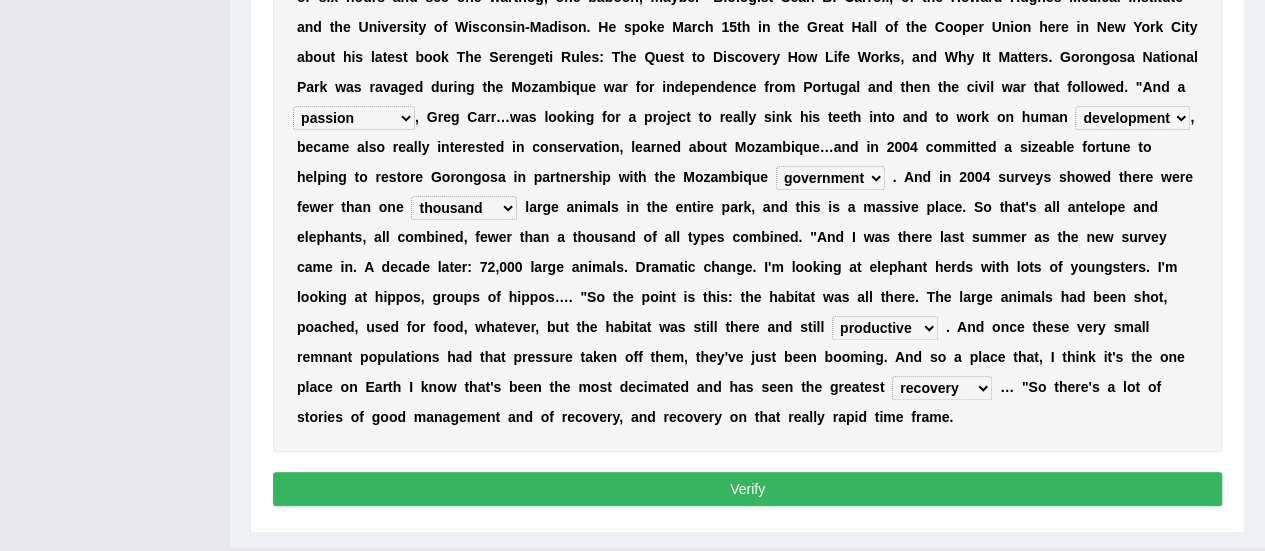 scroll, scrollTop: 630, scrollLeft: 0, axis: vertical 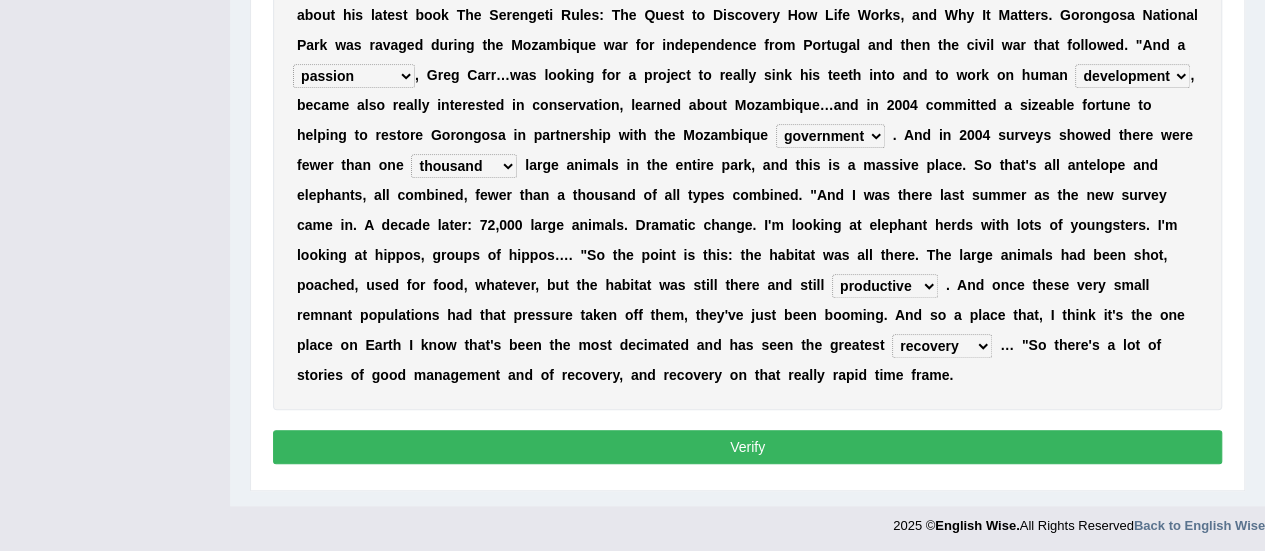 click on "Verify" at bounding box center (747, 447) 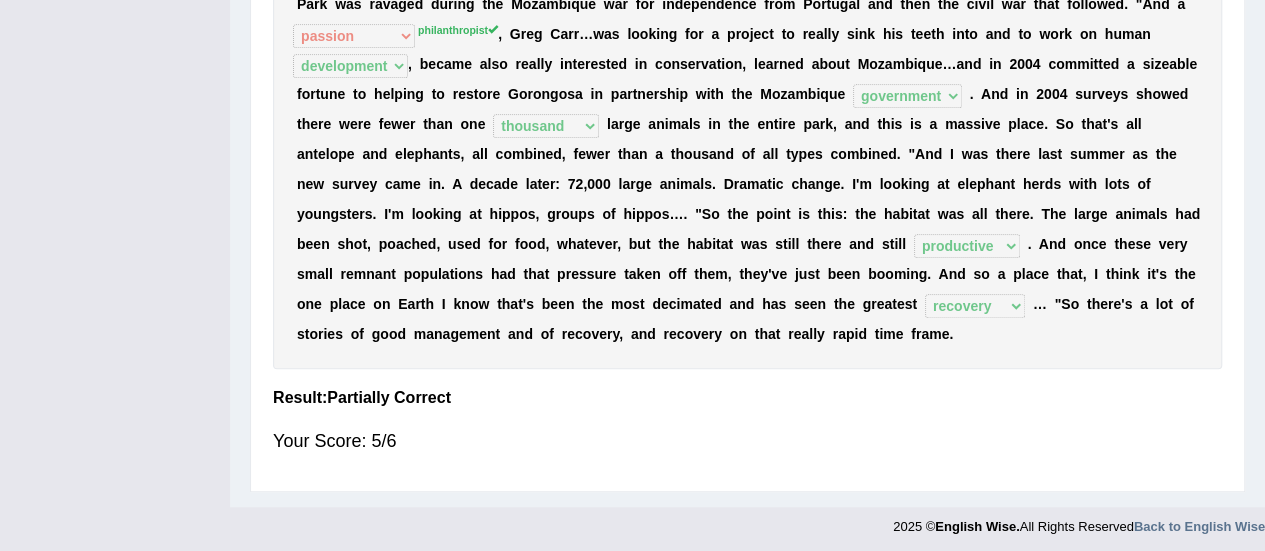 scroll, scrollTop: 541, scrollLeft: 0, axis: vertical 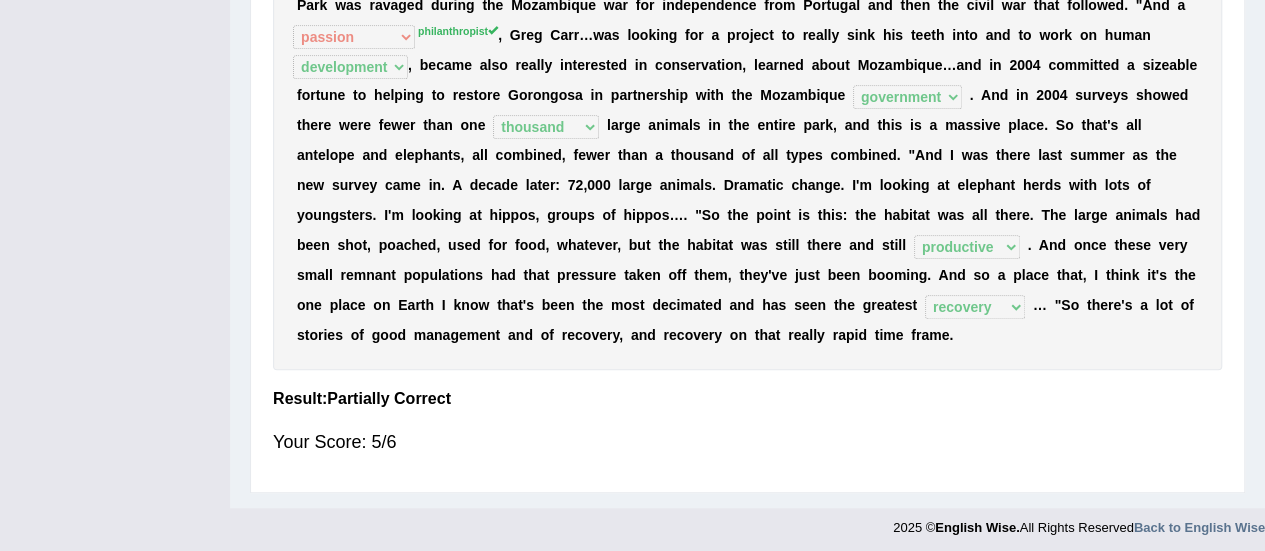 click on "Instructions:  Below is a text with blanks. Click on each blank, a list of choices will appear. Select the appropriate choice for each blank.
Timer —  Answering   ( 176 / 180s ) Skip * Select the correct answer into all dropdown fields. You need to answer all questions before clicking verify button. G o r o n g o s a ,    w h i c h    w a s    a    j e w e l    o f    S o u t h e r n    A f r i c a … h a d    g r e a t    p o p u l a t i o n s    o f    l i o n s ,    e l e p h a n t s ,    h i p p o s ,    b u f f a l o ,    e t c e t e r a .    A b s o l u t e l y    d e c i m a t e d .    S o    i f    y o u    w e n t    t h e r e    i n    t h e    e a r l y    p a r t    o f    t h e    l a s t    d e c a d e ,    i n    t h e    e a r l y    2 0 0 0 s ,    y o u    m i g h t    d r i v e    f o r    f i v e    o r    s i x    h o u r s    a n d    s e e    o n e    w a r t h o g ,    o n e    b a b o o n ,    m a y b e . "    B i o l" at bounding box center [747, 102] 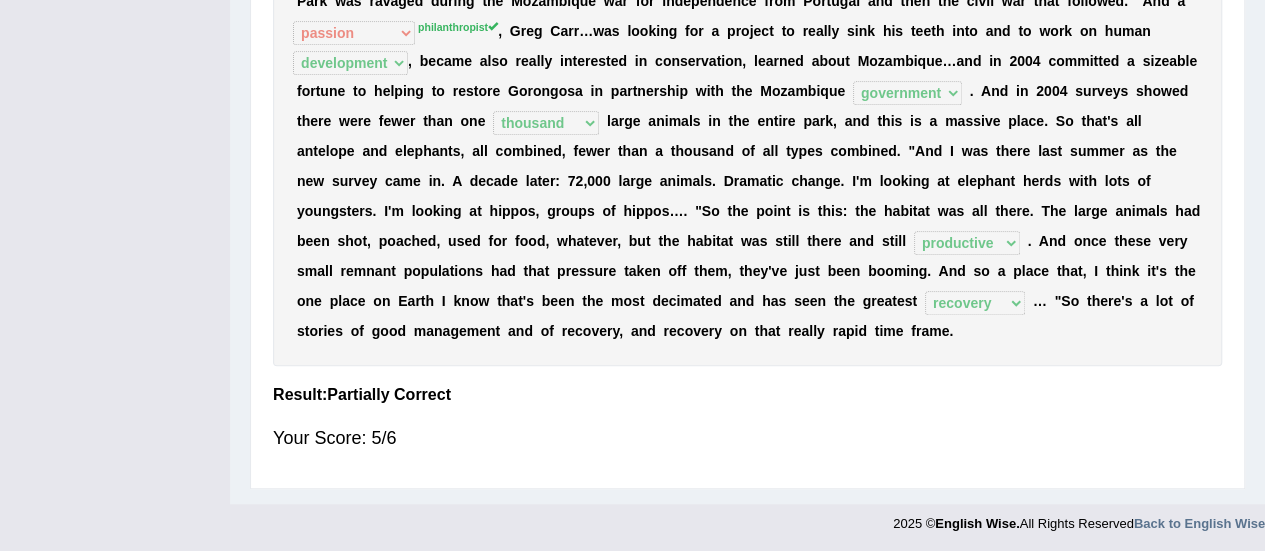 scroll, scrollTop: 0, scrollLeft: 0, axis: both 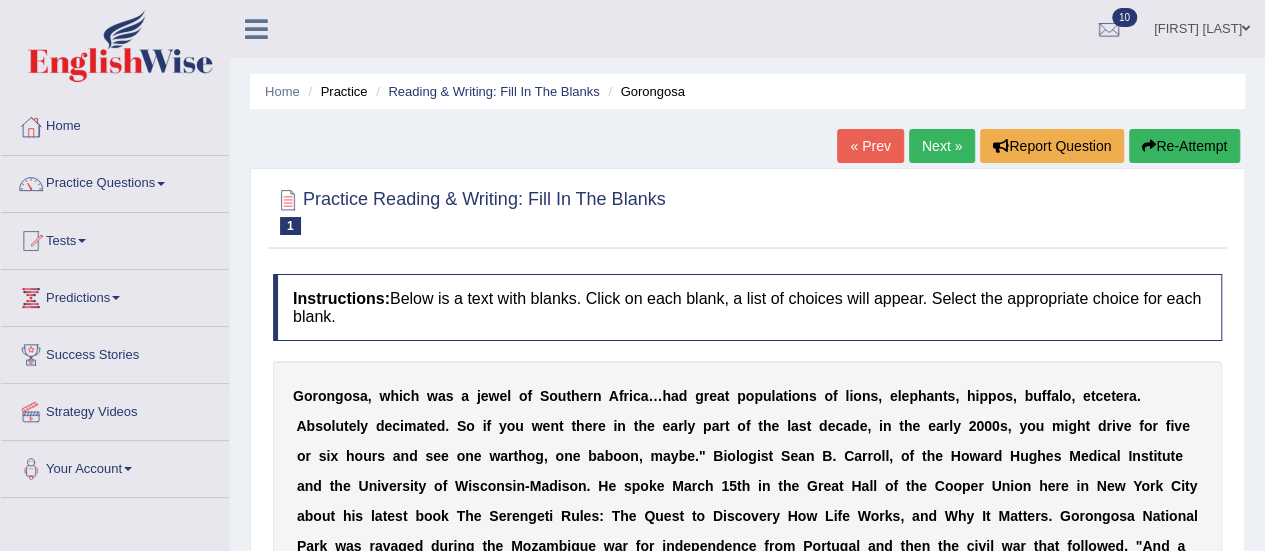 click on "Next »" at bounding box center (942, 146) 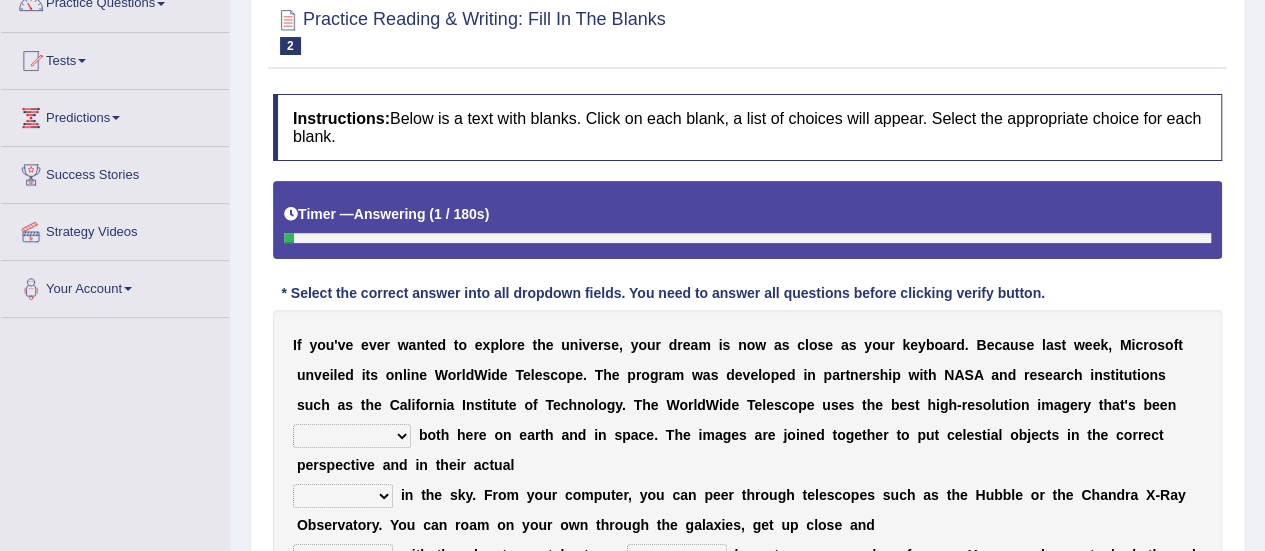 scroll, scrollTop: 0, scrollLeft: 0, axis: both 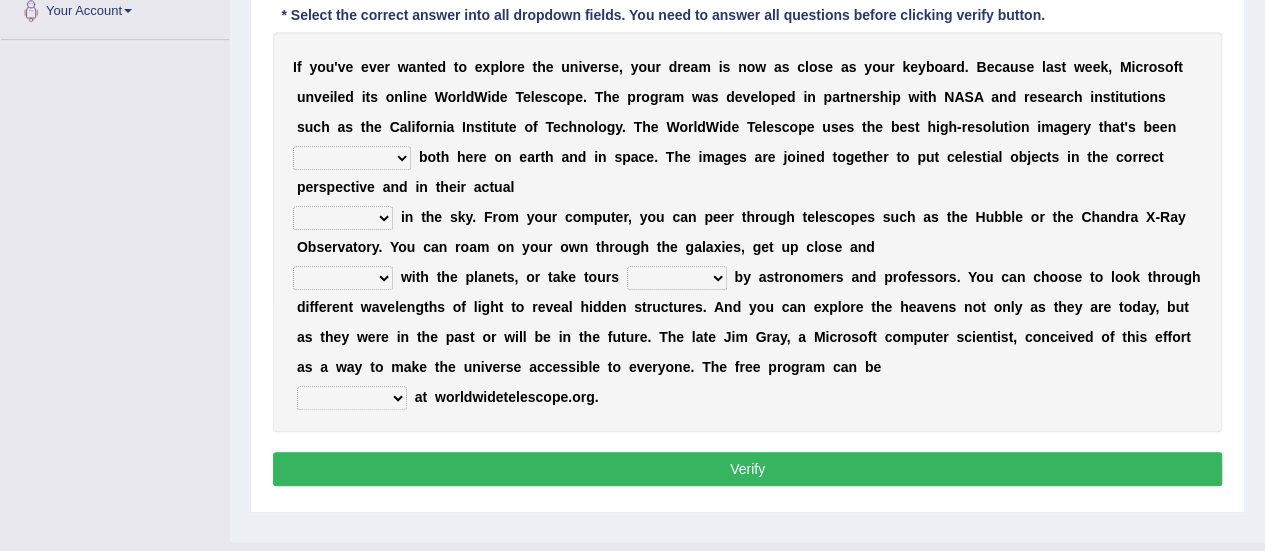 click on "degraded ascended remonstrated generated" at bounding box center [352, 158] 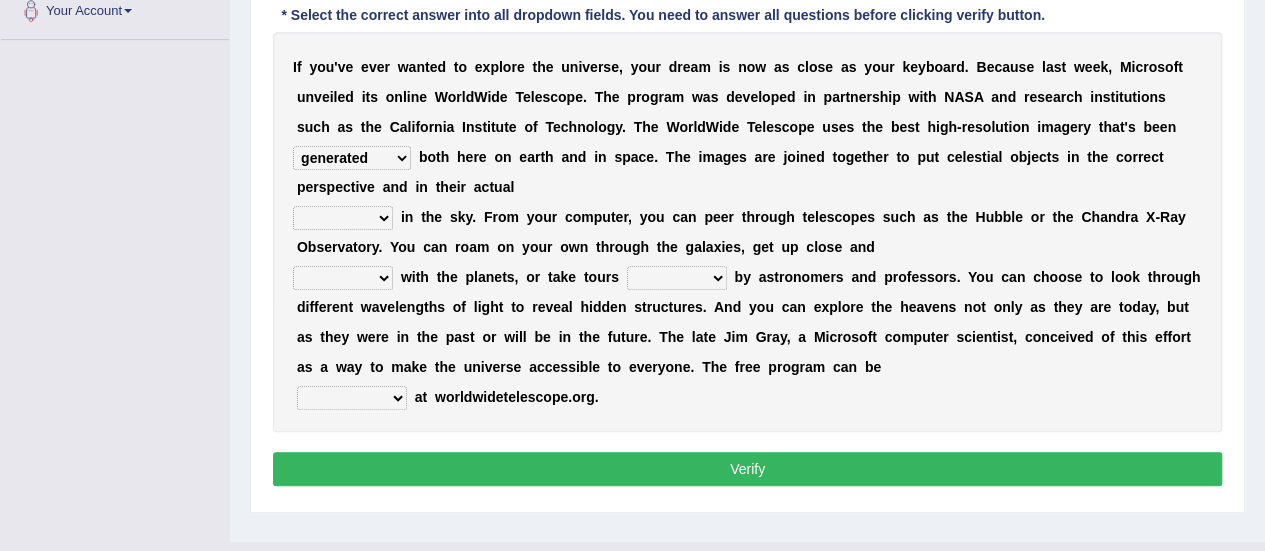 click on "degraded ascended remonstrated generated" at bounding box center (352, 158) 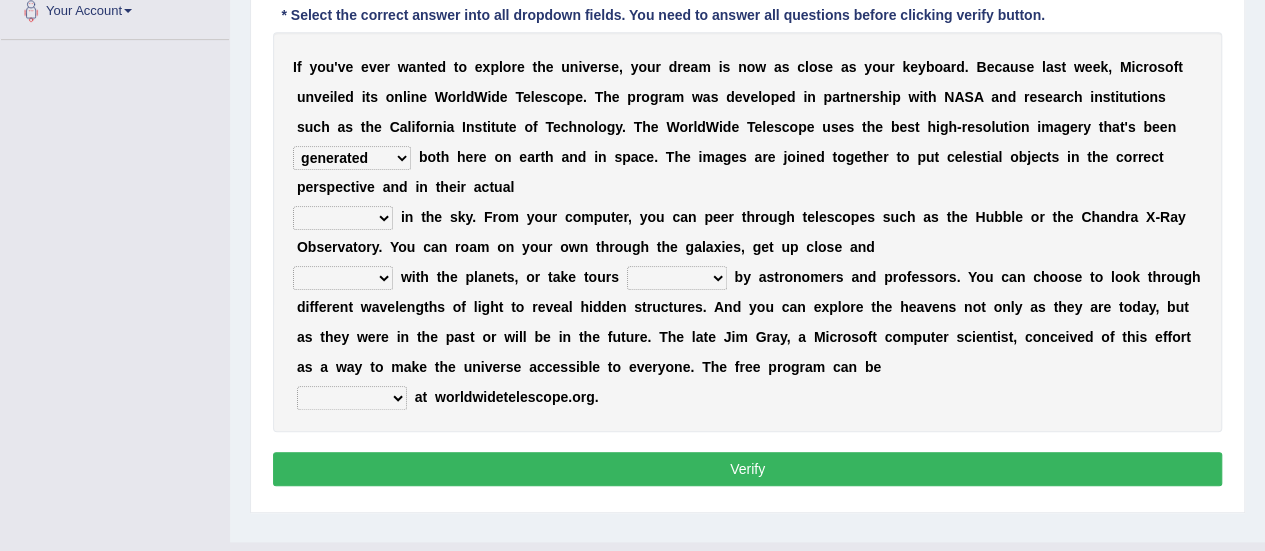click on "aspects parts conditions positions" at bounding box center [343, 218] 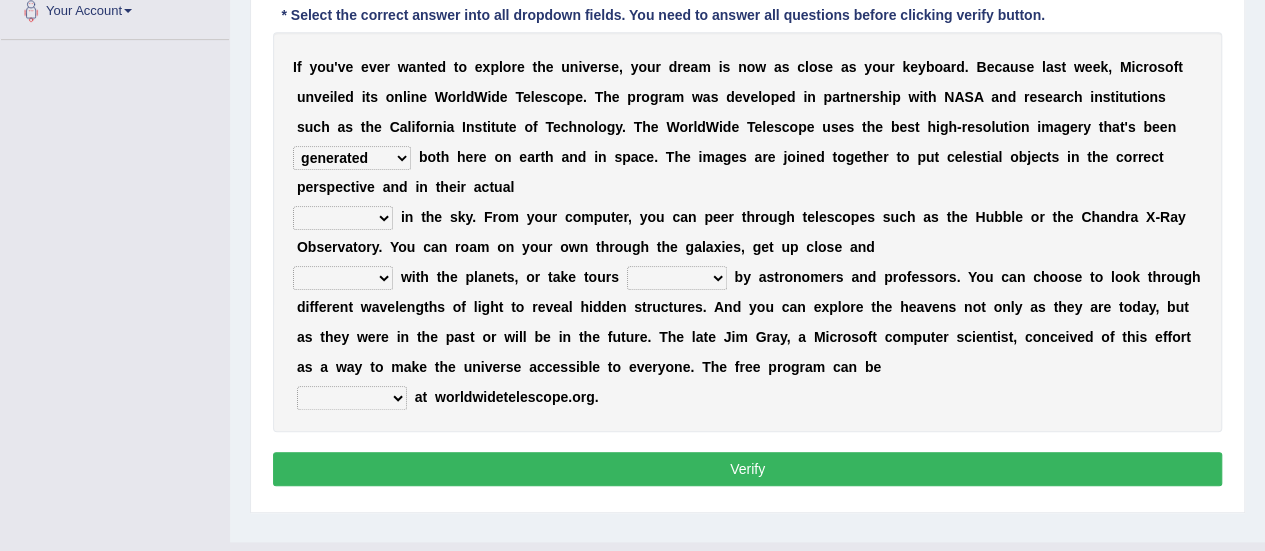 select on "positions" 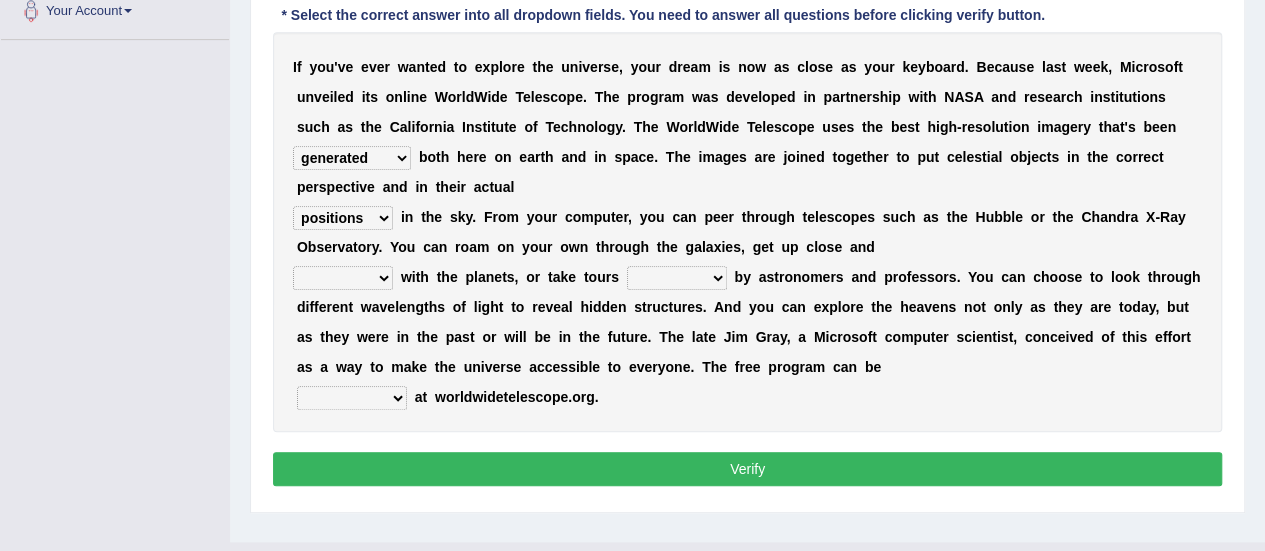 click on "aspects parts conditions positions" at bounding box center [343, 218] 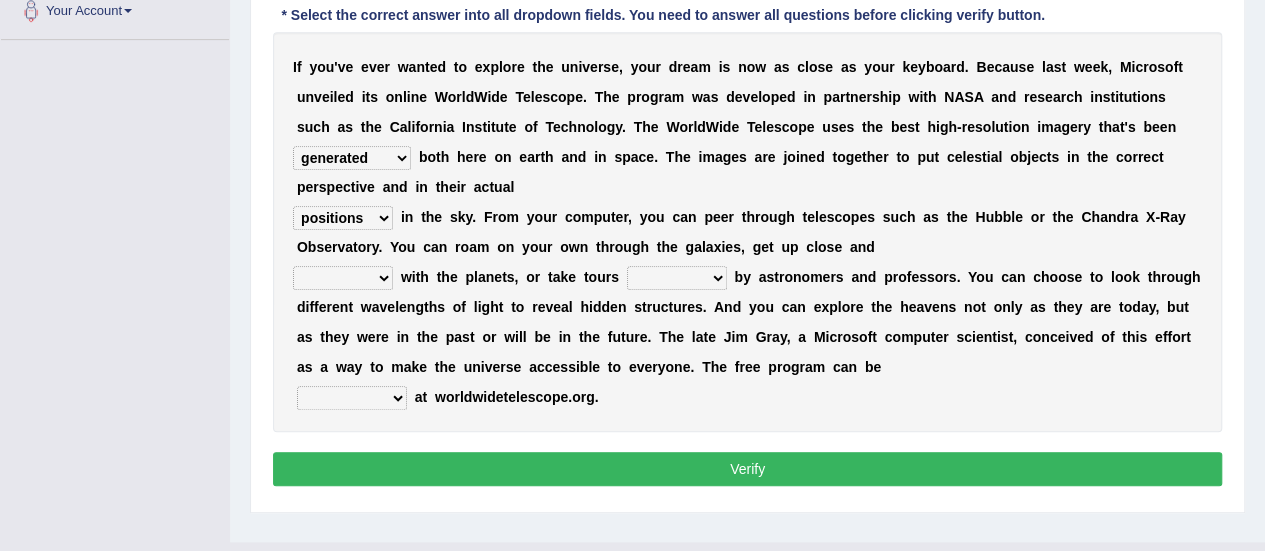 click on "personal individual apart polite" at bounding box center (343, 278) 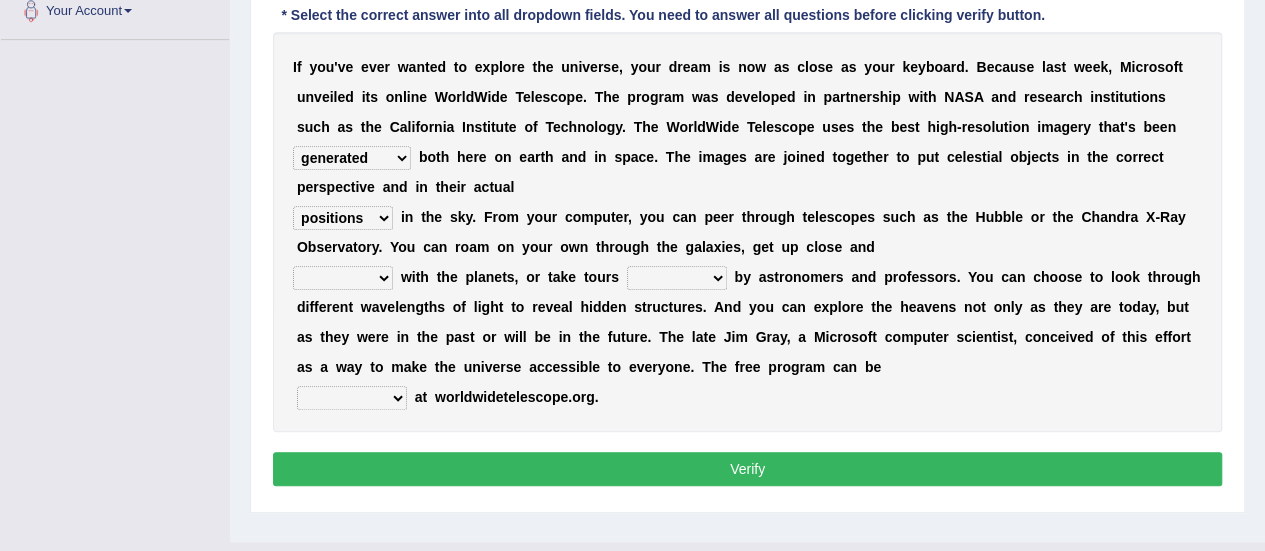 select on "individual" 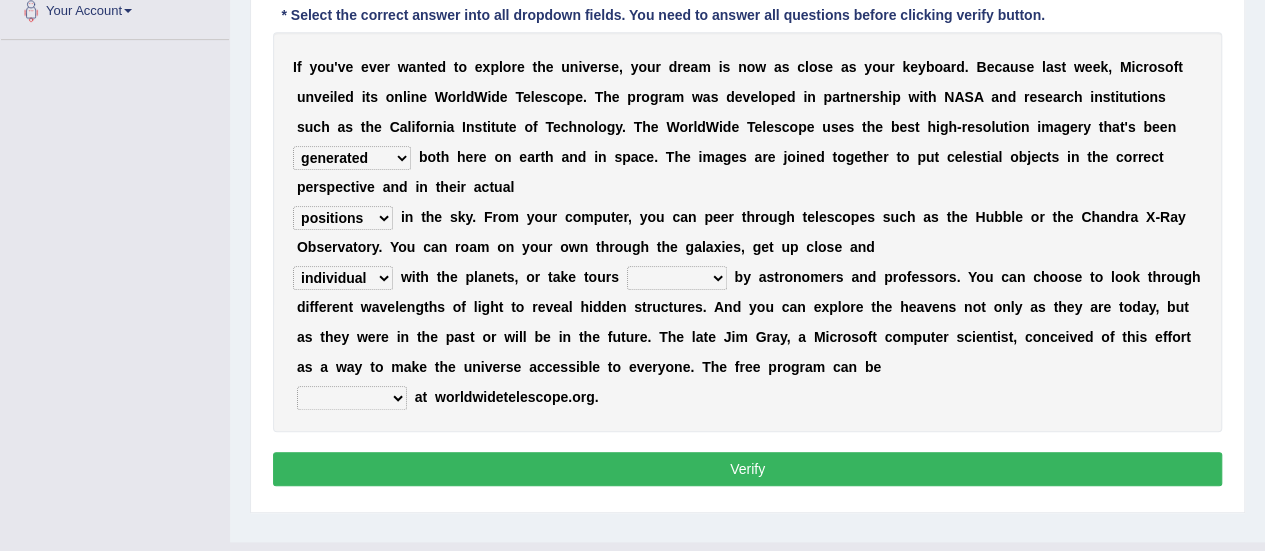 click on "personal individual apart polite" at bounding box center [343, 278] 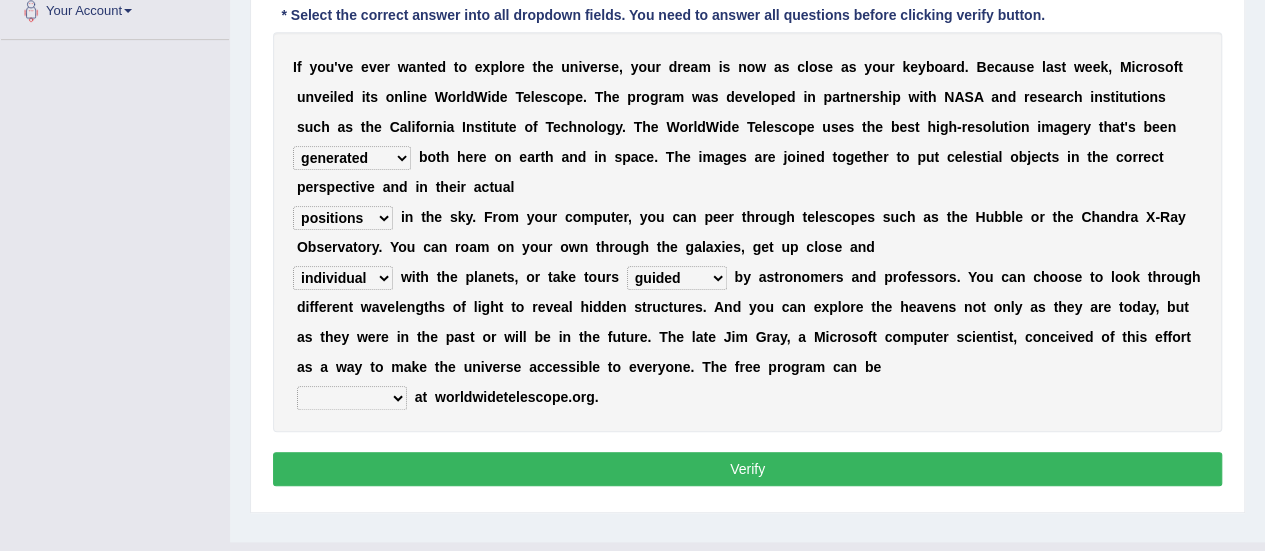 click on "guide guided guiding to guide" at bounding box center (677, 278) 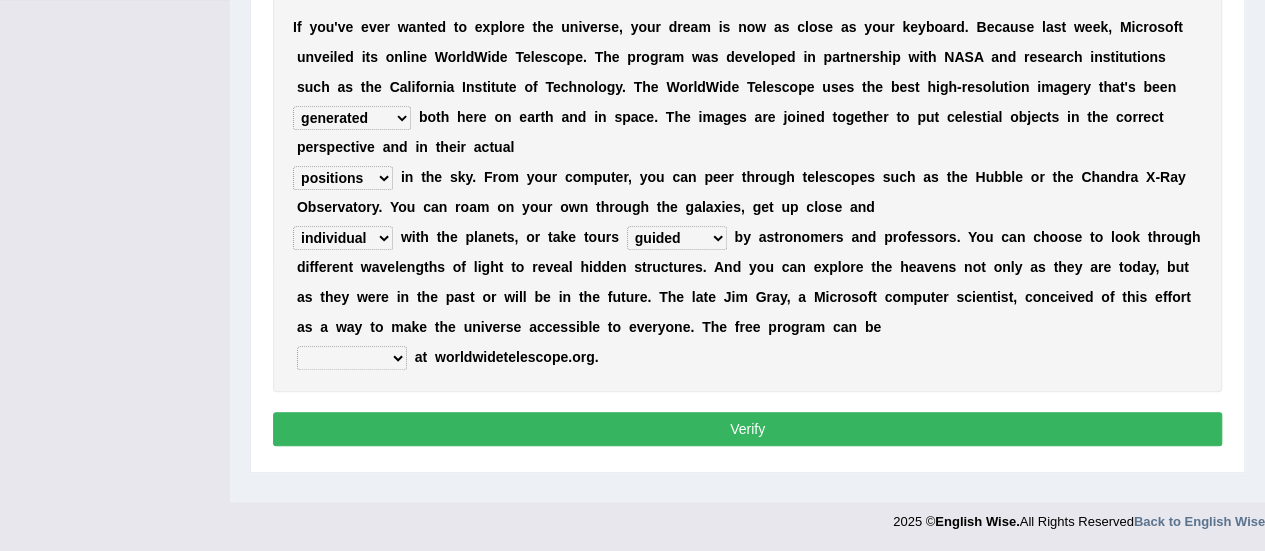 click on "upheld downloaded loaded posted" at bounding box center [352, 358] 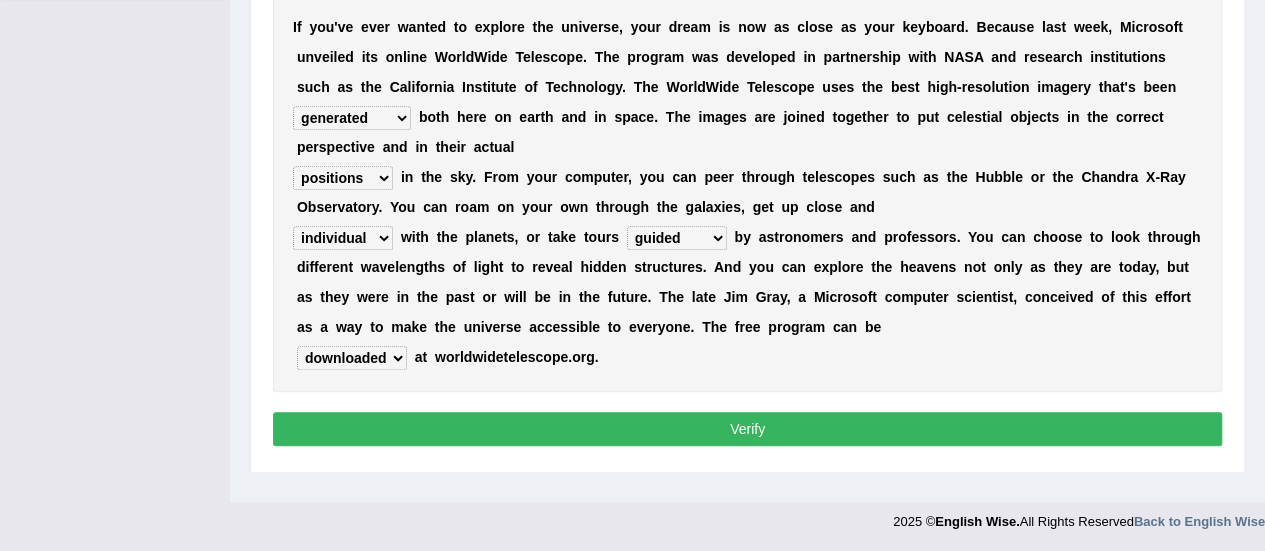 click on "upheld downloaded loaded posted" at bounding box center (352, 358) 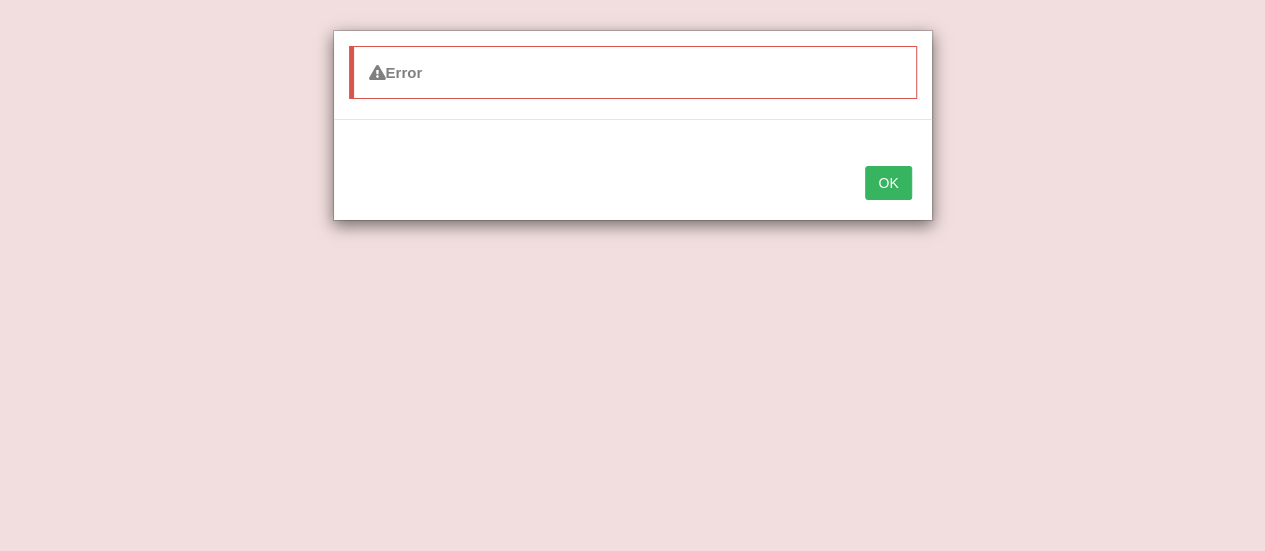 click on "OK" at bounding box center [888, 183] 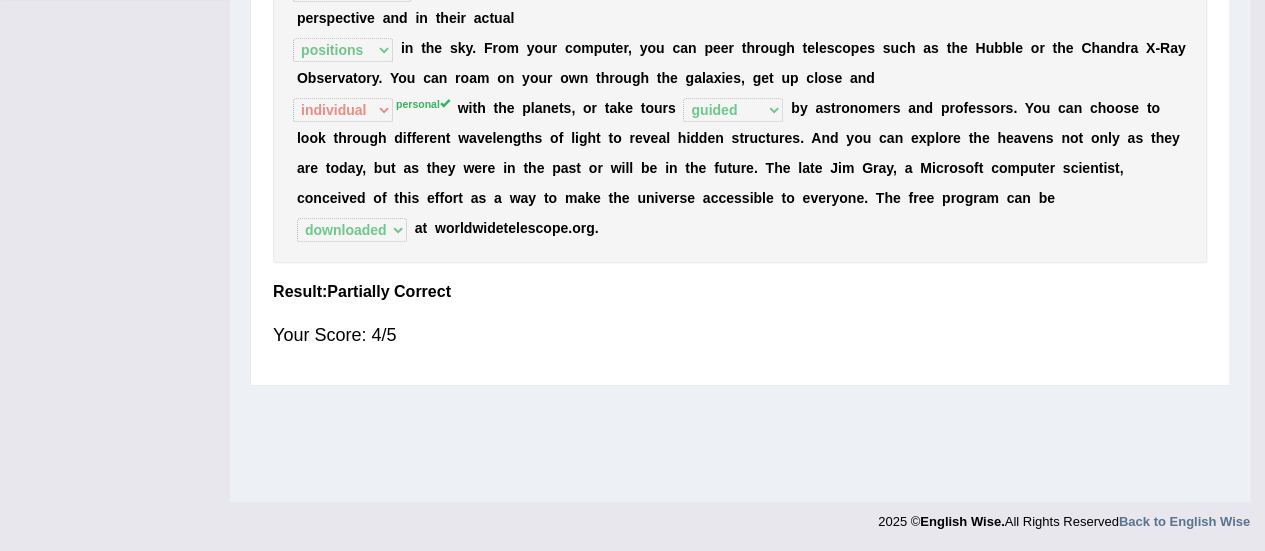 scroll, scrollTop: 0, scrollLeft: 0, axis: both 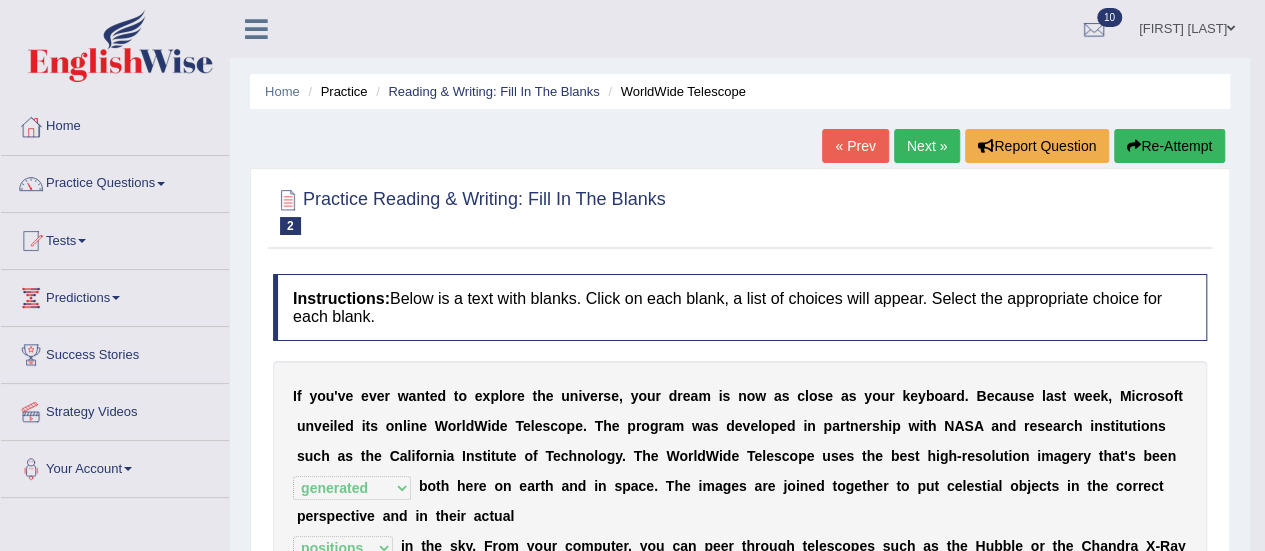 click on "Next »" at bounding box center [927, 146] 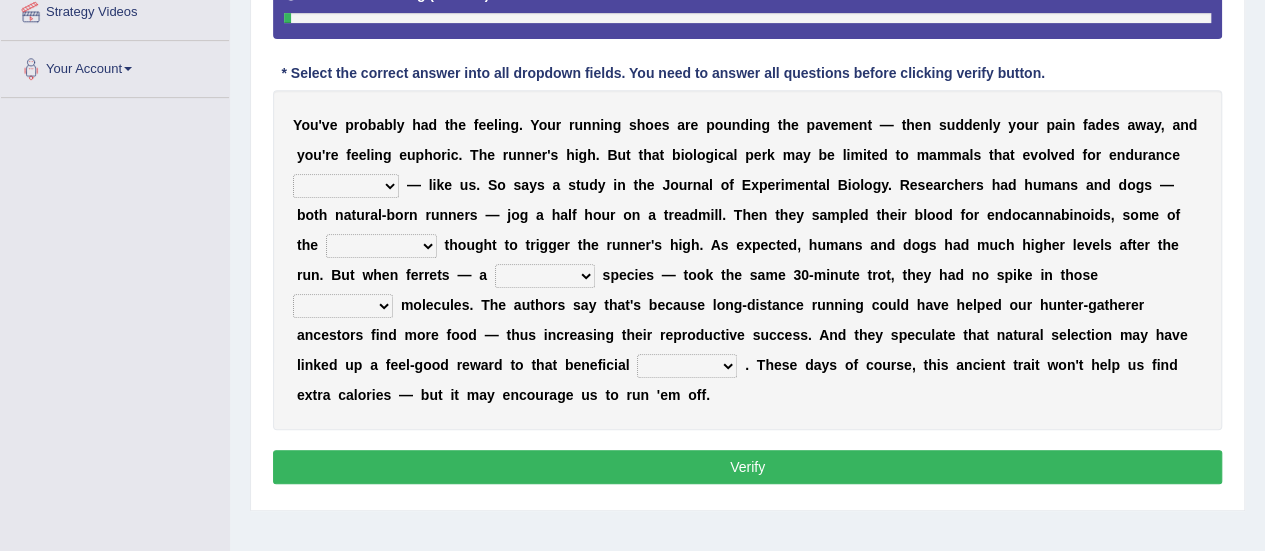 scroll, scrollTop: 400, scrollLeft: 0, axis: vertical 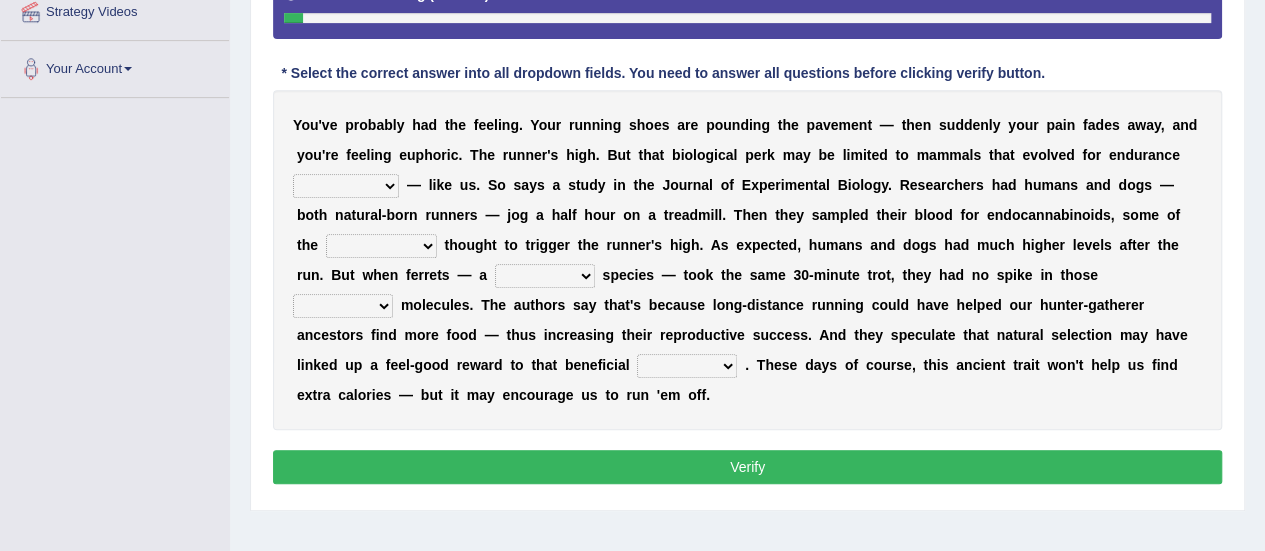 click on "dykes personalize classifies exercise" at bounding box center (346, 186) 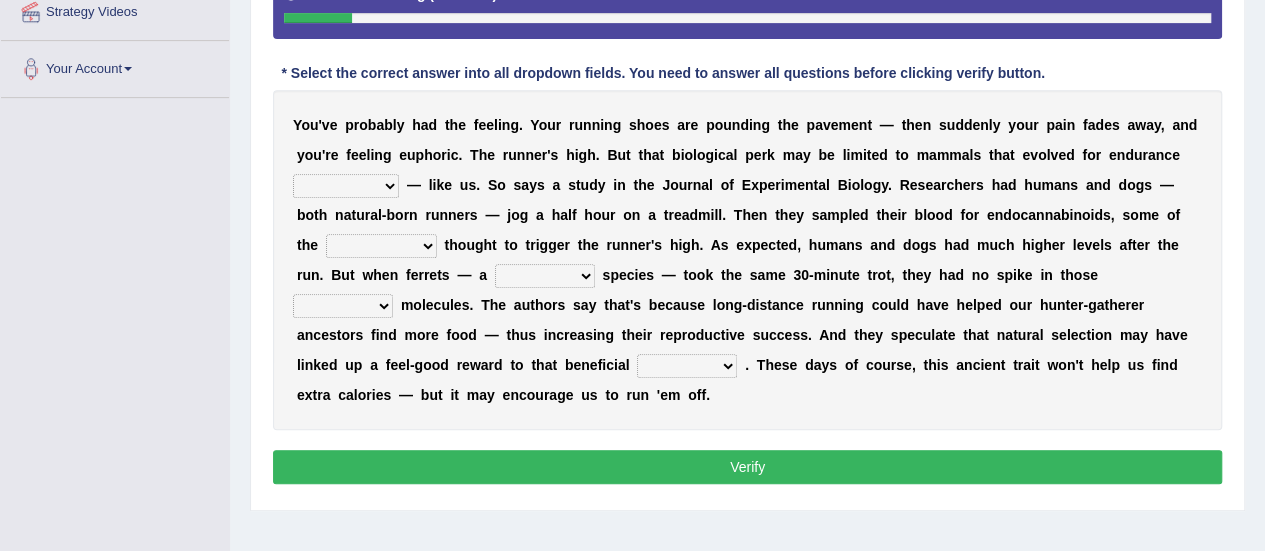 select on "classifies" 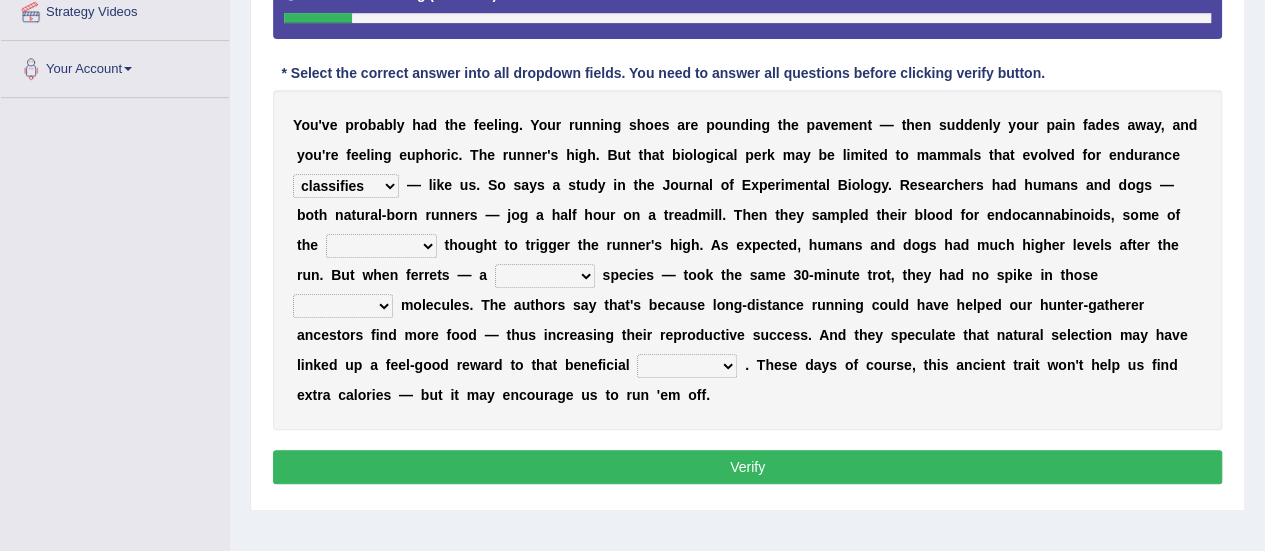click on "dykes personalize classifies exercise" at bounding box center [346, 186] 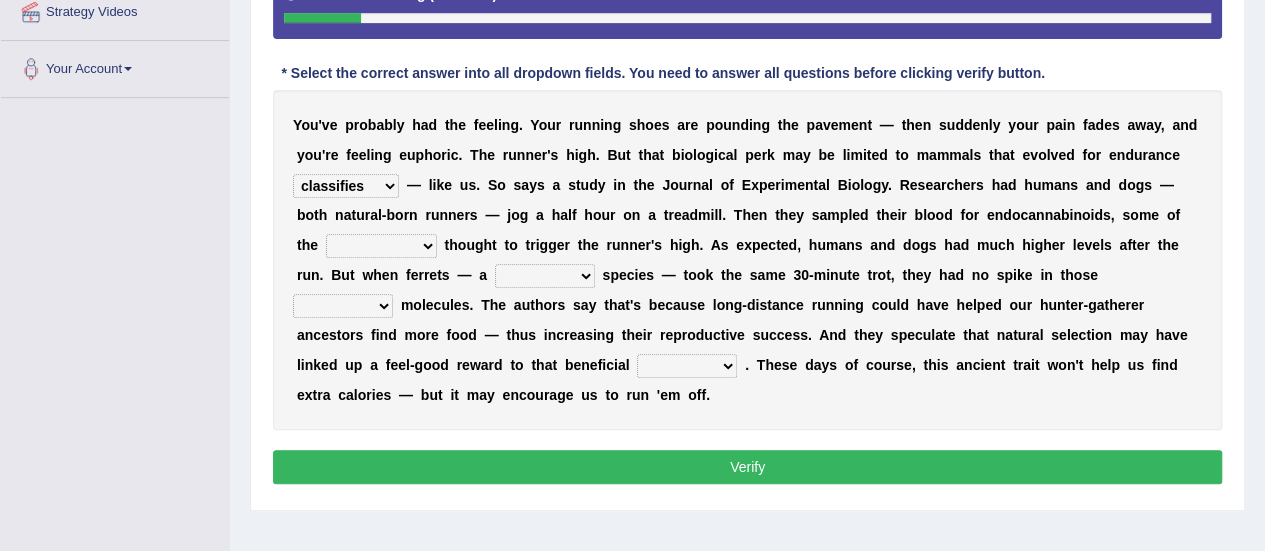 click on "dykes personalize classifies exercise" at bounding box center [346, 186] 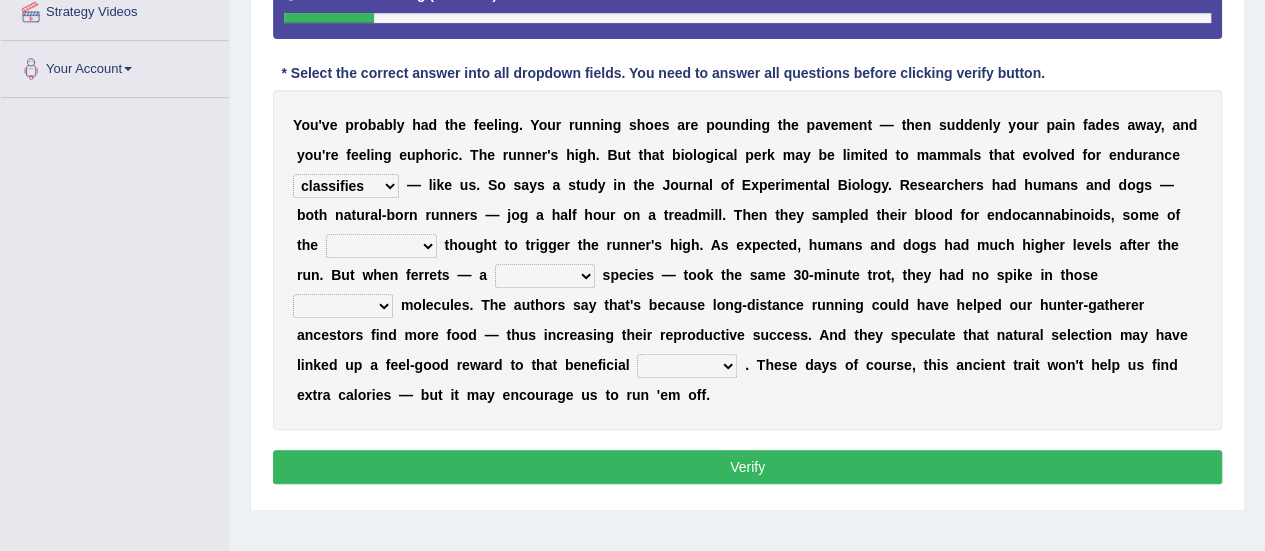 click on "almshouse turnarounds compounds foxhounds" at bounding box center [381, 246] 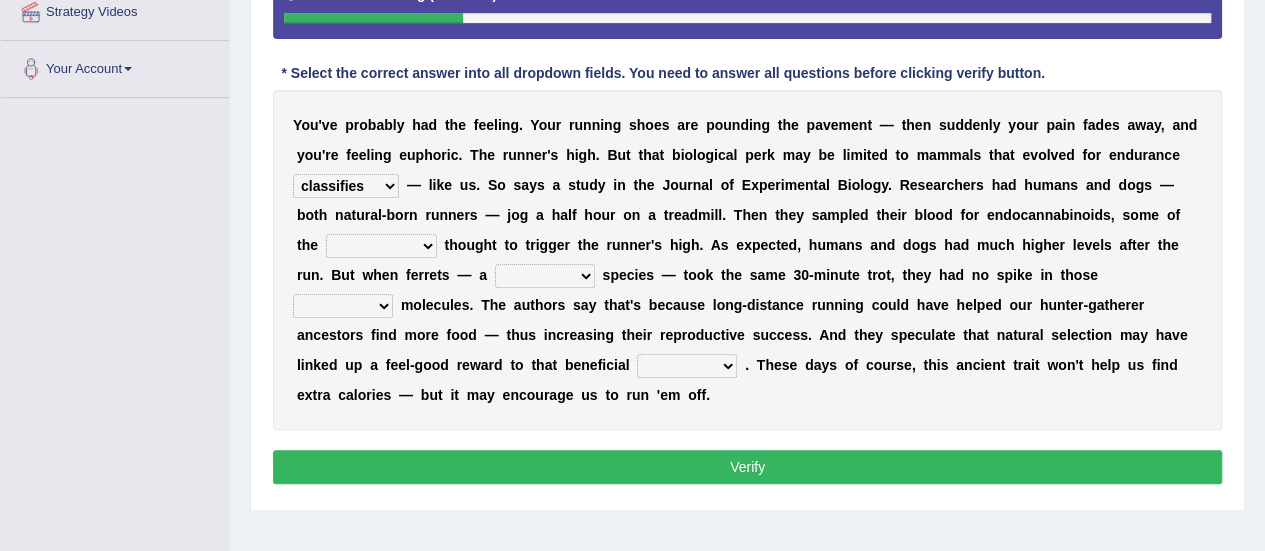 select on "compounds" 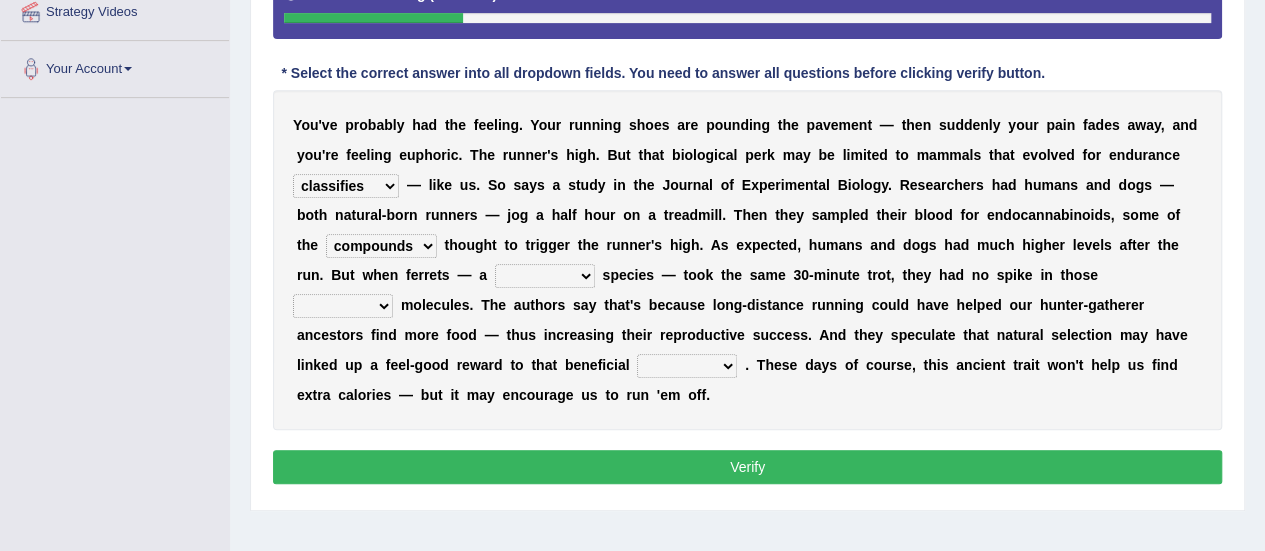 click on "almshouse turnarounds compounds foxhounds" at bounding box center (381, 246) 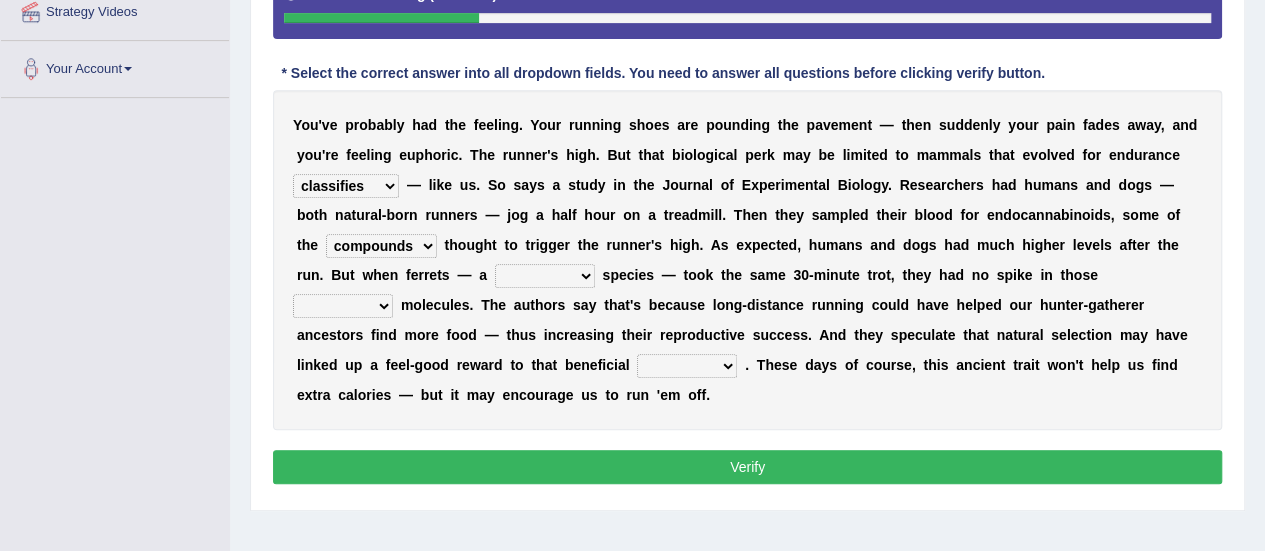 click on "excellency merely faerie sedentary" at bounding box center (545, 276) 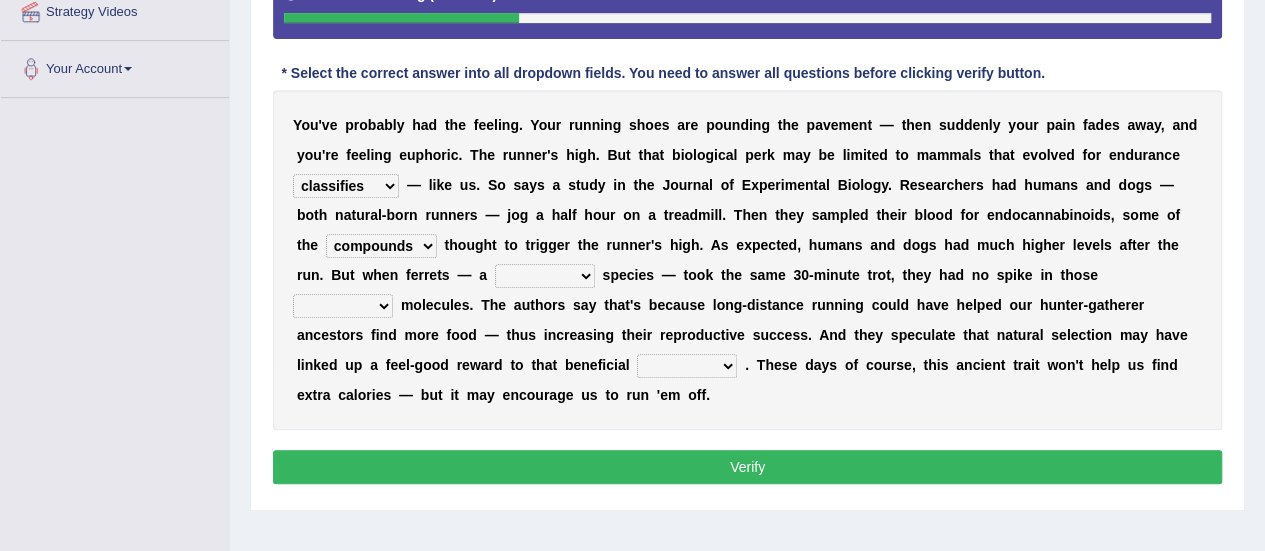 select on "merely" 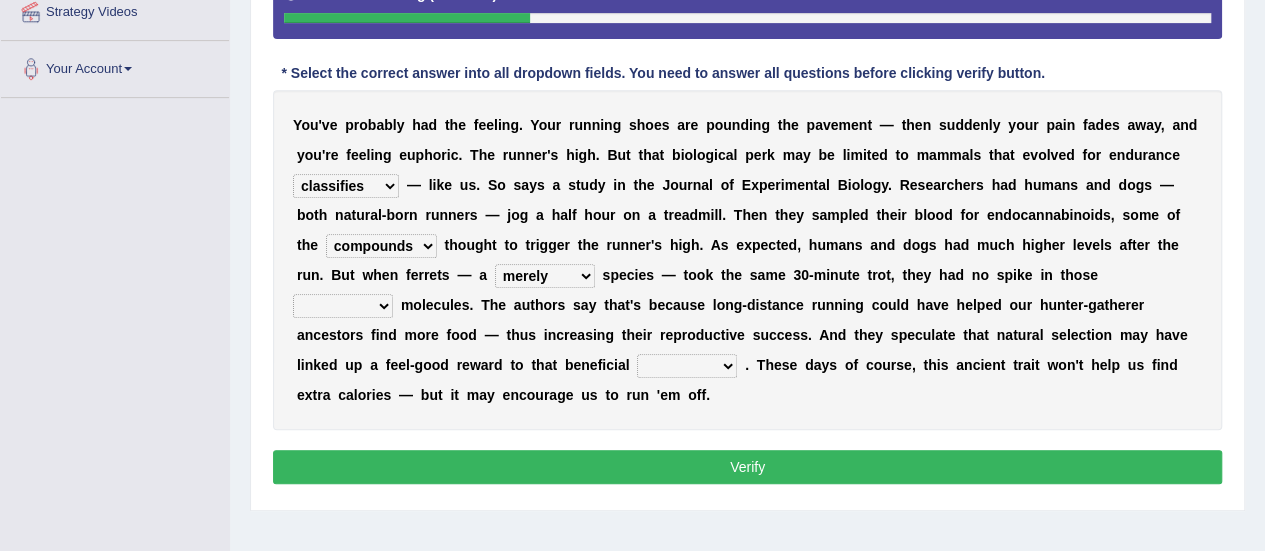 click on "groaned feel-good inchoate loaned" at bounding box center (343, 306) 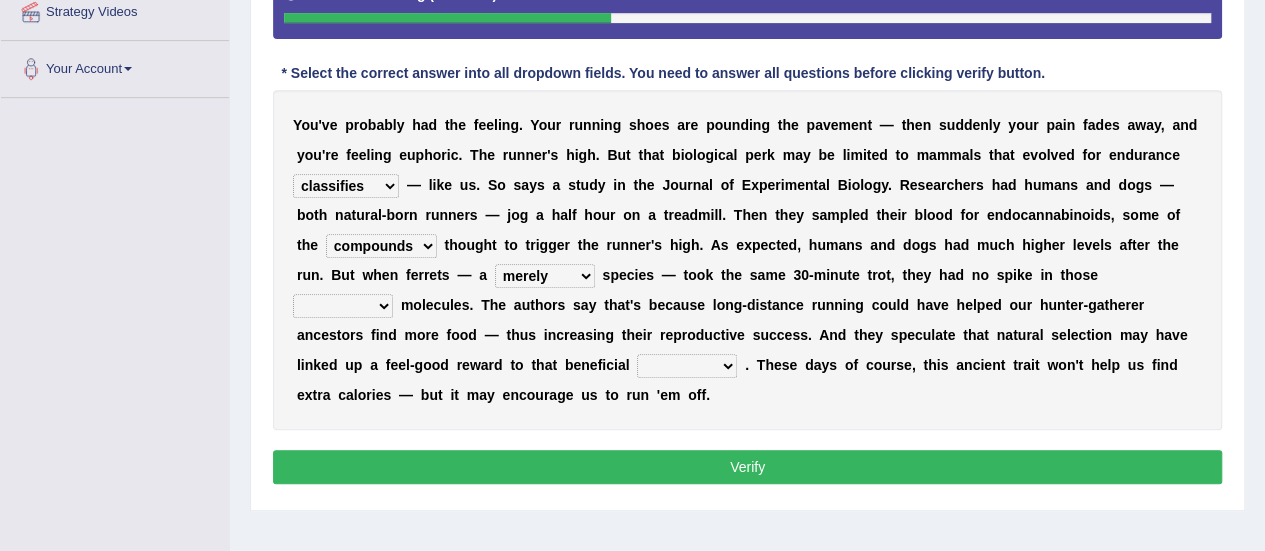 select on "feel-good" 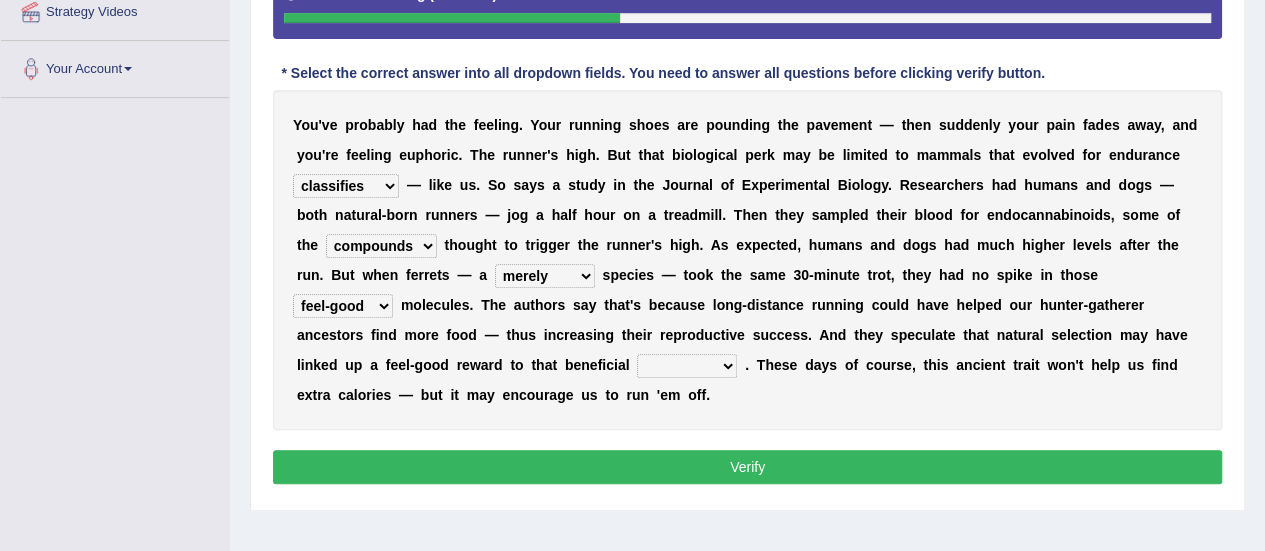 click on "wager exchanger behavior regulator" at bounding box center (687, 366) 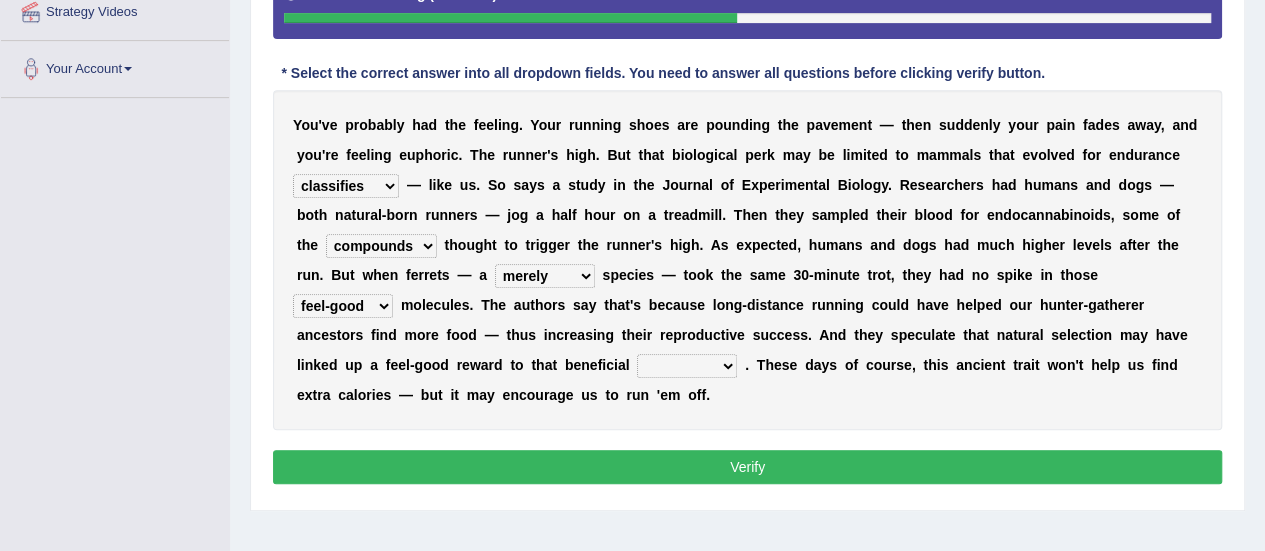 select on "behavior" 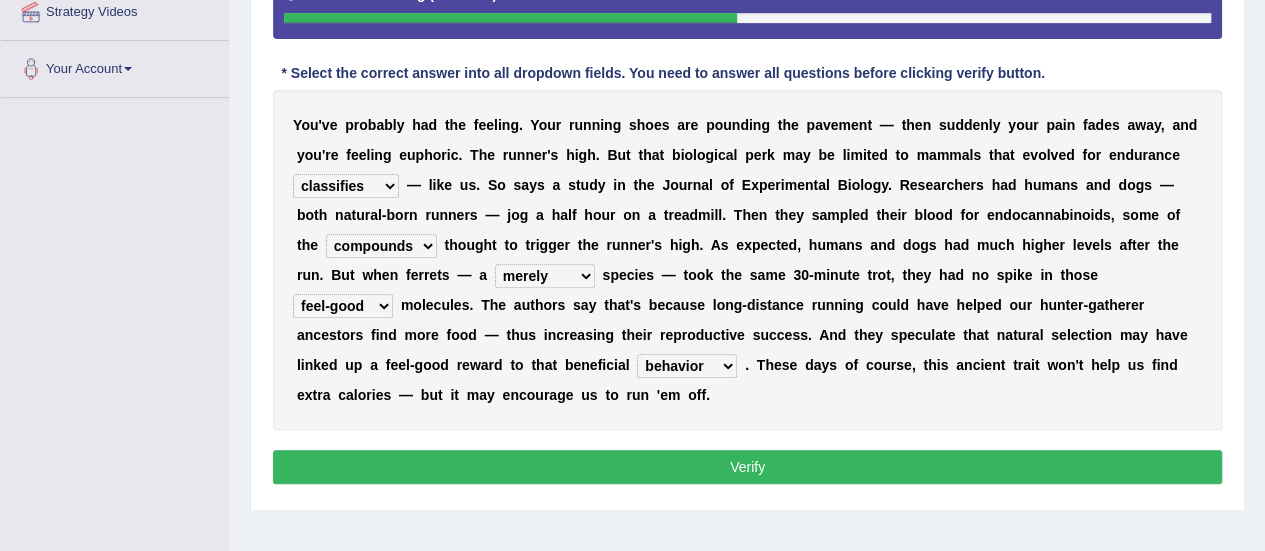 click on "wager exchanger behavior regulator" at bounding box center (687, 366) 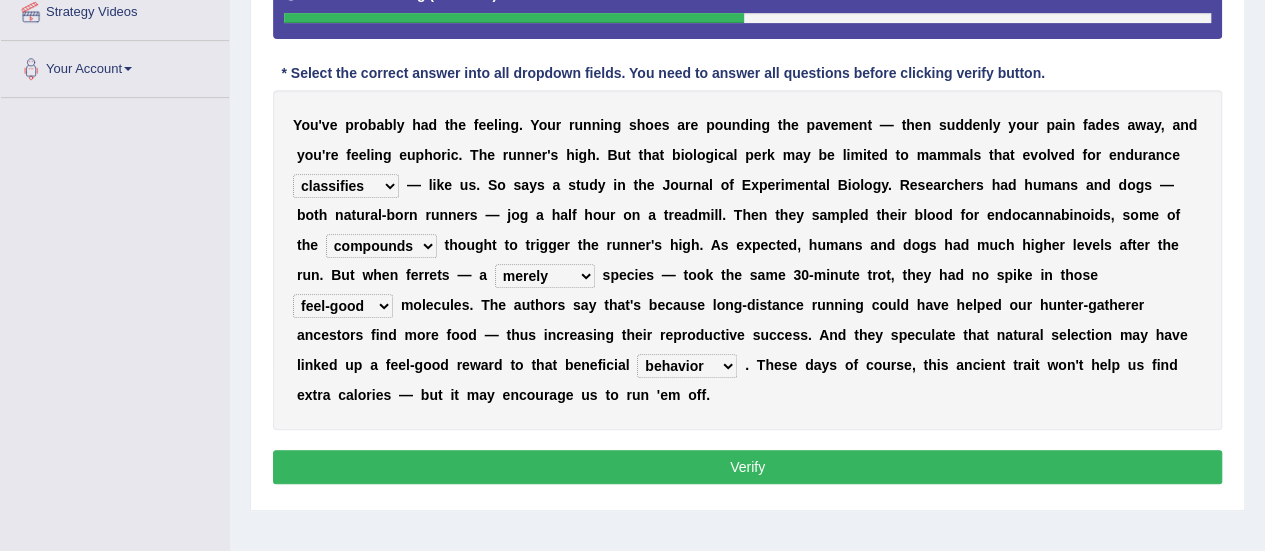 click on "Verify" at bounding box center (747, 467) 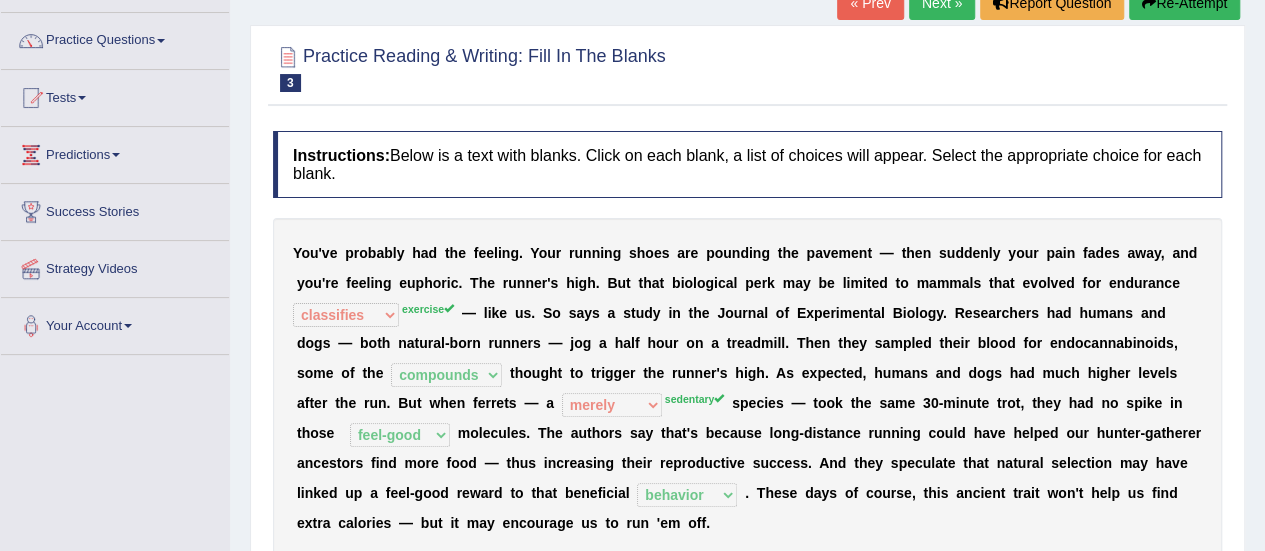 scroll, scrollTop: 0, scrollLeft: 0, axis: both 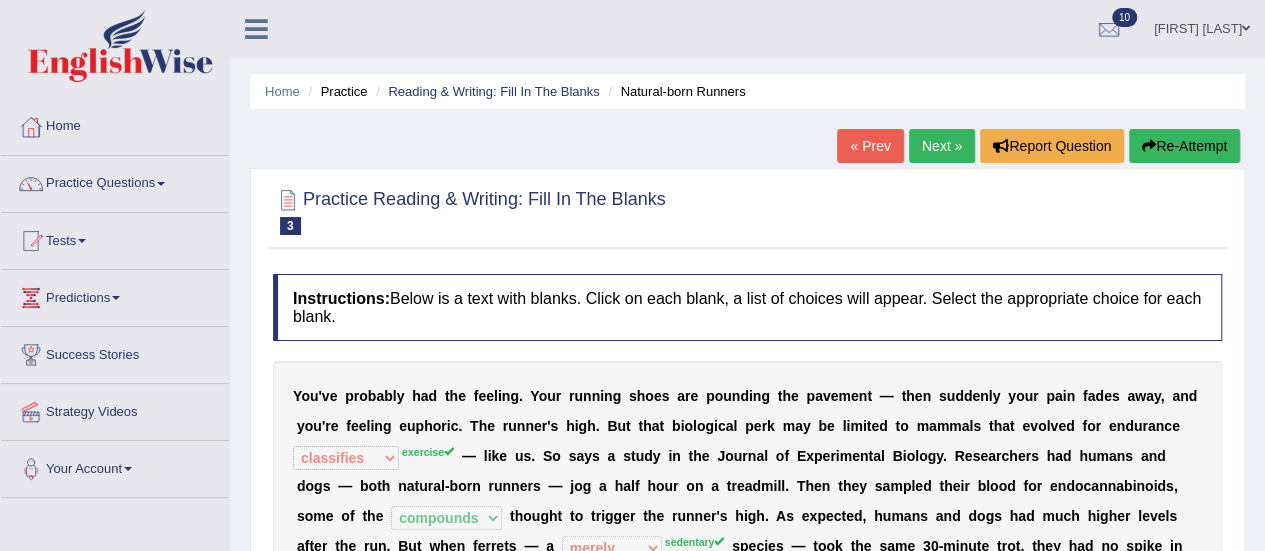 click on "Next »" at bounding box center (942, 146) 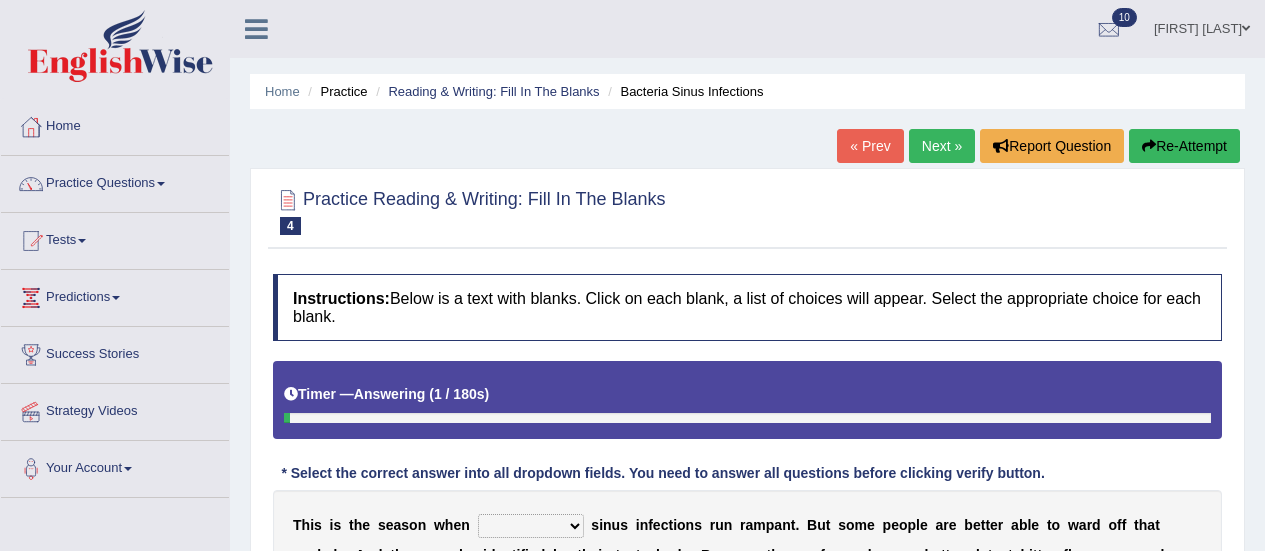 scroll, scrollTop: 139, scrollLeft: 0, axis: vertical 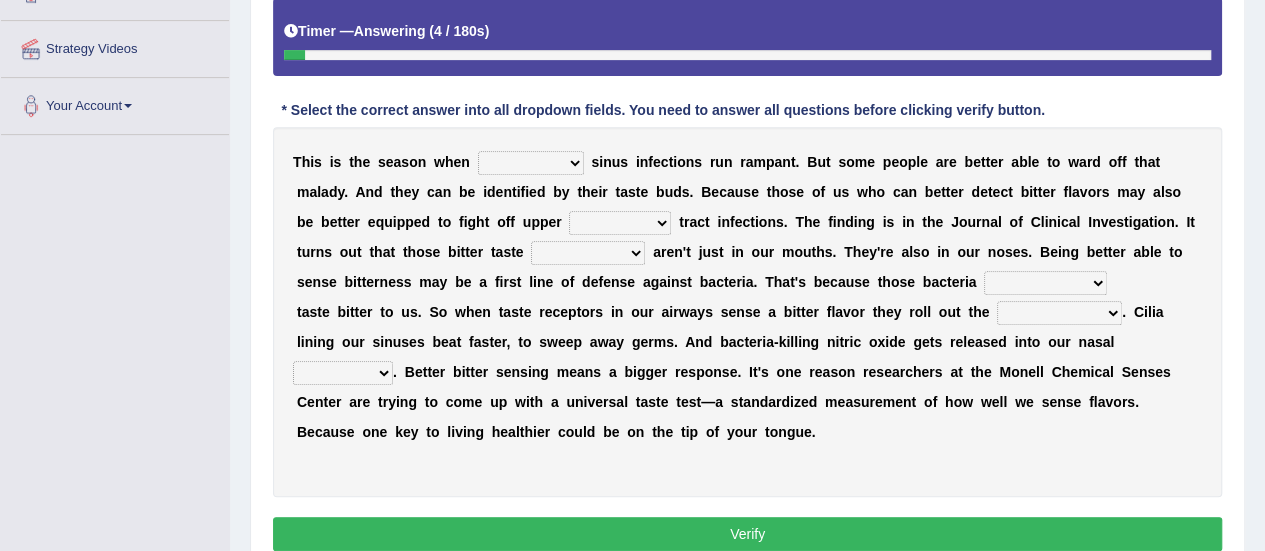 click on "conventicle atheist bacterial prissier" at bounding box center (531, 163) 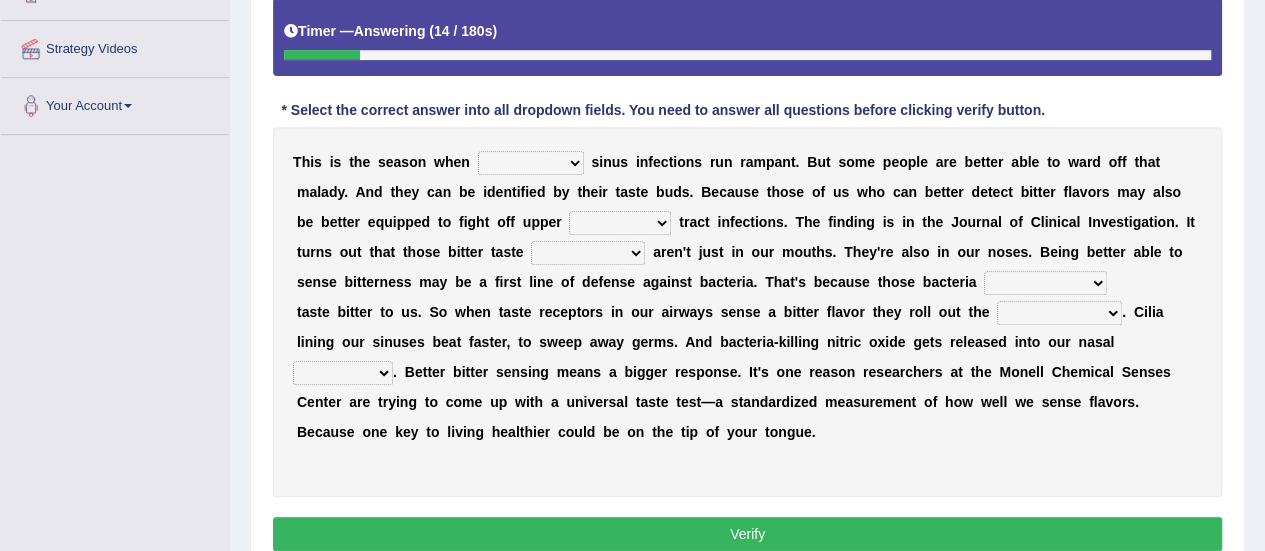 select on "bacterial" 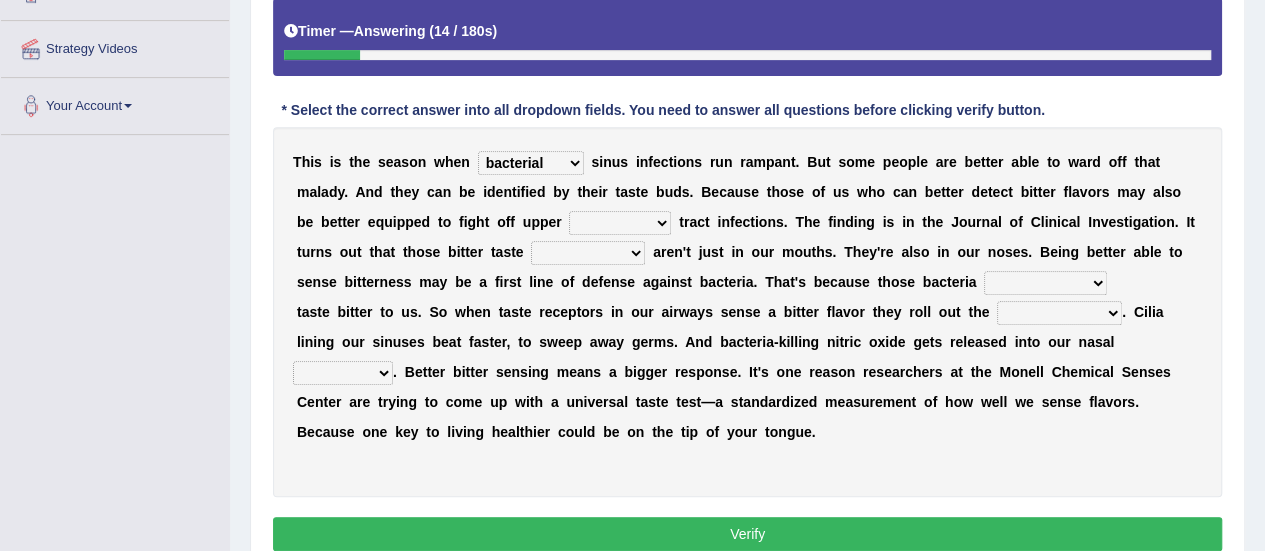 click on "conventicle atheist bacterial prissier" at bounding box center (531, 163) 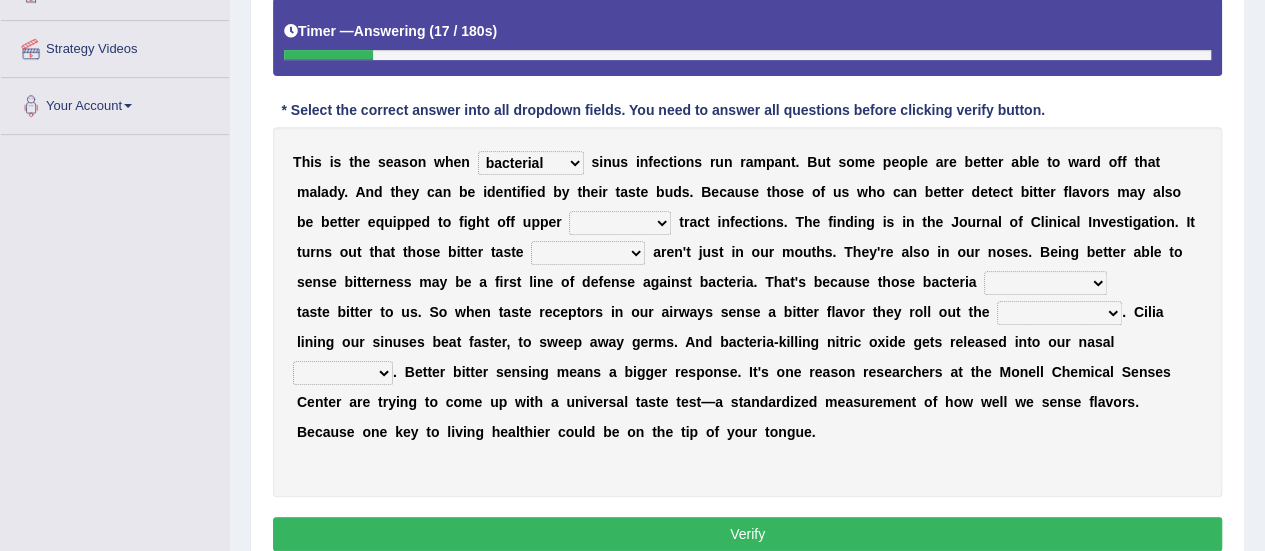 click on "faulty respiratory togae gawky" at bounding box center (620, 223) 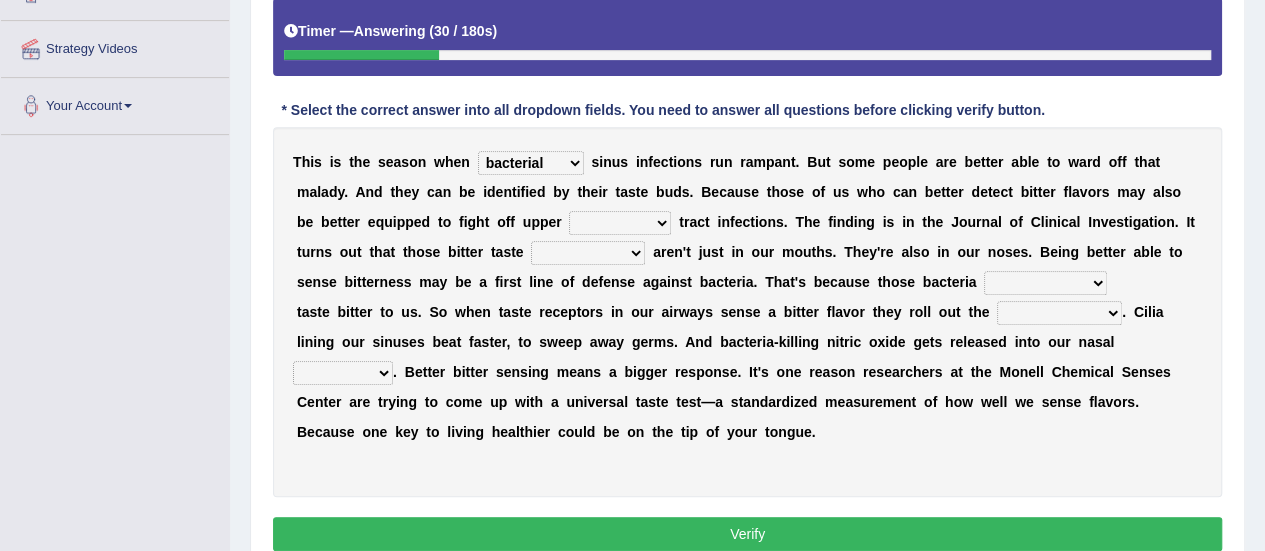 select on "respiratory" 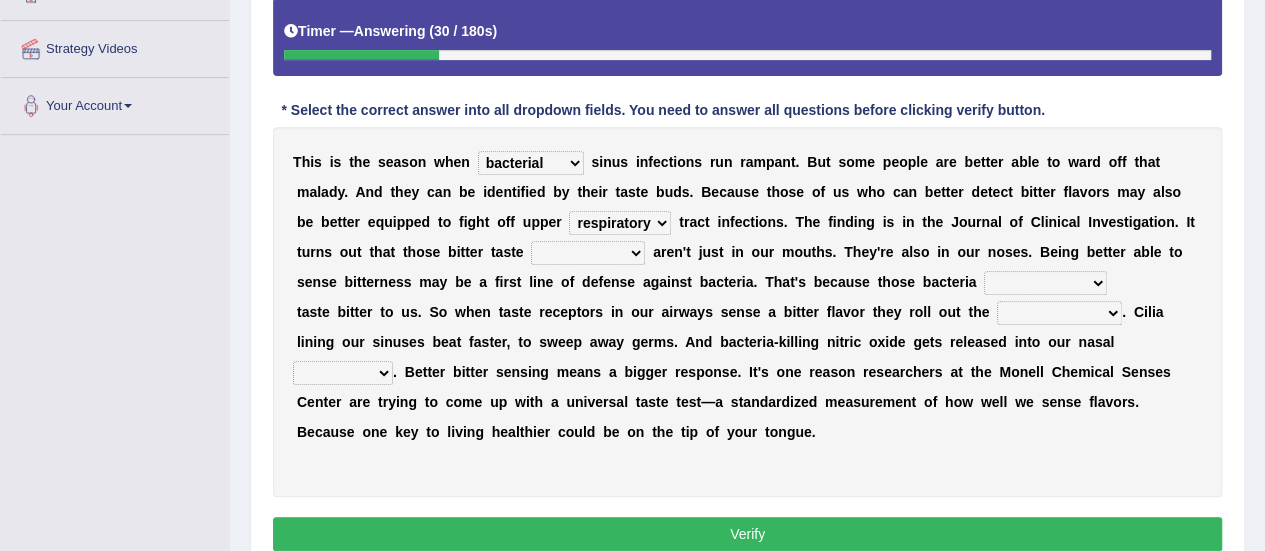click on "faulty respiratory togae gawky" at bounding box center [620, 223] 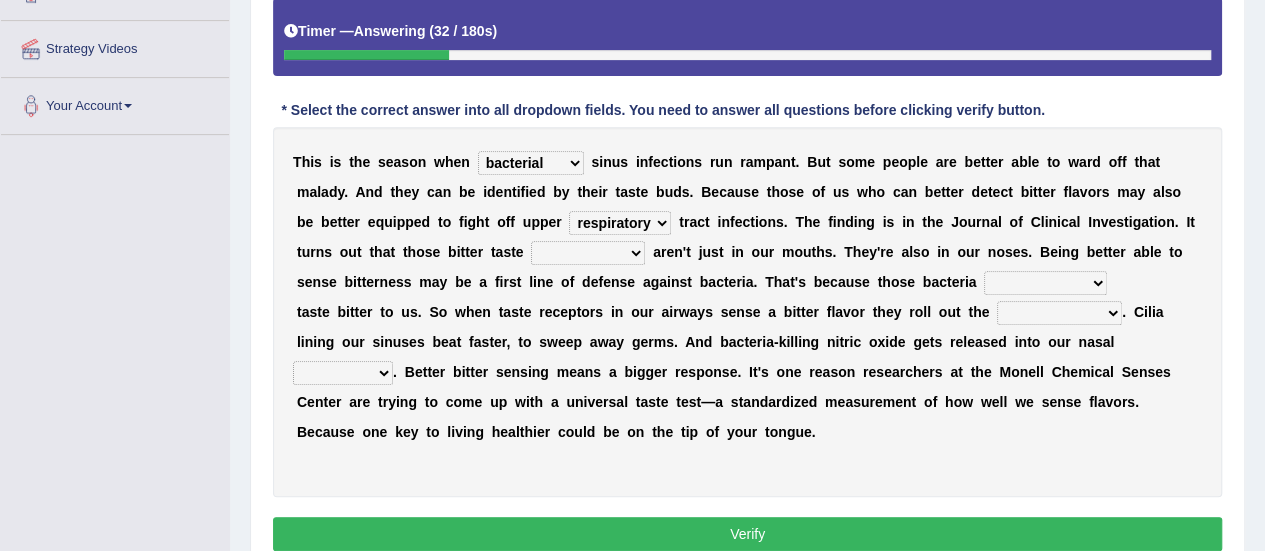 click on "depressions dinners submissions receptors" at bounding box center (588, 253) 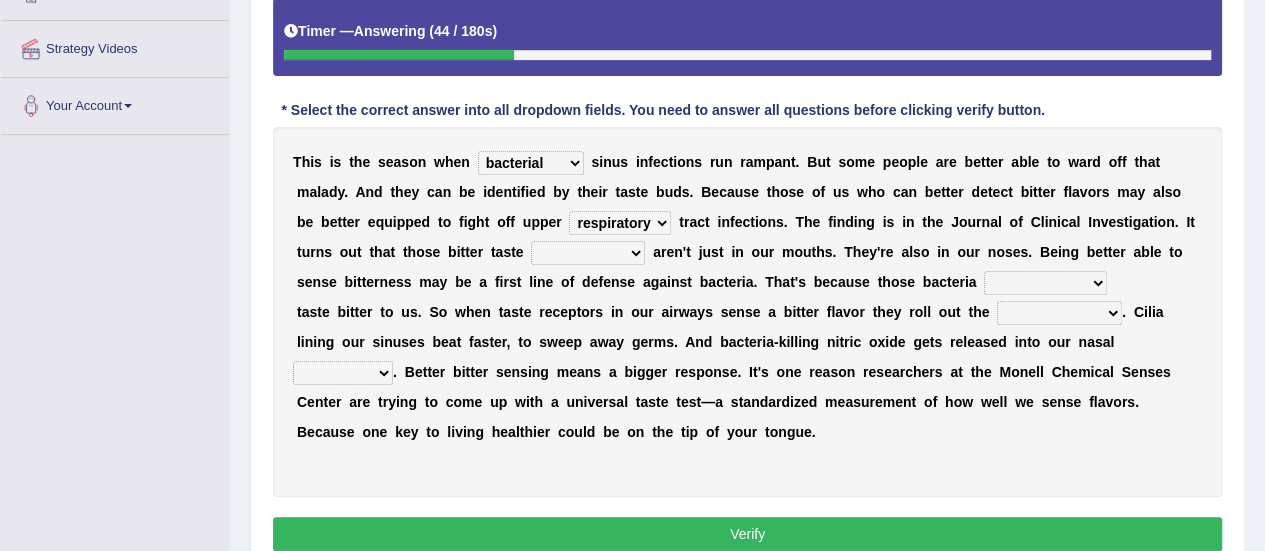 select on "dinners" 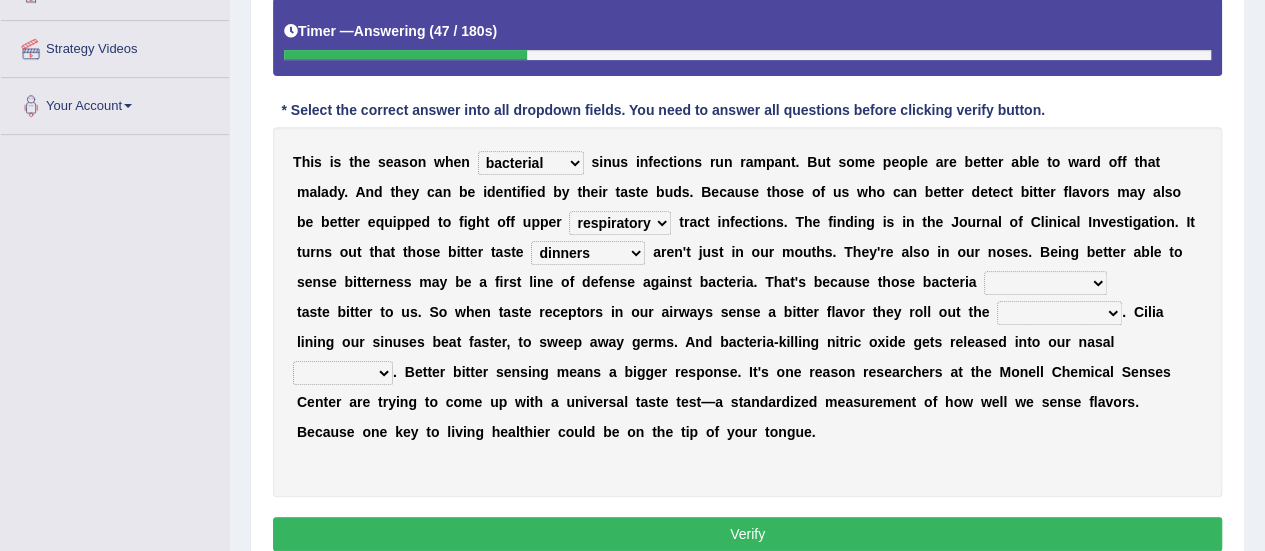 click on "purposelessly actually diagonally providently" at bounding box center [1045, 283] 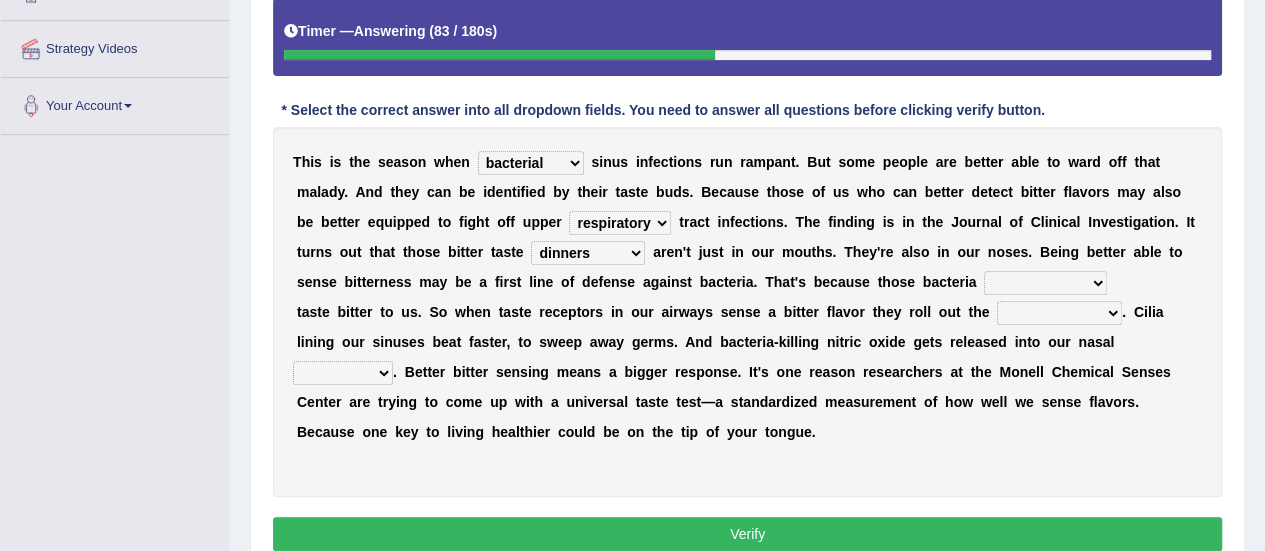 select on "diagonally" 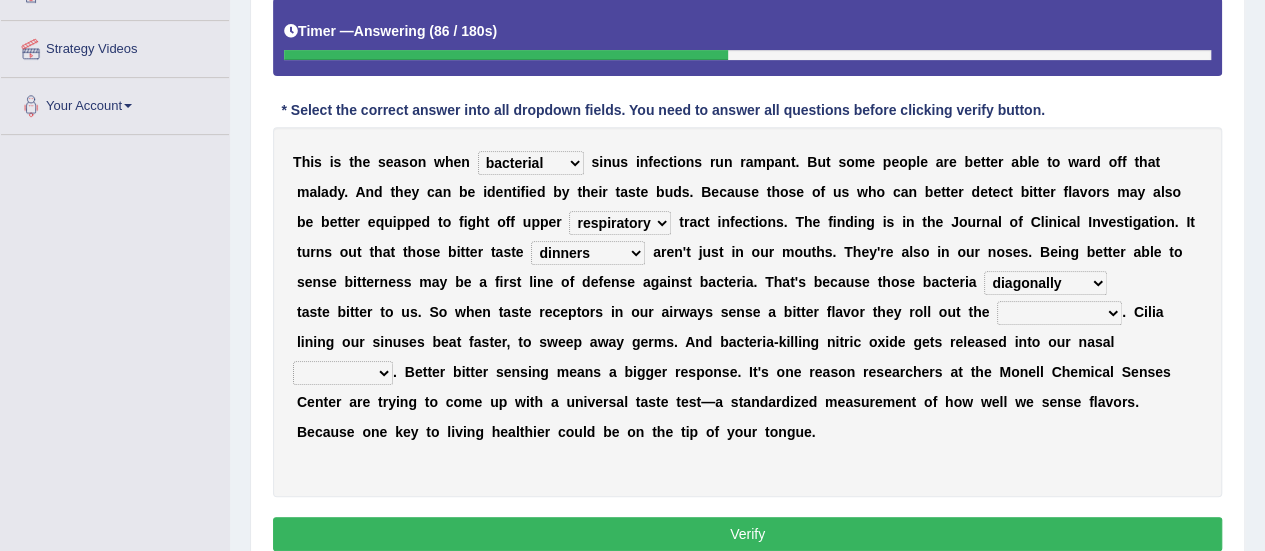 click on "defenses contradictions chestnuts pelvis" at bounding box center [1059, 313] 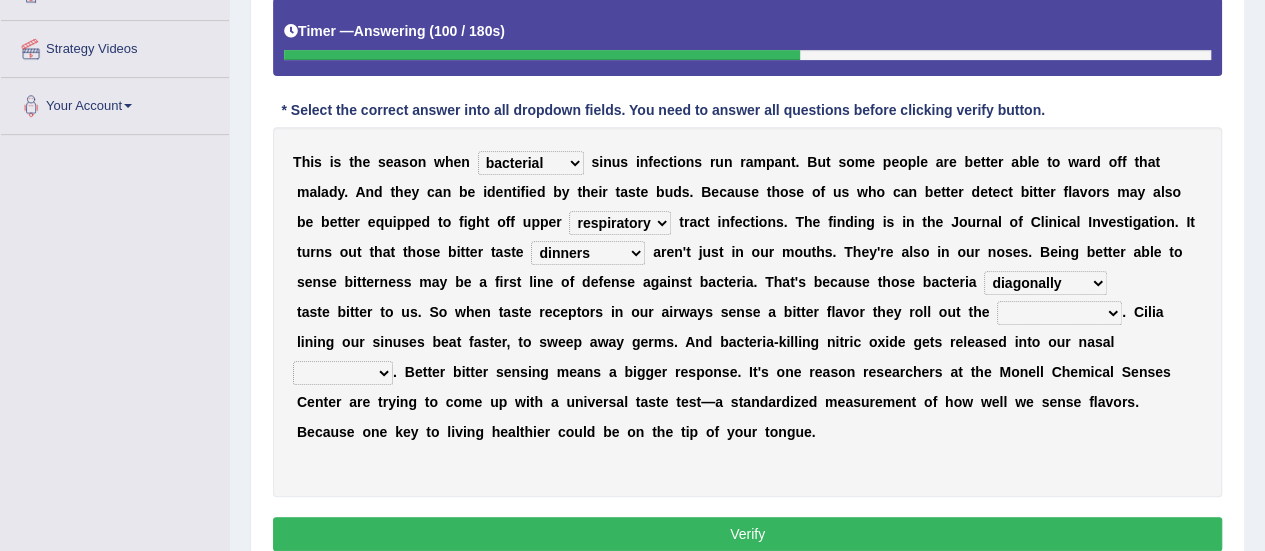 select on "defenses" 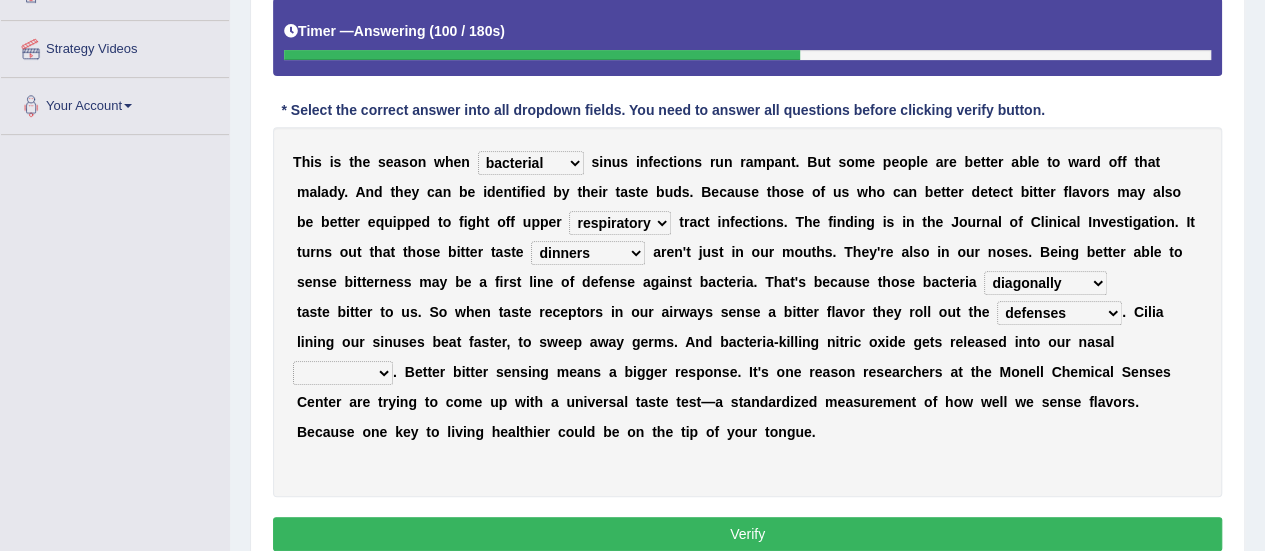 click on "defenses contradictions chestnuts pelvis" at bounding box center (1059, 313) 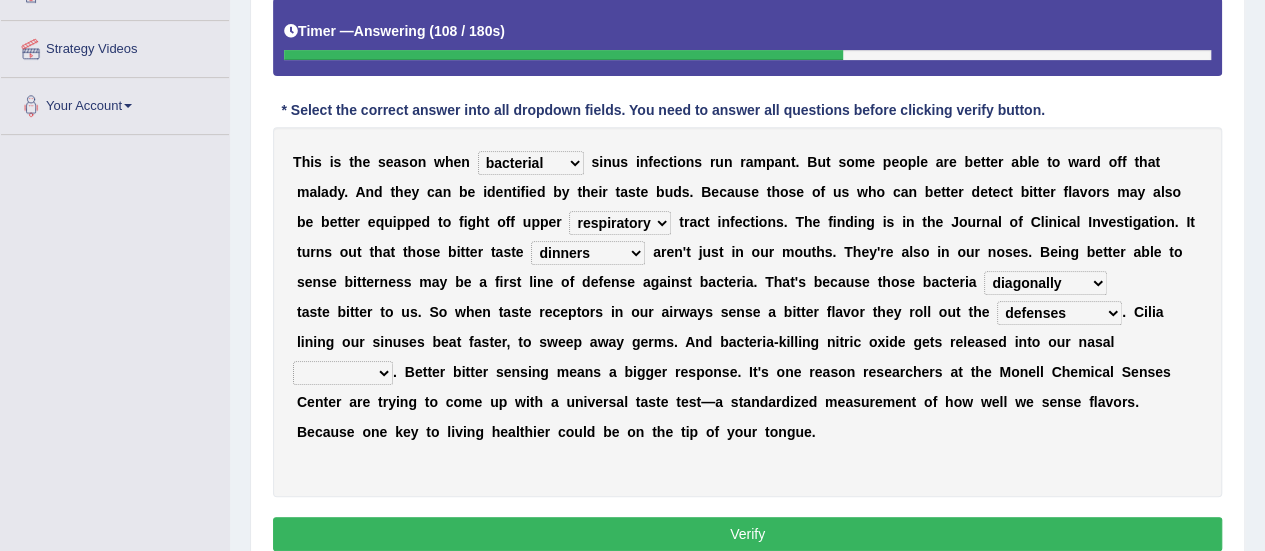 click on "causalities localities infirmities cavities" at bounding box center [343, 373] 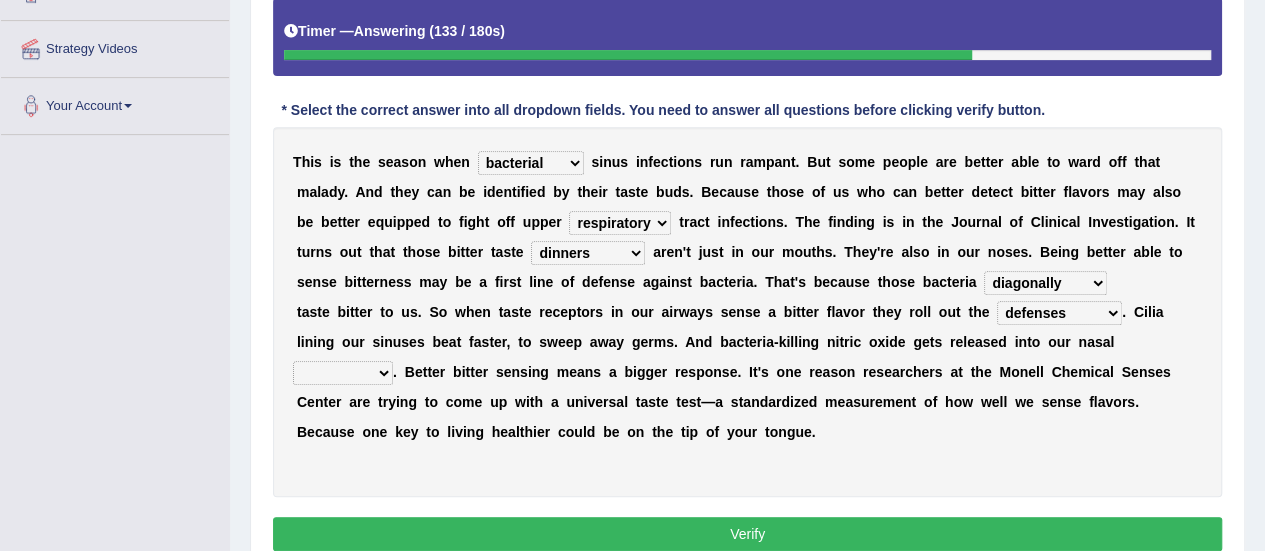 select on "cavities" 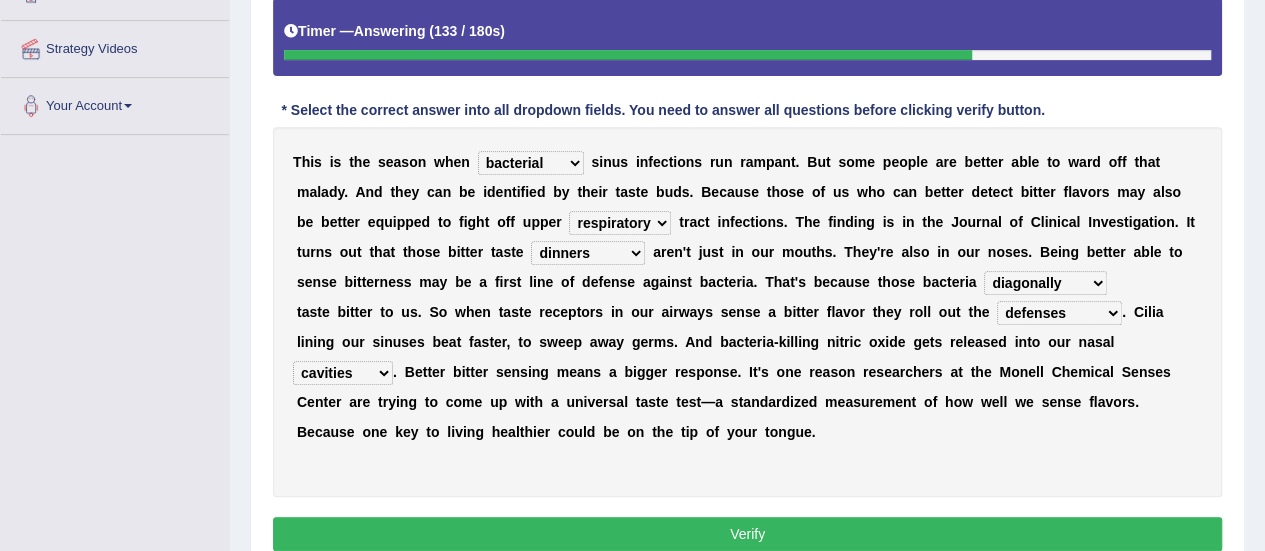 click on "causalities localities infirmities cavities" at bounding box center [343, 373] 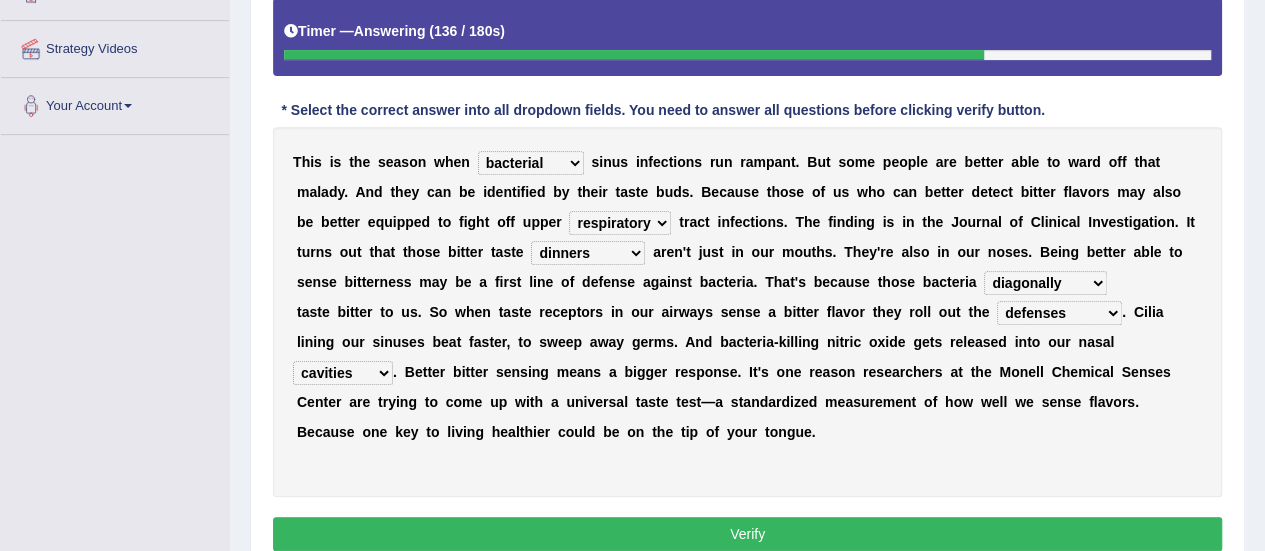 click on "Verify" at bounding box center [747, 534] 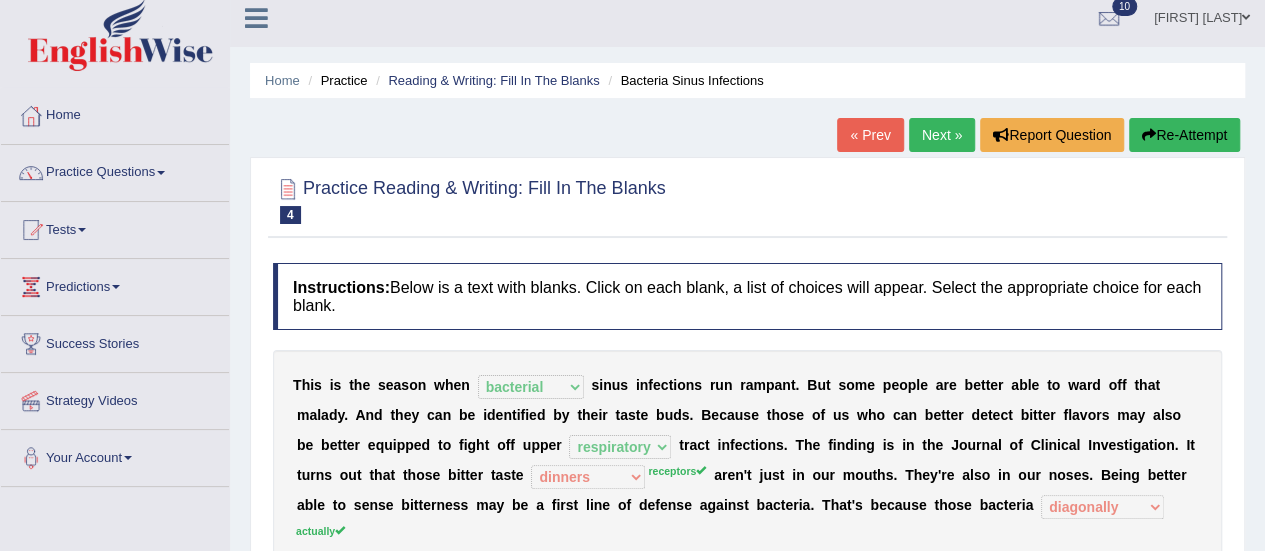 scroll, scrollTop: 0, scrollLeft: 0, axis: both 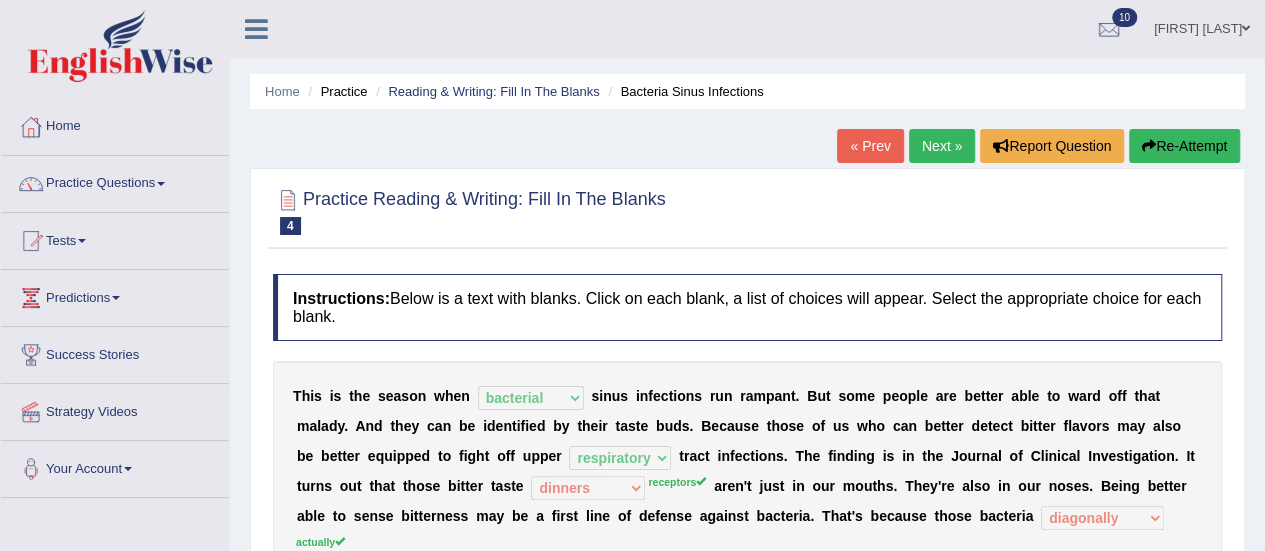 click on "Next »" at bounding box center (942, 146) 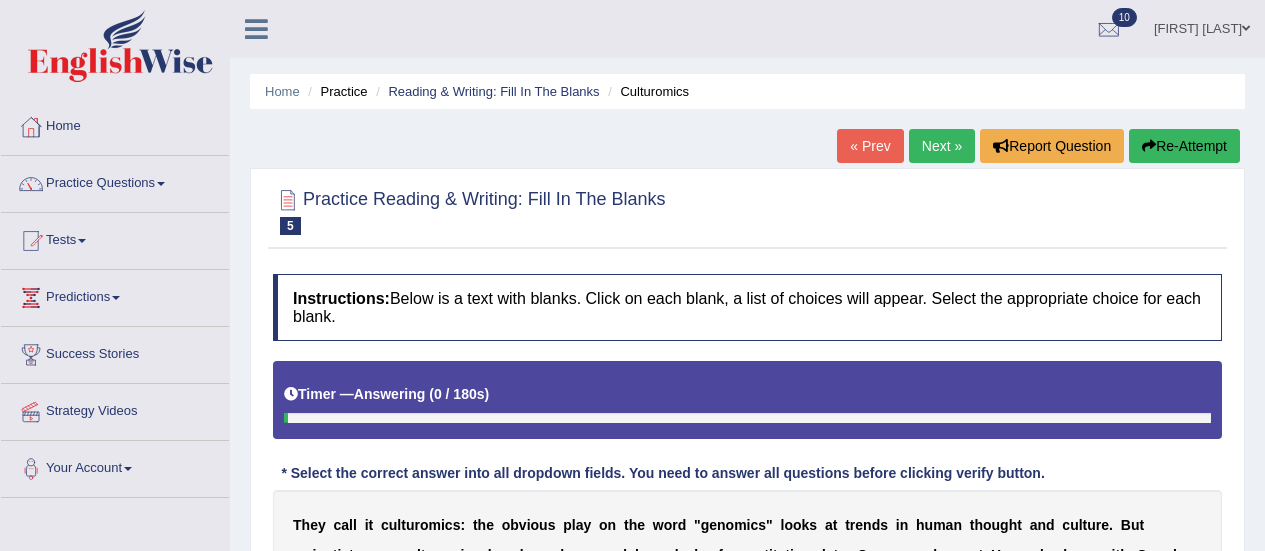 scroll, scrollTop: 217, scrollLeft: 0, axis: vertical 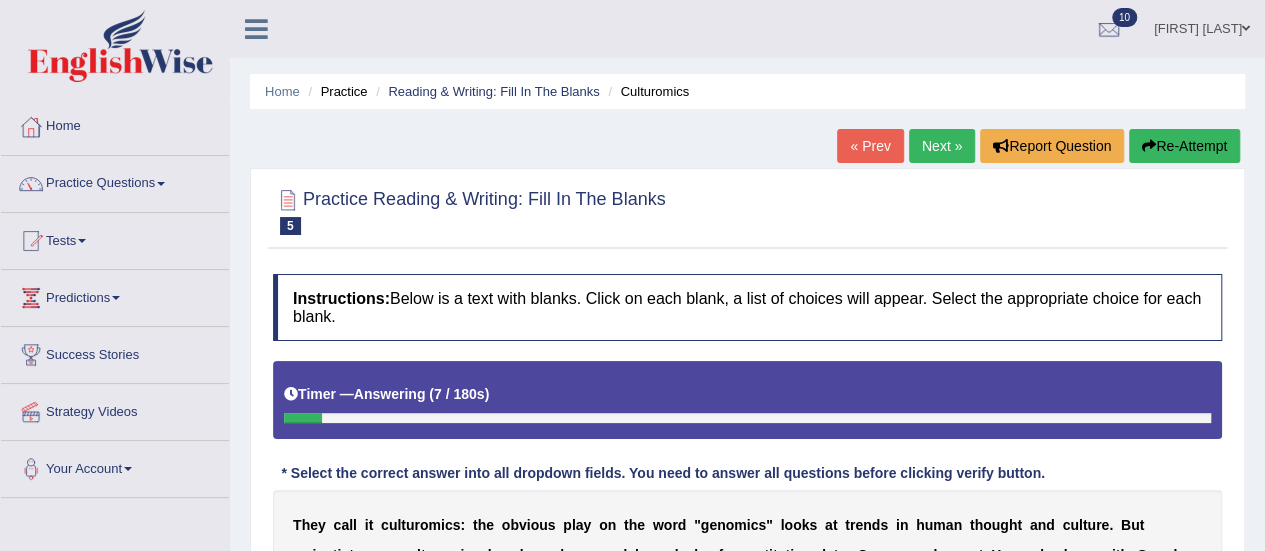 click on "Next »" at bounding box center [942, 146] 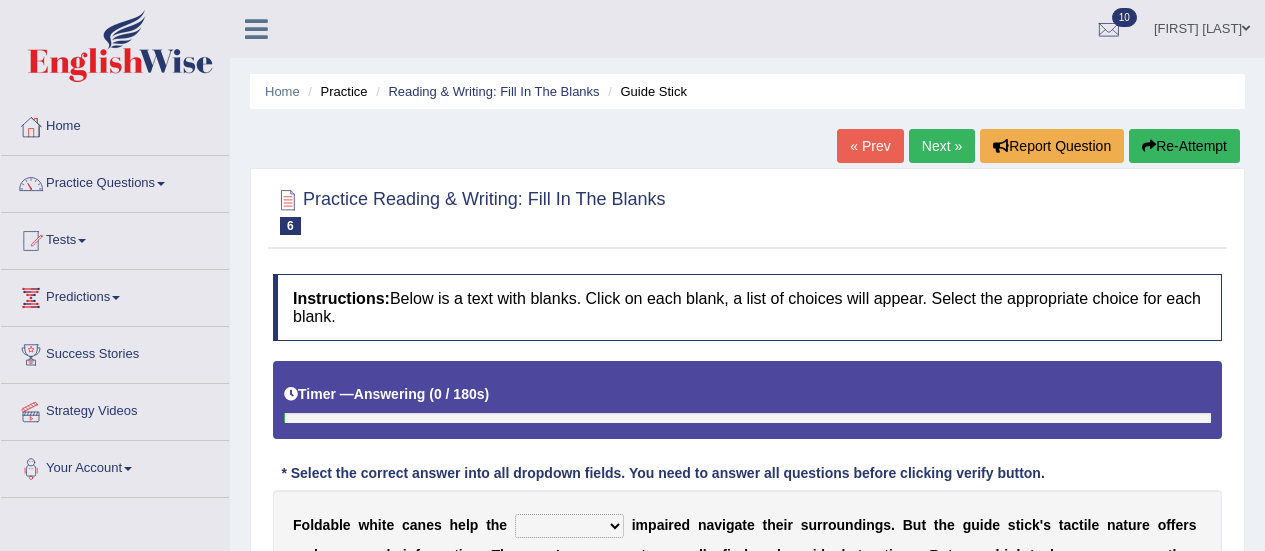 scroll, scrollTop: 0, scrollLeft: 0, axis: both 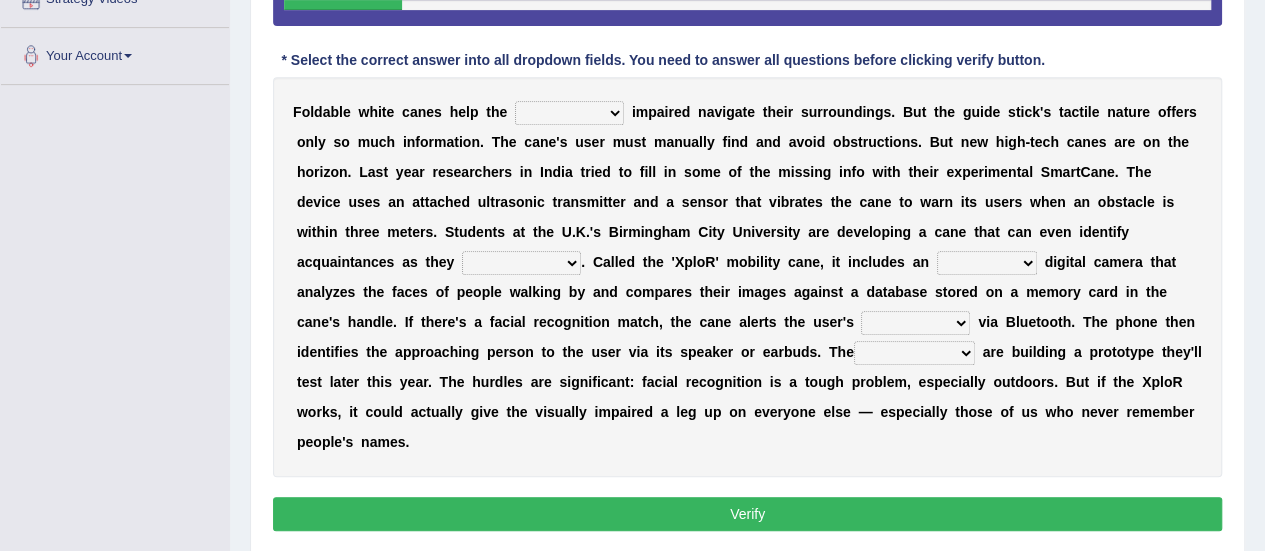 click on "felicity insensitivity visually malleability" at bounding box center [569, 113] 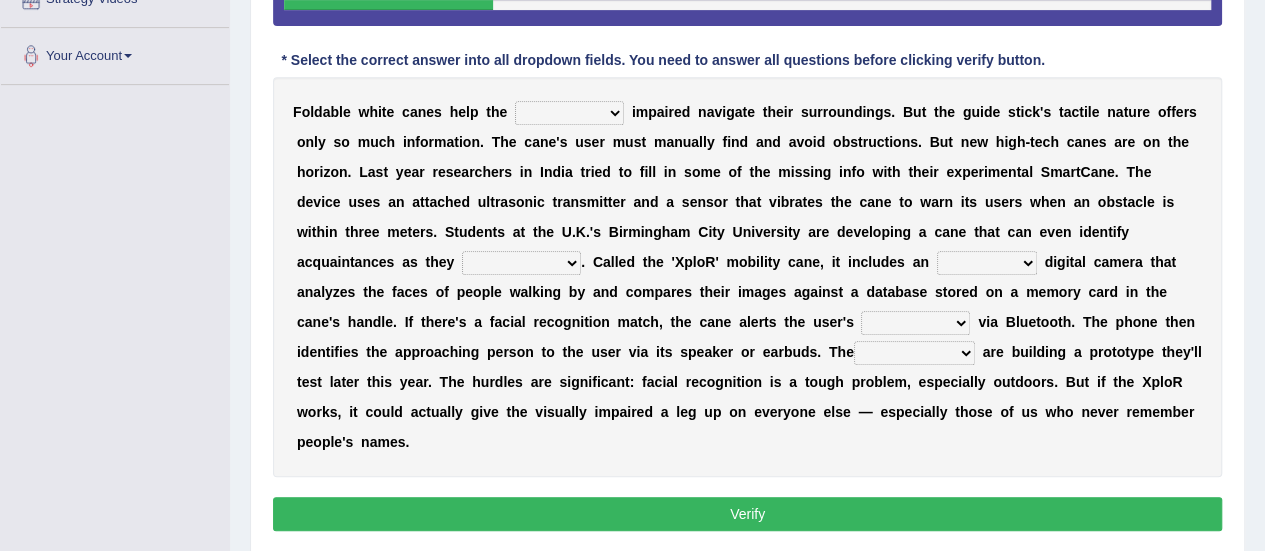 select on "visually" 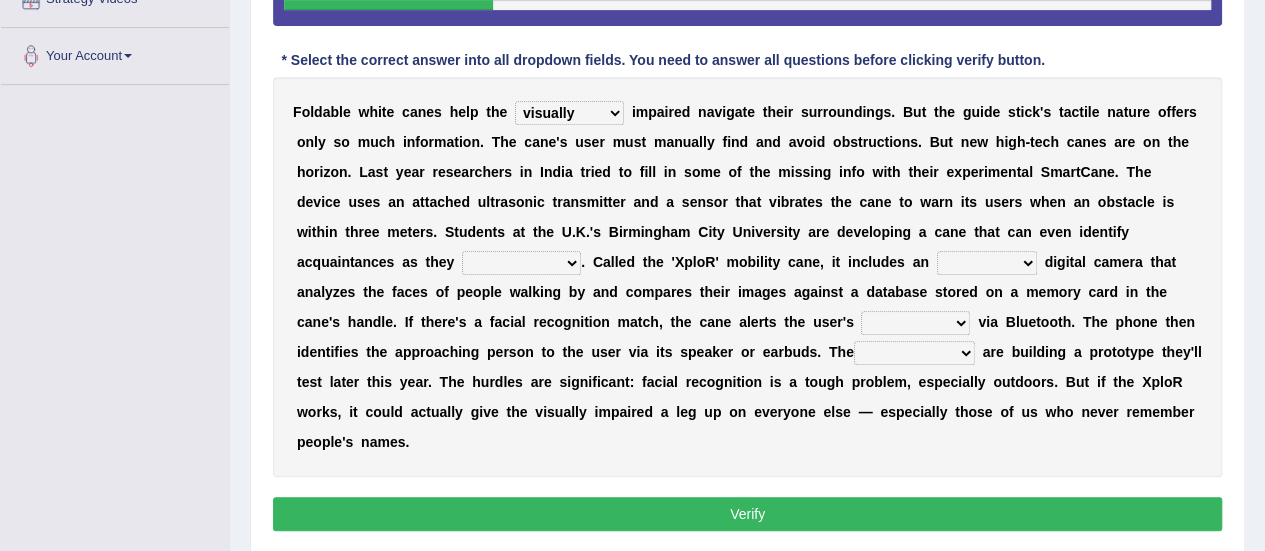 click on "felicity insensitivity visually malleability" at bounding box center [569, 113] 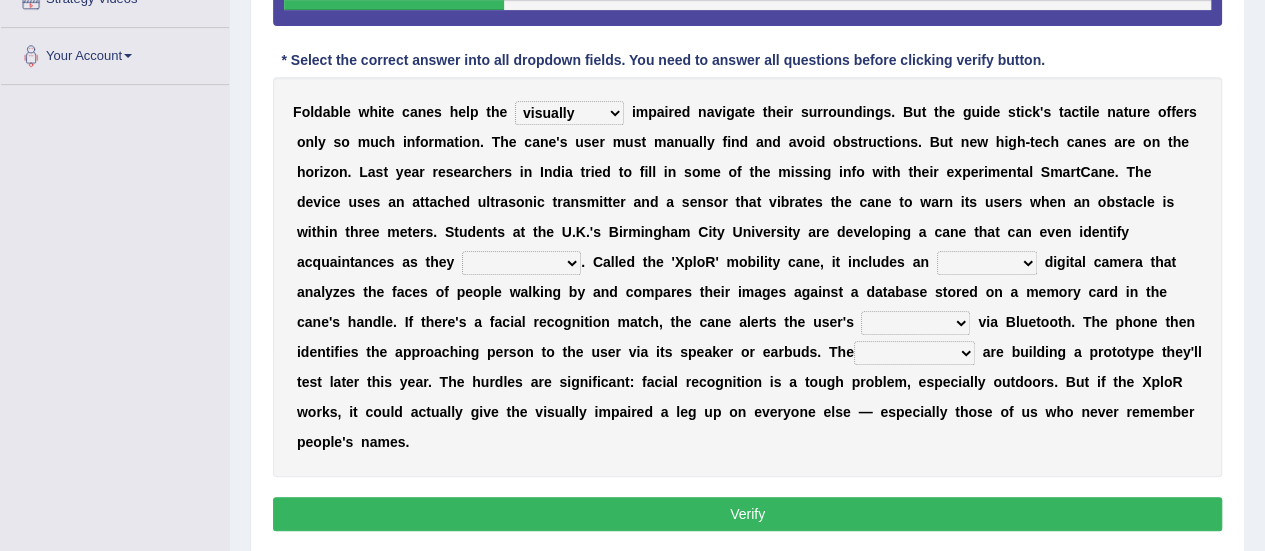 click on "likelihood throat northernmost approach" at bounding box center (521, 263) 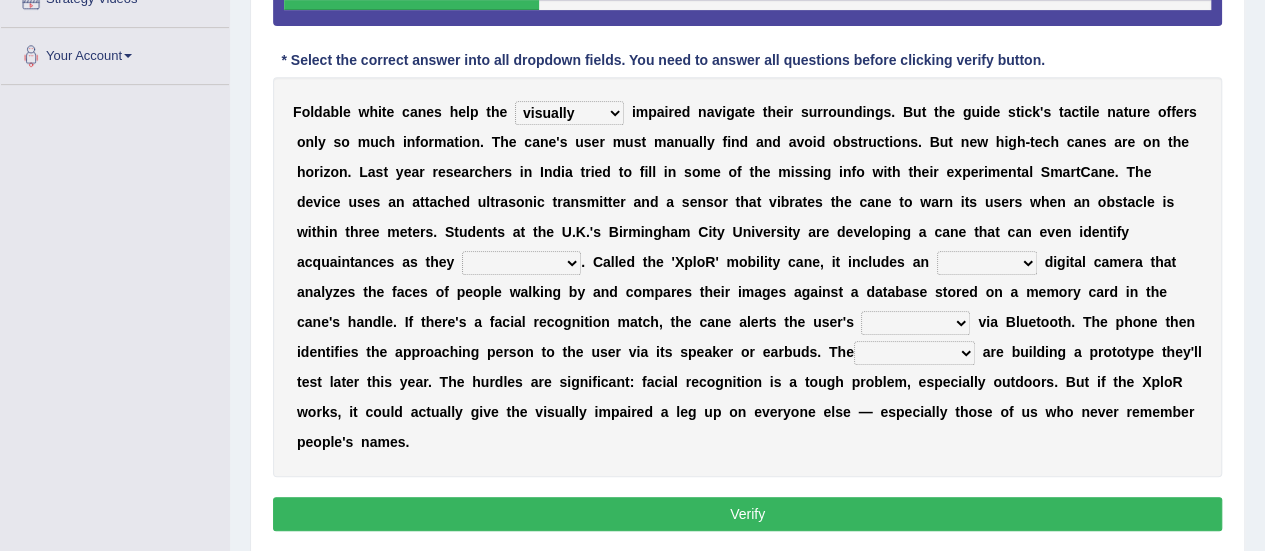select on "likelihood" 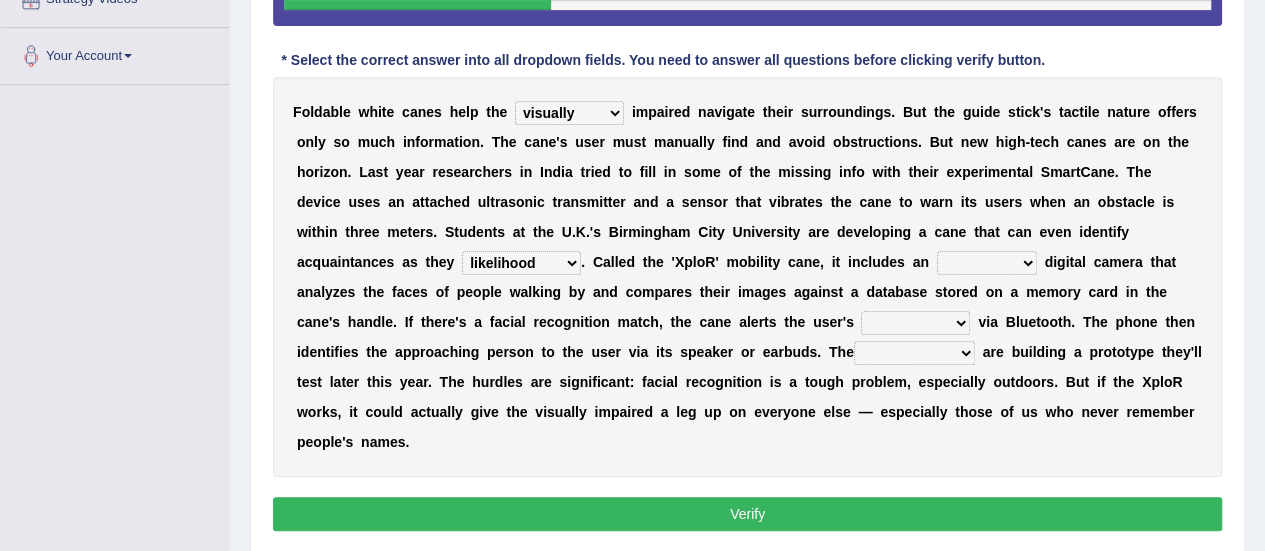 click on "untested embedded deadest skinhead" at bounding box center [987, 263] 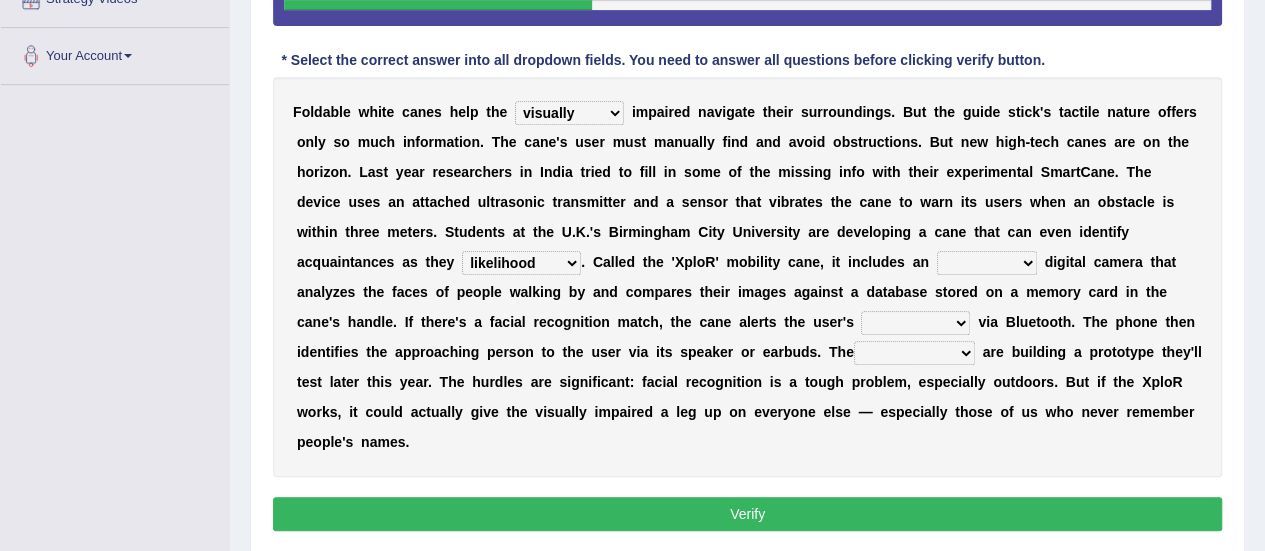select on "embedded" 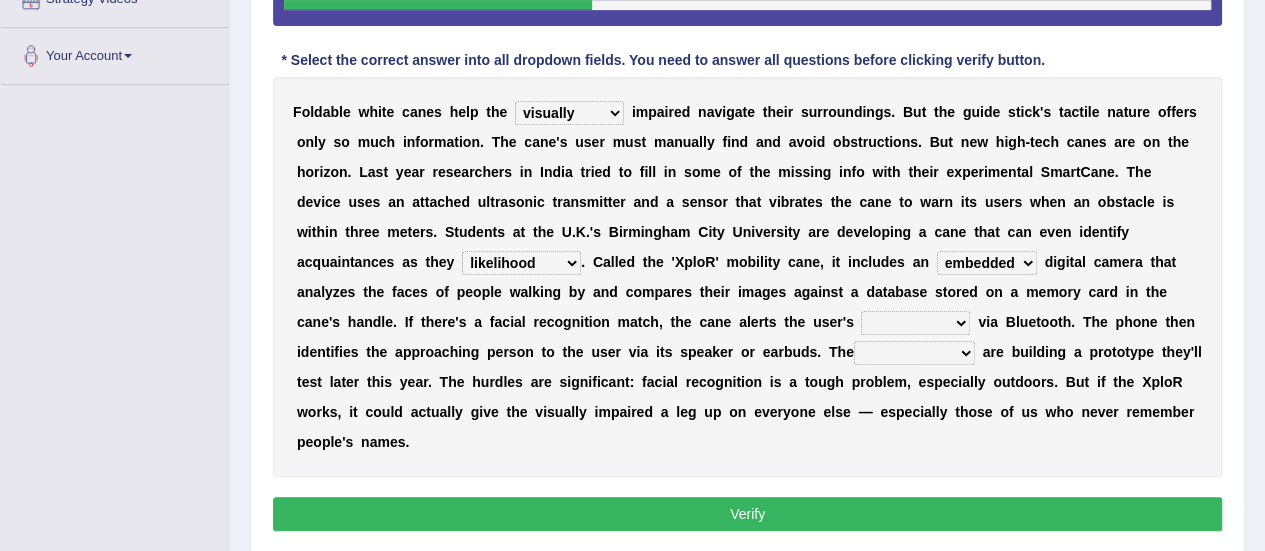 click on "untested embedded deadest skinhead" at bounding box center [987, 263] 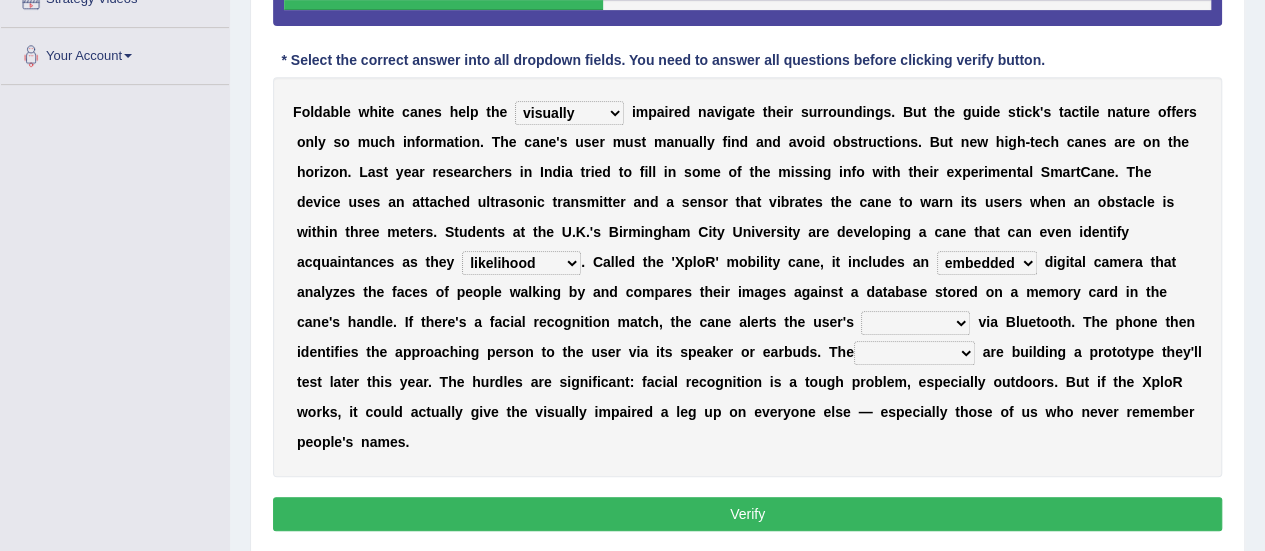 click on "waterborne alone smartphone postpone" at bounding box center [915, 323] 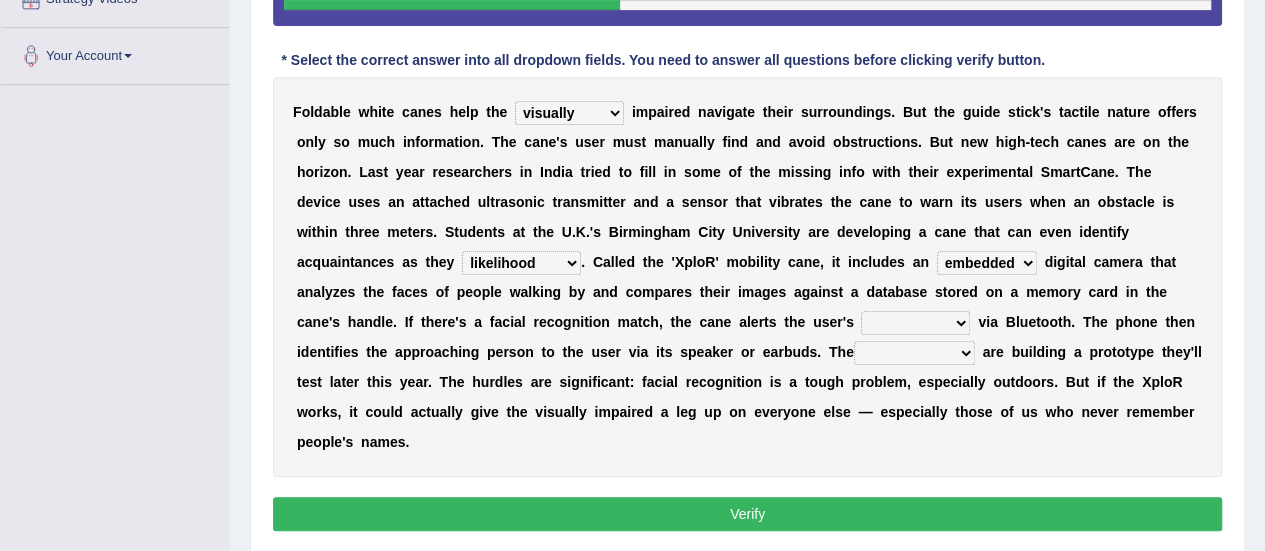 select on "smartphone" 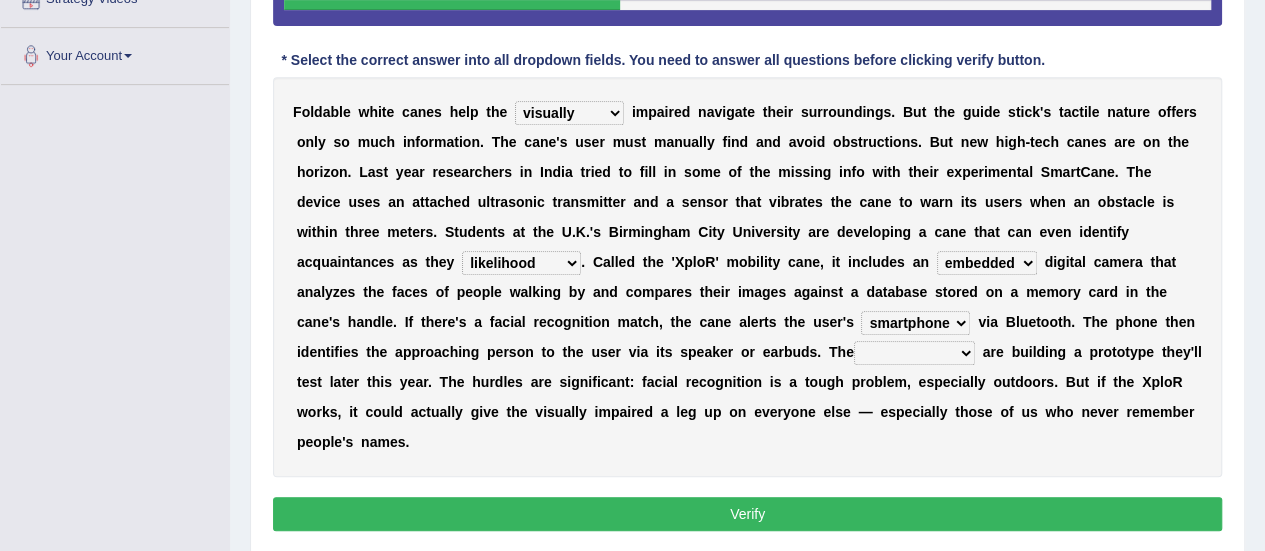 click on "waterborne alone smartphone postpone" at bounding box center [915, 323] 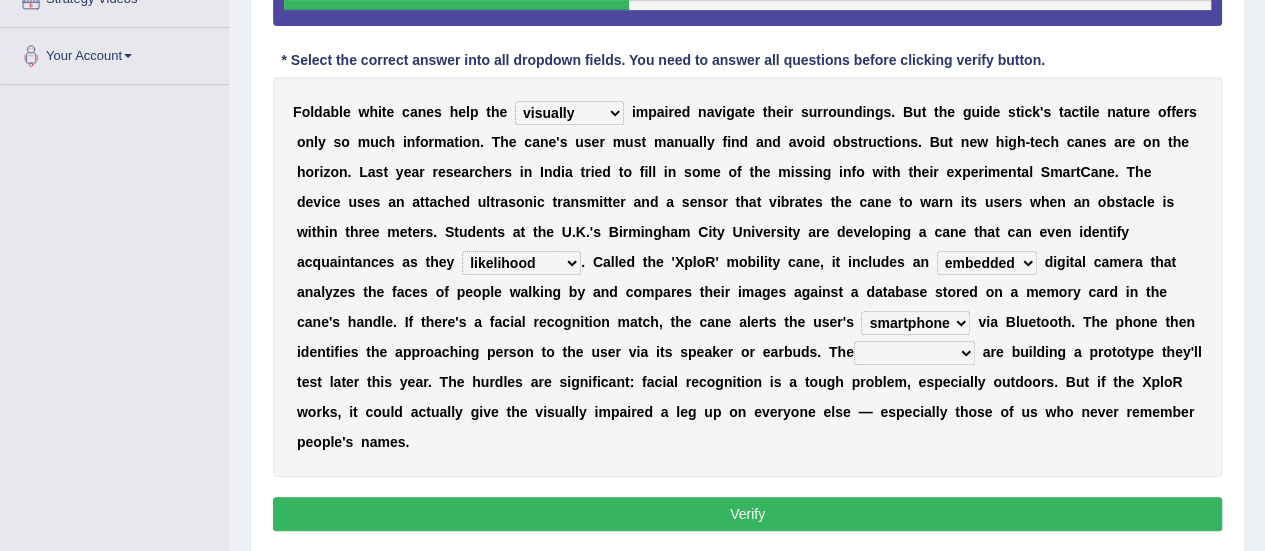click on "jurisprudence bootless students jukebox" at bounding box center [914, 353] 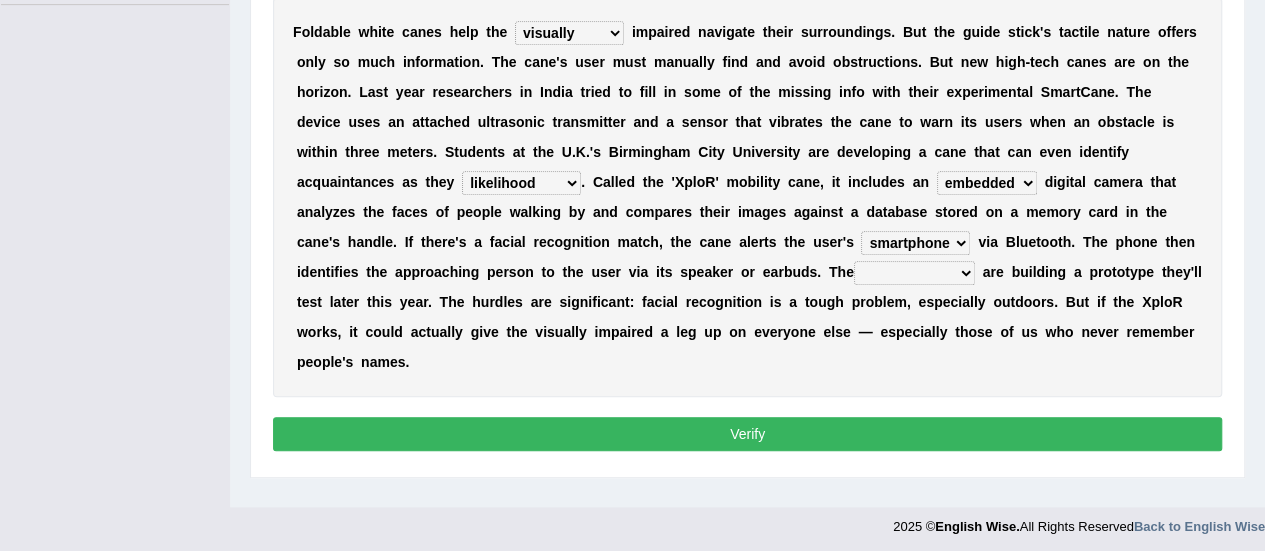 scroll, scrollTop: 498, scrollLeft: 0, axis: vertical 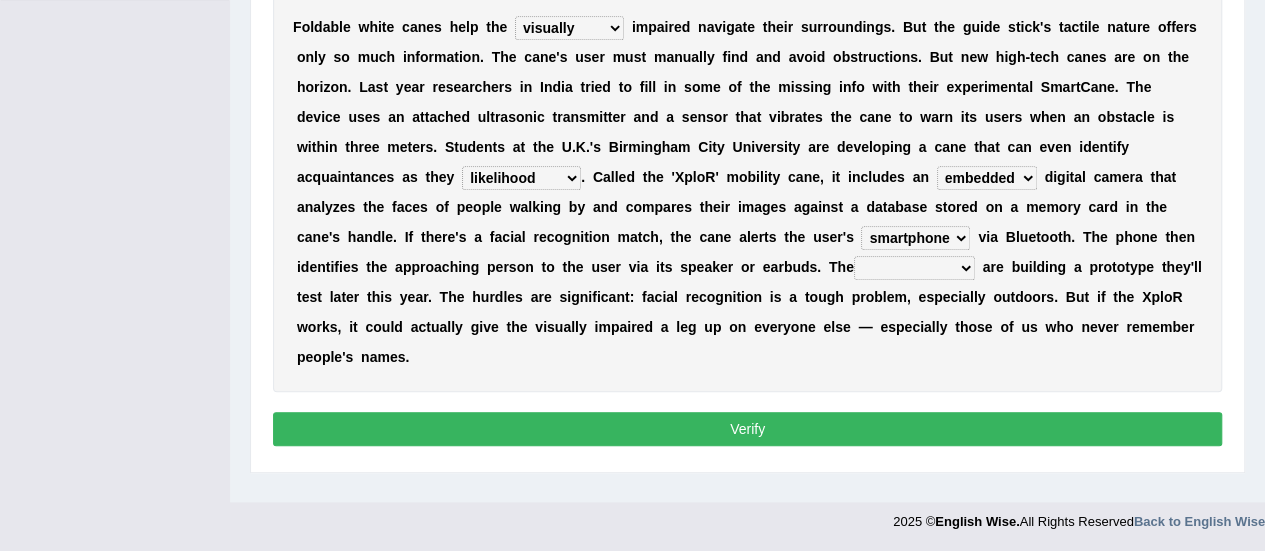 click on "jurisprudence bootless students jukebox" at bounding box center (914, 268) 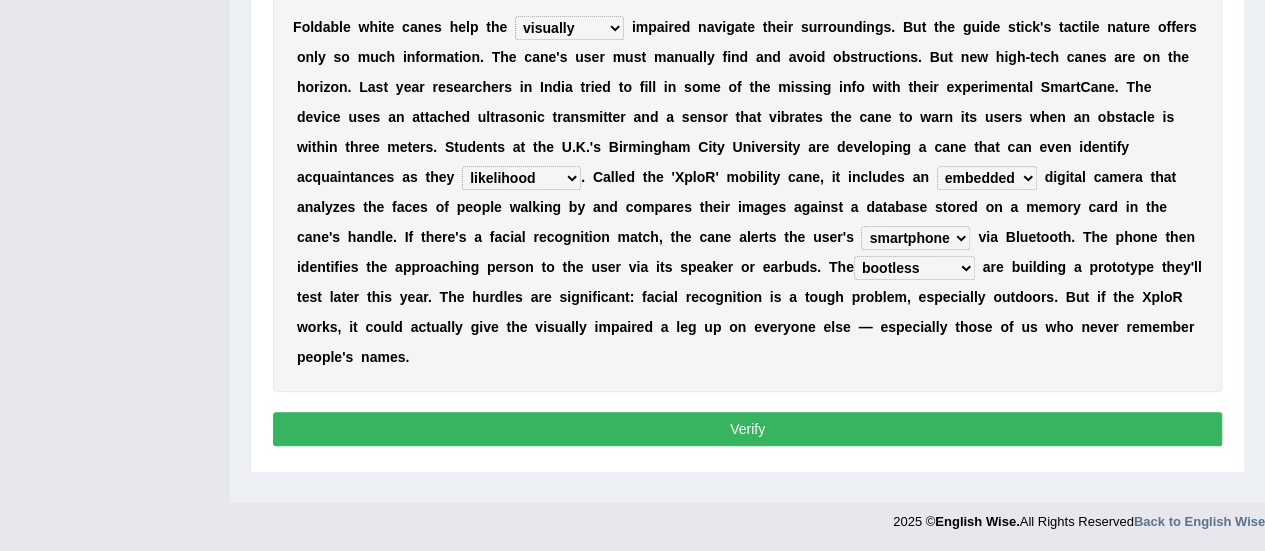 click on "Verify" at bounding box center (747, 429) 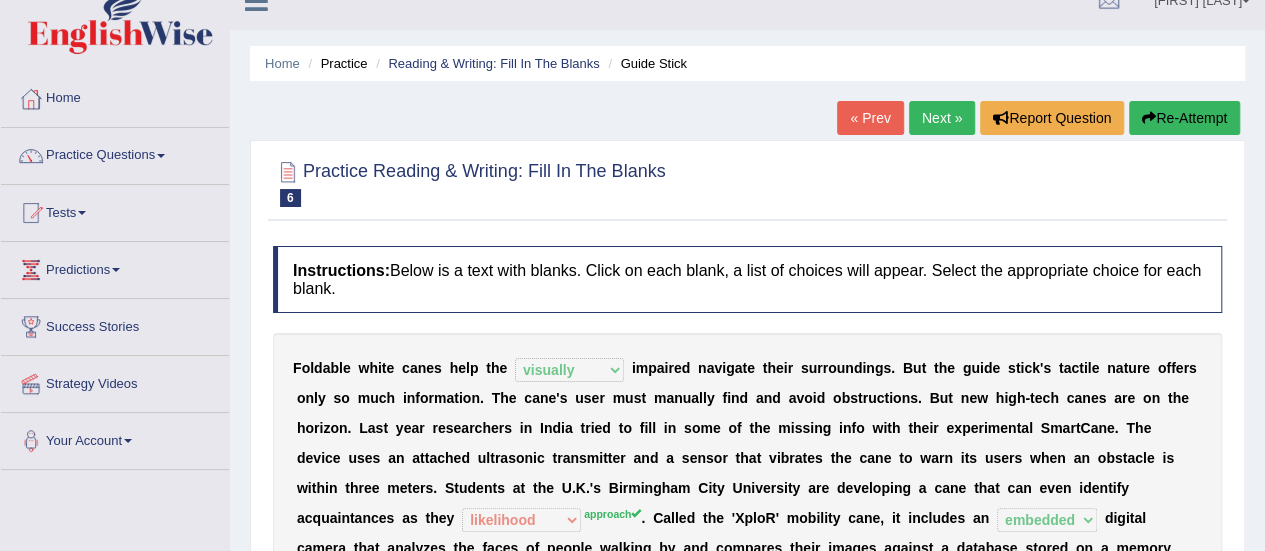 scroll, scrollTop: 0, scrollLeft: 0, axis: both 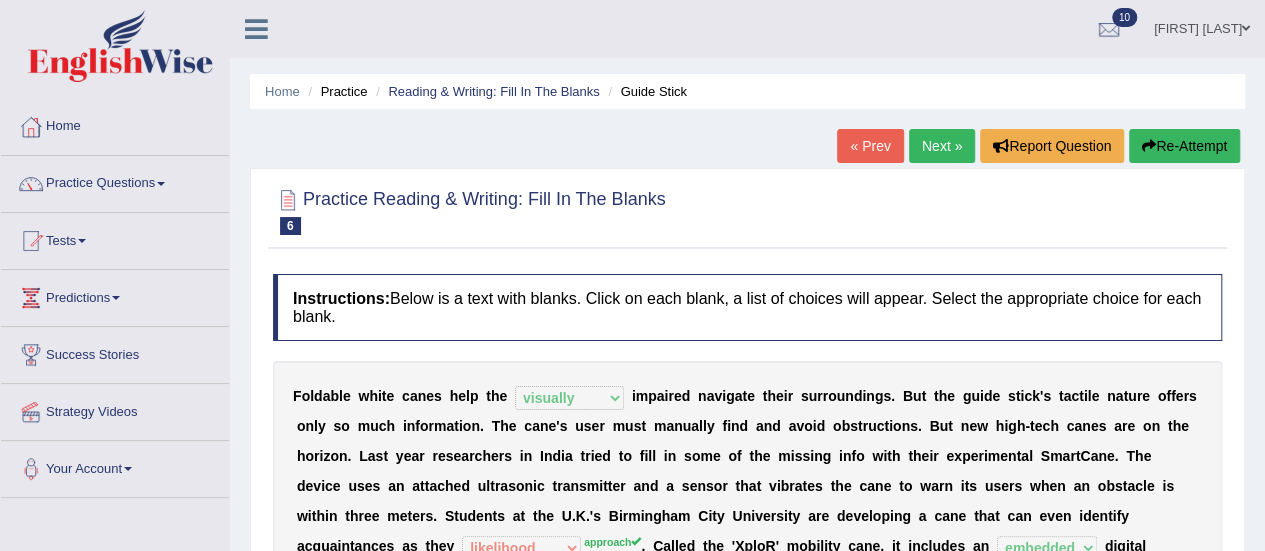 click on "Next »" at bounding box center (942, 146) 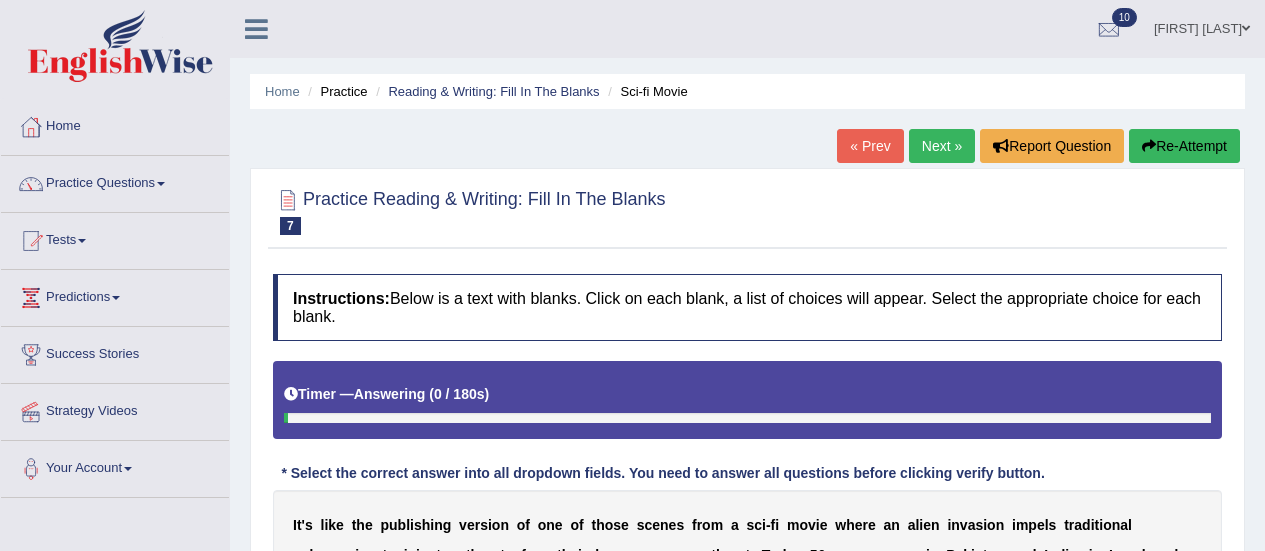 scroll, scrollTop: 287, scrollLeft: 0, axis: vertical 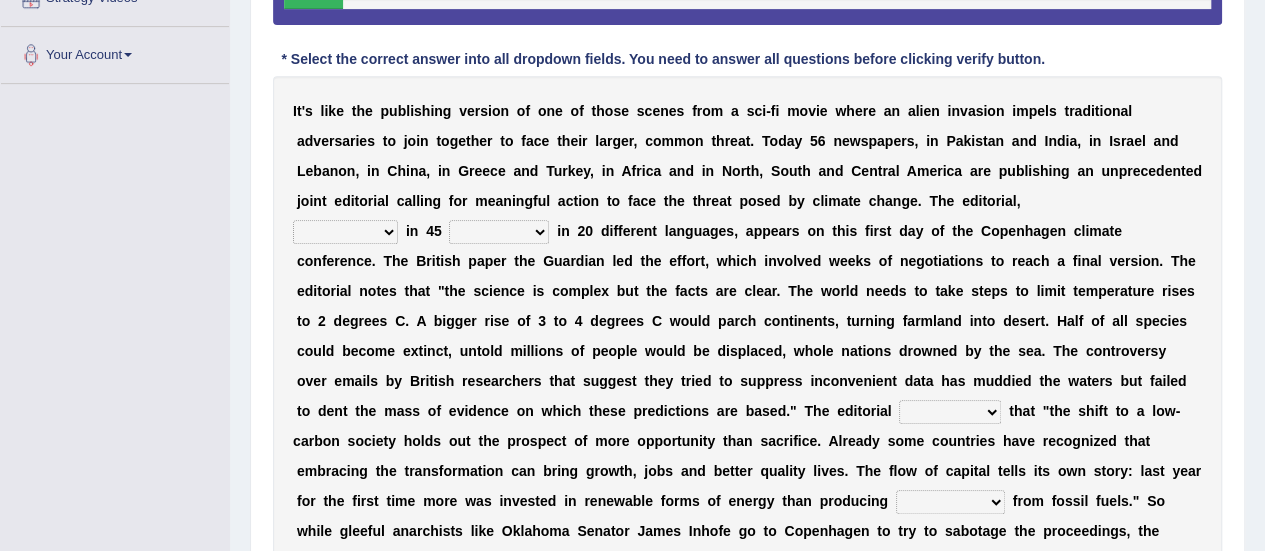 click on "published publicized burnished transmitted" at bounding box center (345, 232) 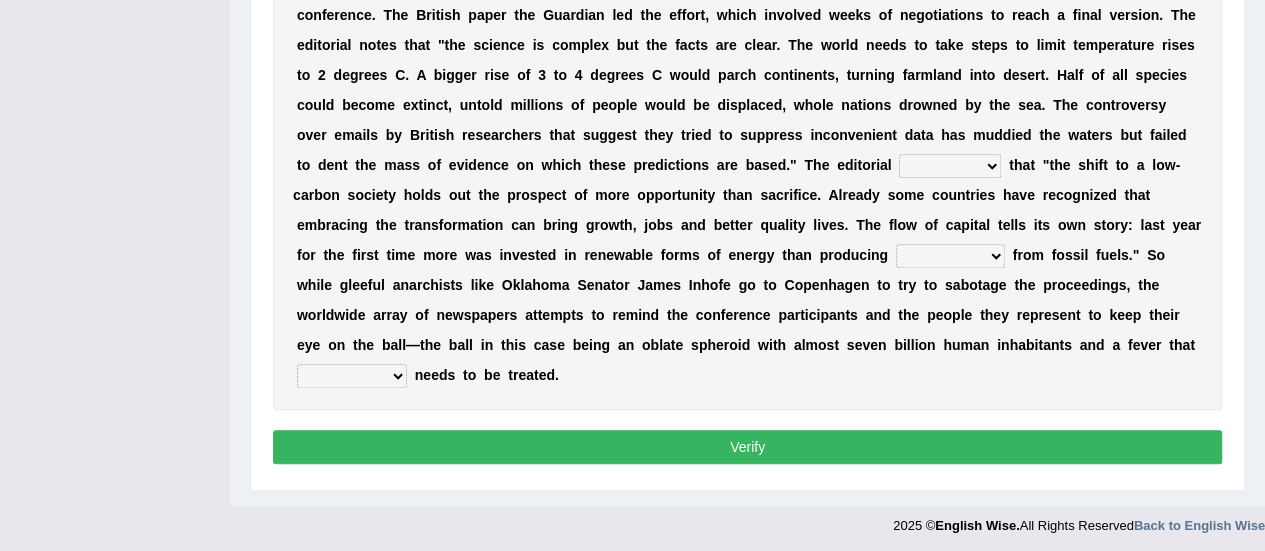 scroll, scrollTop: 658, scrollLeft: 0, axis: vertical 